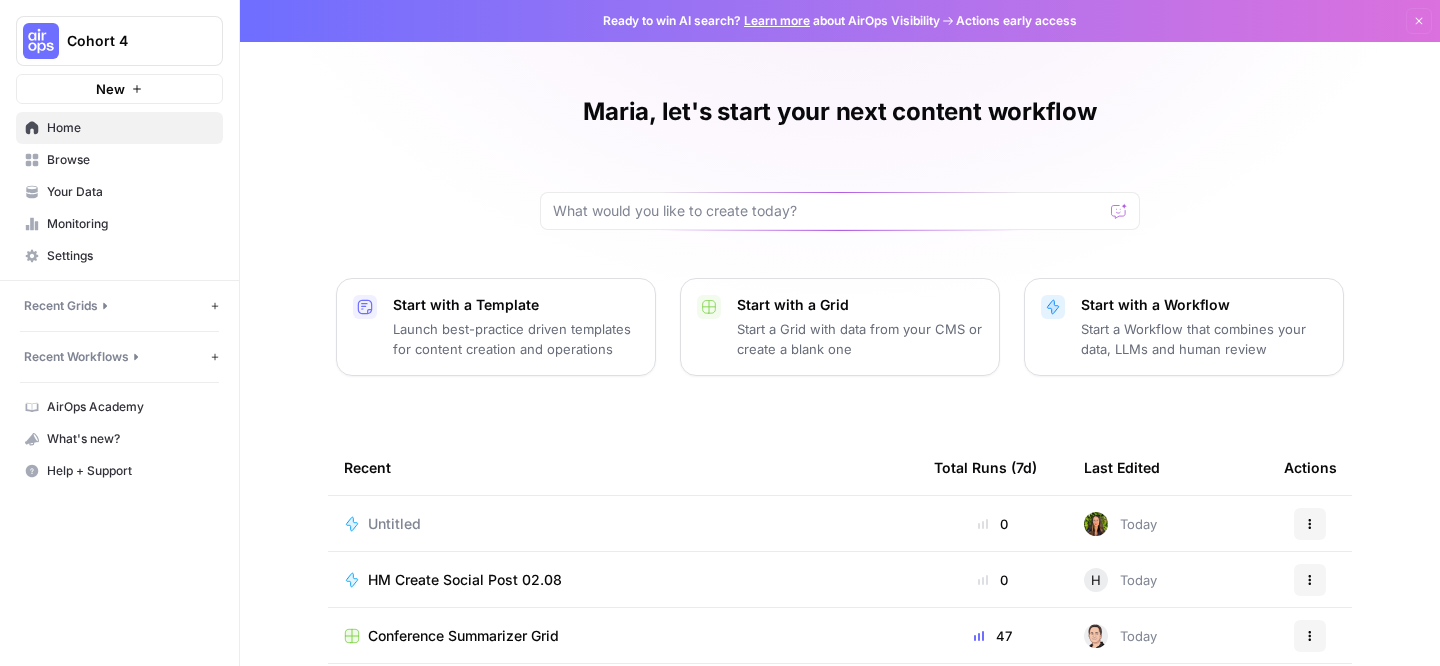 scroll, scrollTop: 0, scrollLeft: 0, axis: both 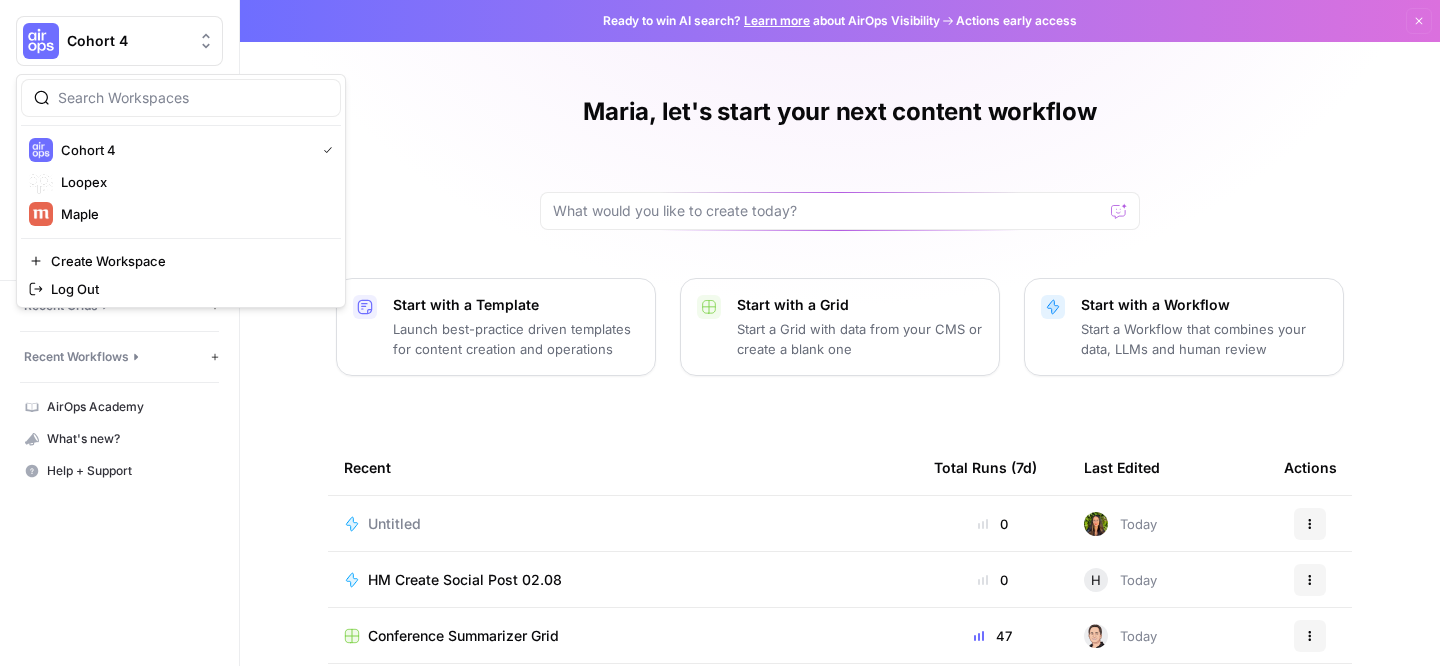 click on "Maria, let's start your next content workflow Start with a Template Launch best-practice driven templates for content creation and operations Start with a Grid Start a Grid with data from your CMS or create a blank one Start with a Workflow Start a Workflow that combines your data, LLMs and human review Recent Total Runs (7d) Last Edited Actions Untitled 0 Today Actions HM Create Social Post 02.08 0 H Today Actions Conference Summarizer Grid 47 Today Actions Conference summarizer 0 Today Actions Gen Furukawa - Article from keywords 0 Yesterday Actions Gen Furukawa - Article from keywords Grid 10 Yesterday Actions AI editor and humanizer - review before publish [PB] 0 Yesterday Actions" at bounding box center (840, 460) 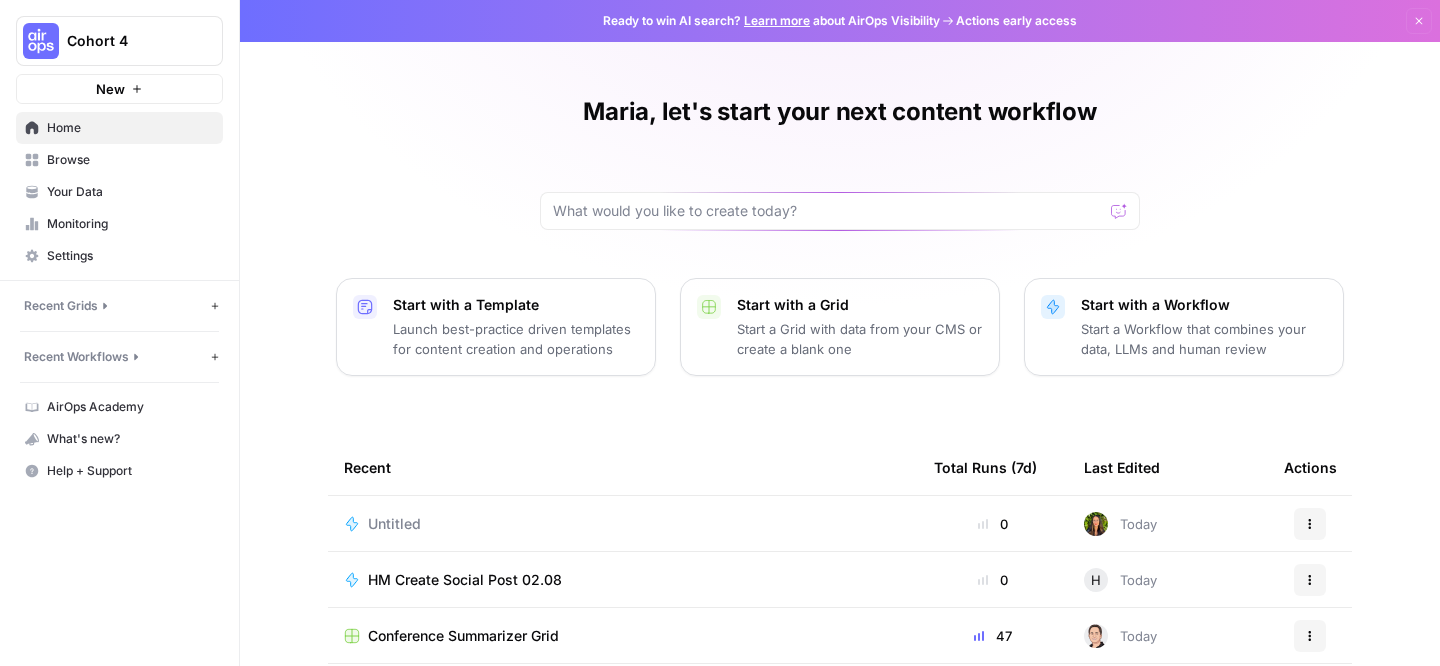 click on "Browse" at bounding box center (119, 160) 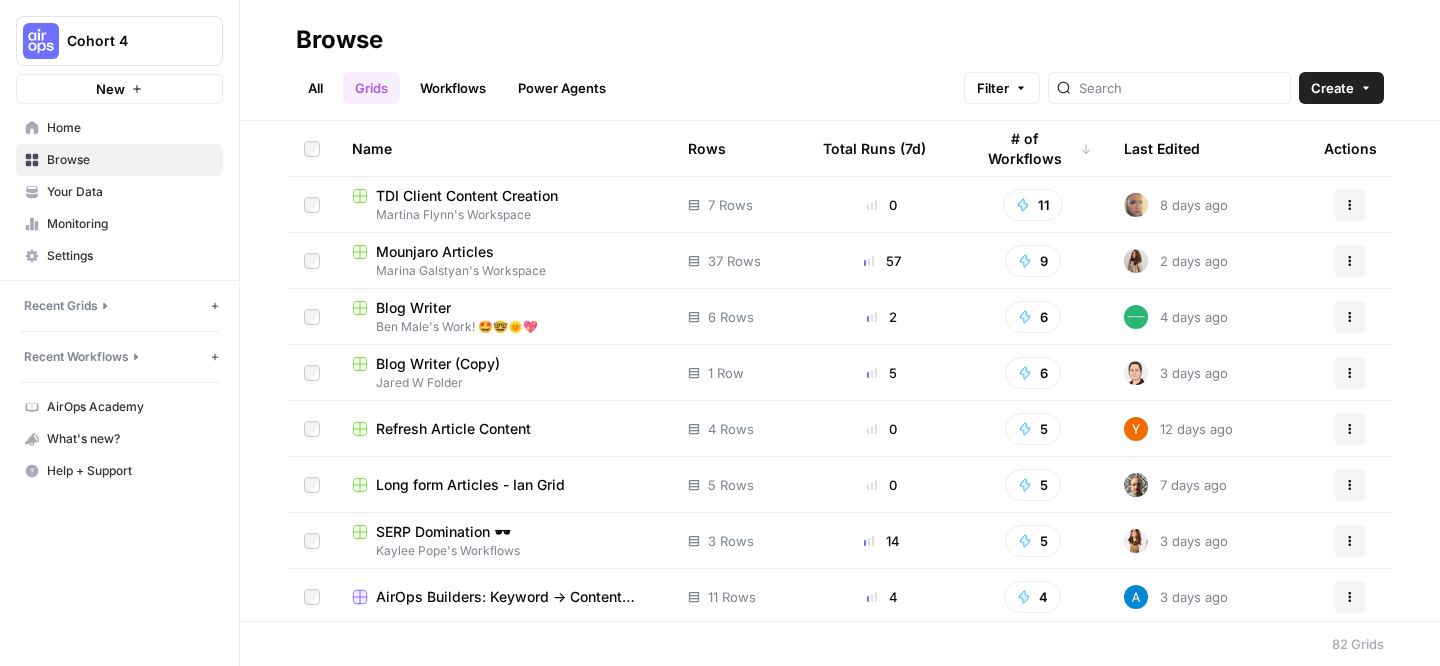 click on "All" at bounding box center (315, 88) 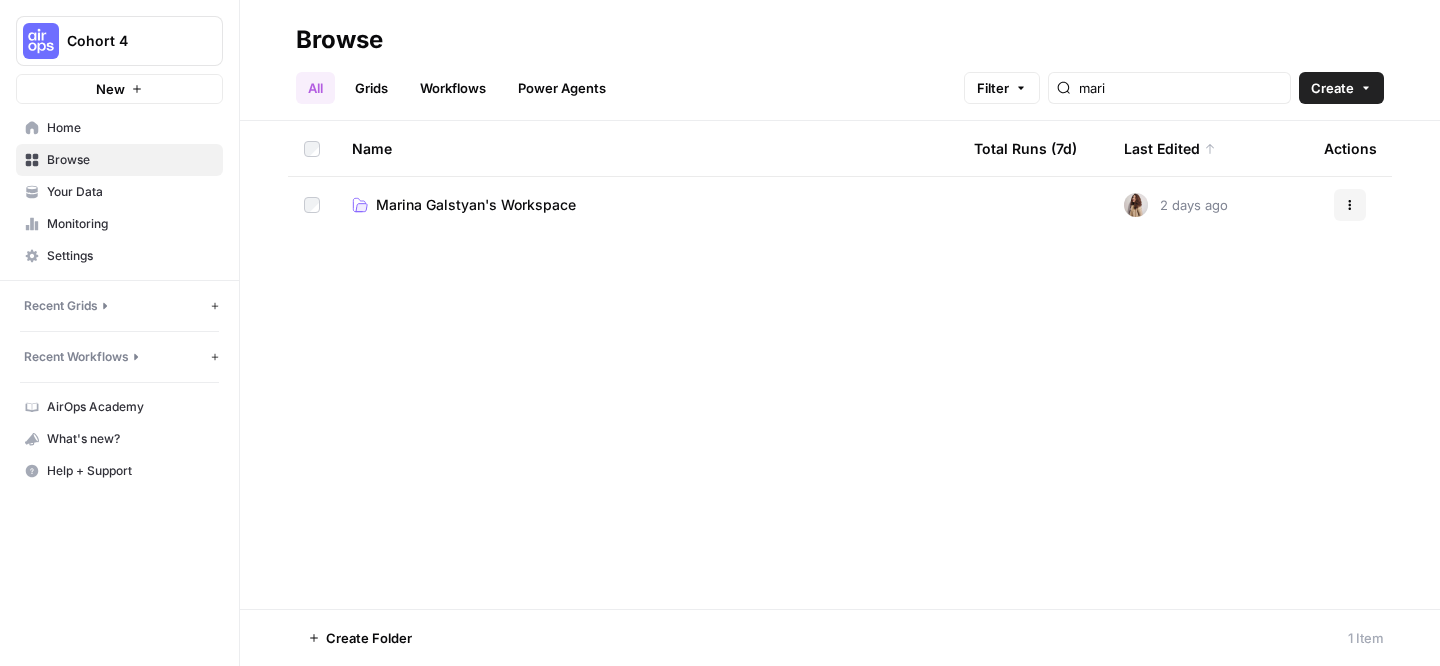 click on "Marina Galstyan's Workspace" at bounding box center (476, 205) 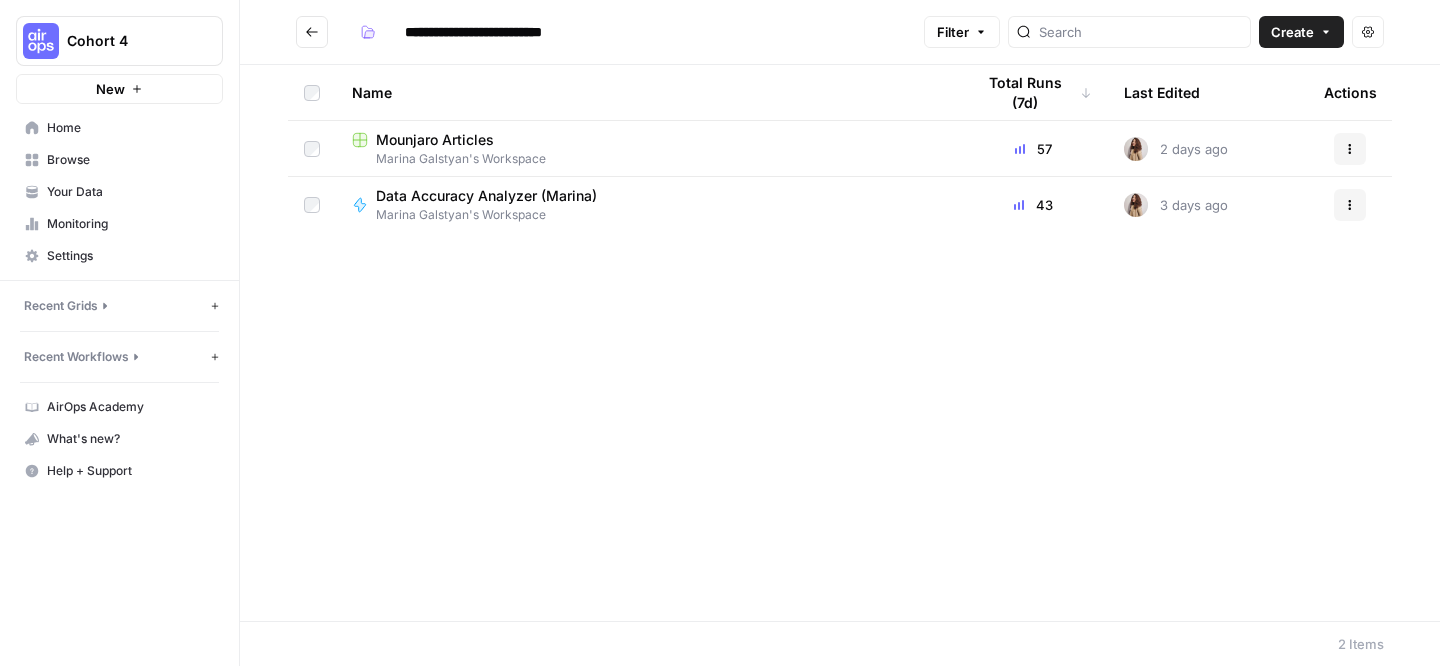 click on "Data Accuracy Analyzer (Marina) Marina Galstyan's Workspace" at bounding box center [647, 205] 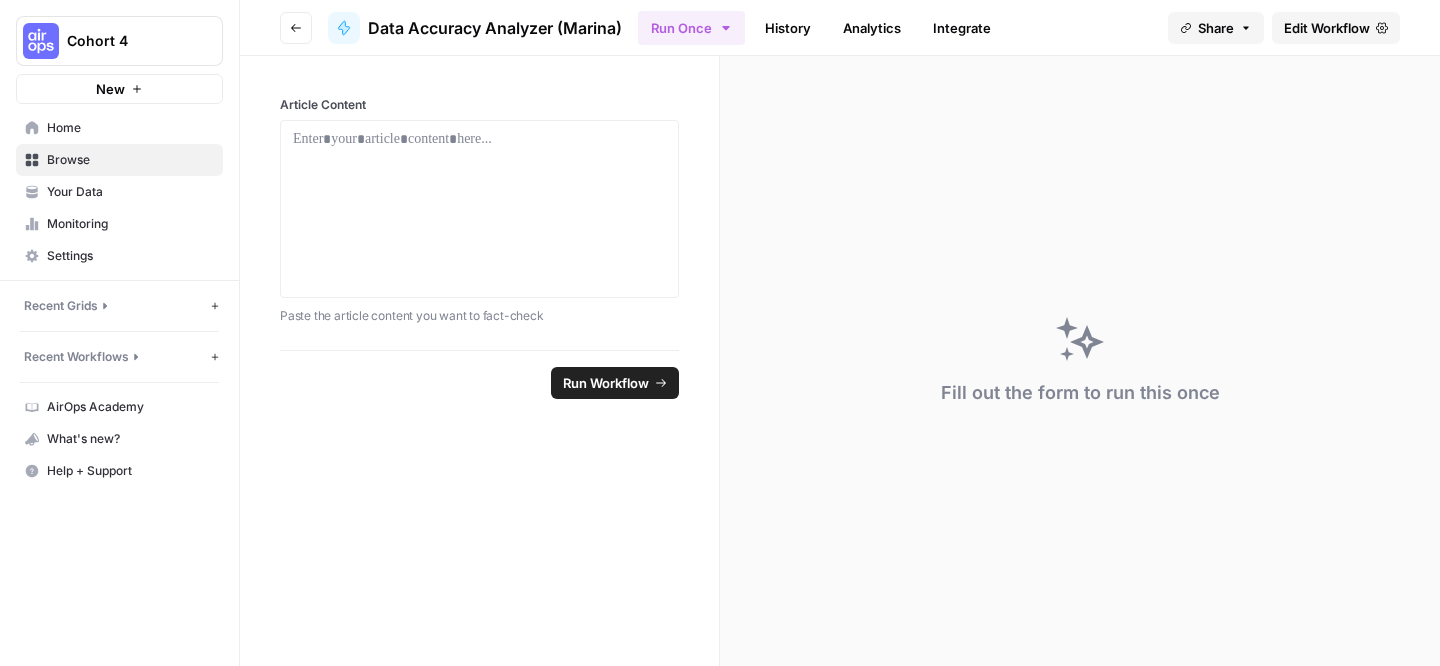 click on "Edit Workflow" at bounding box center [1327, 28] 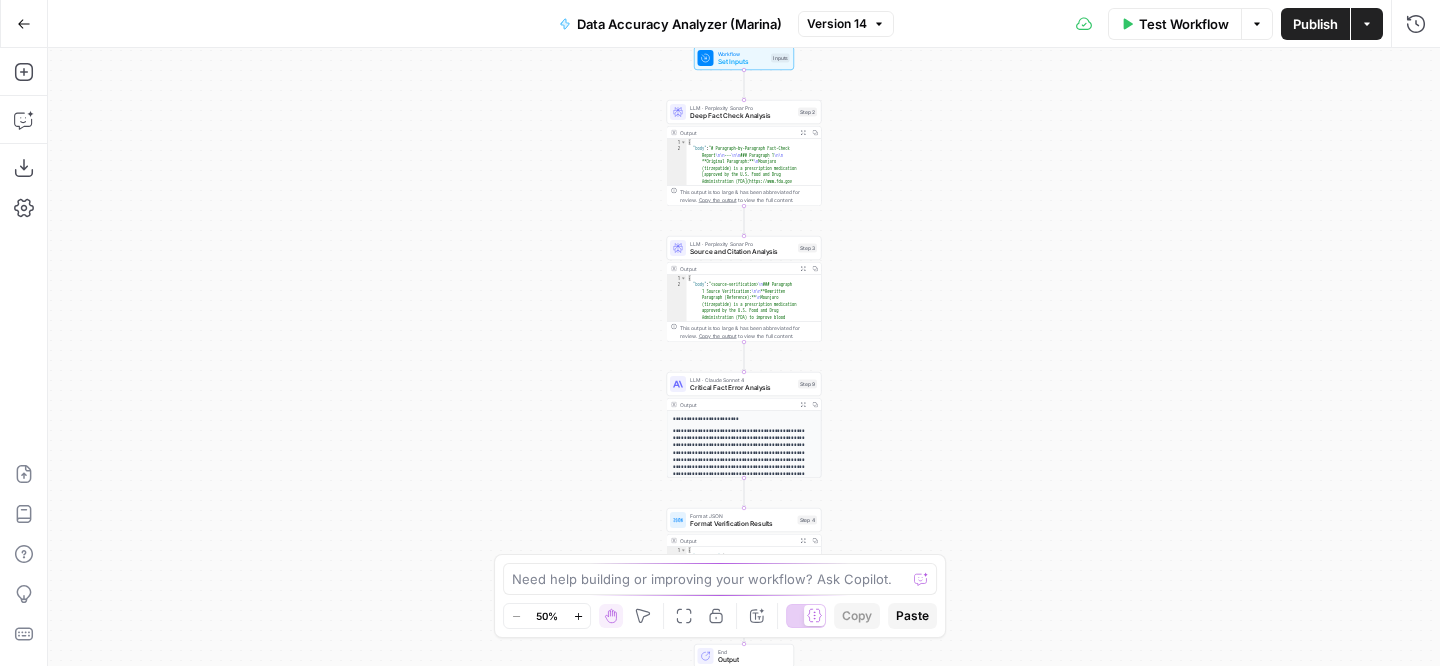 click 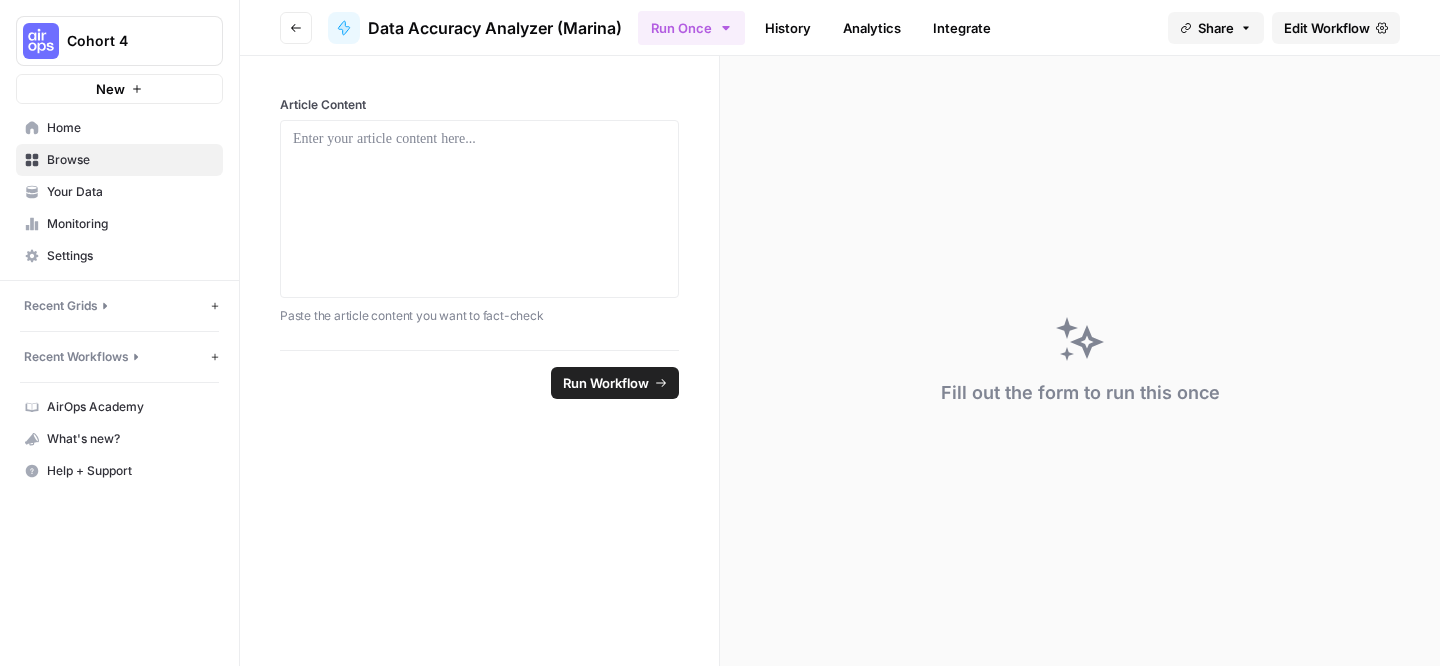 click 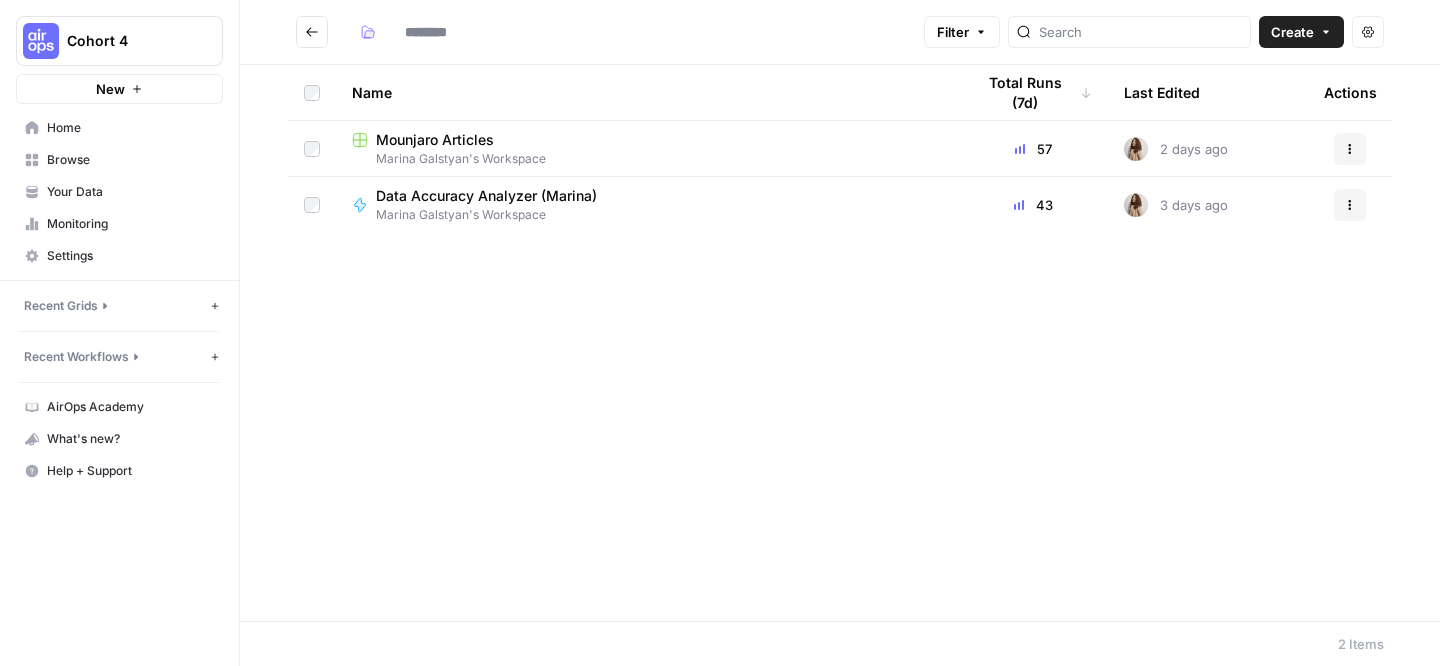 type on "**********" 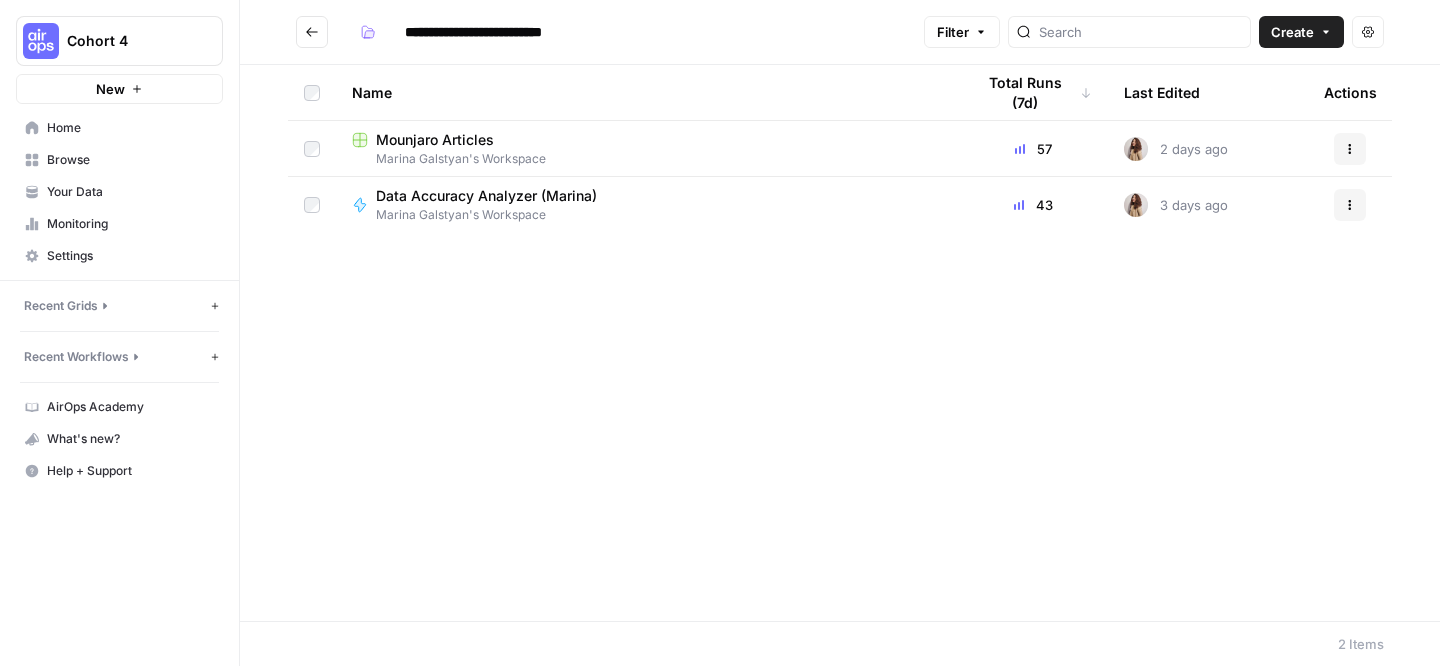 click on "Mounjaro Articles" at bounding box center [435, 140] 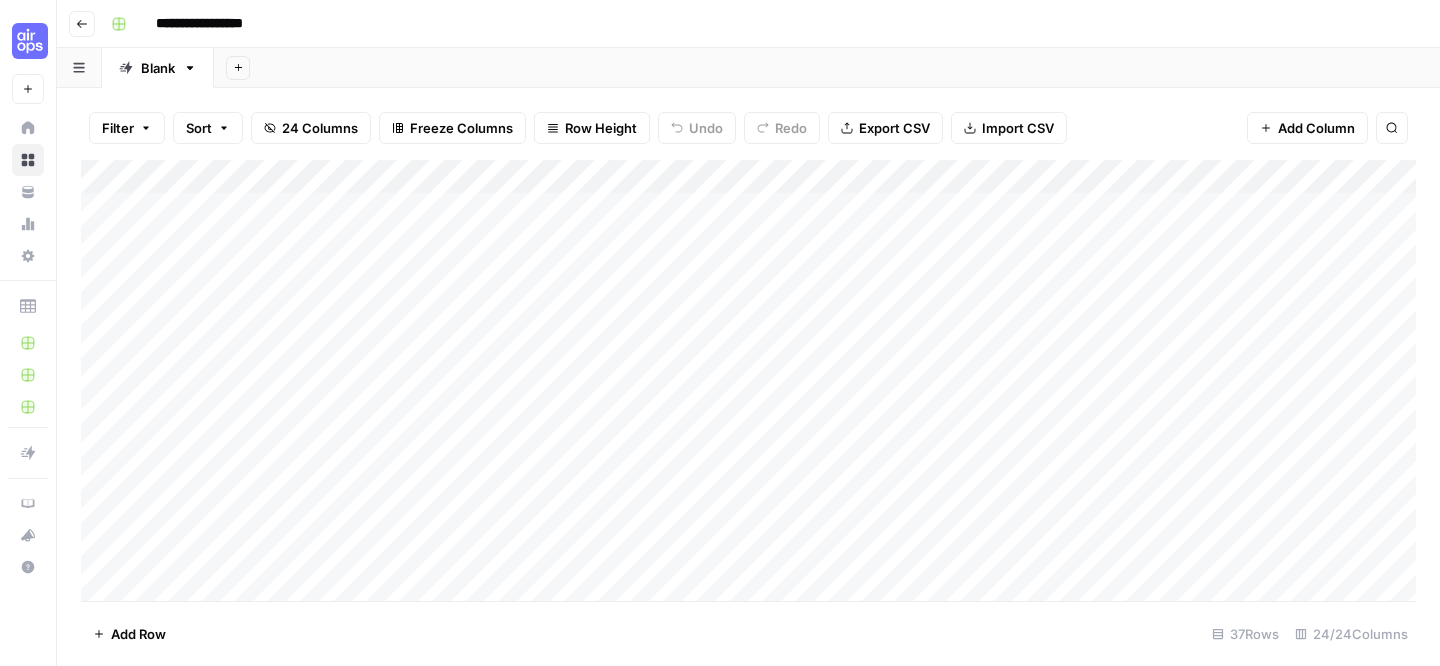 click on "Add Column" at bounding box center (748, 380) 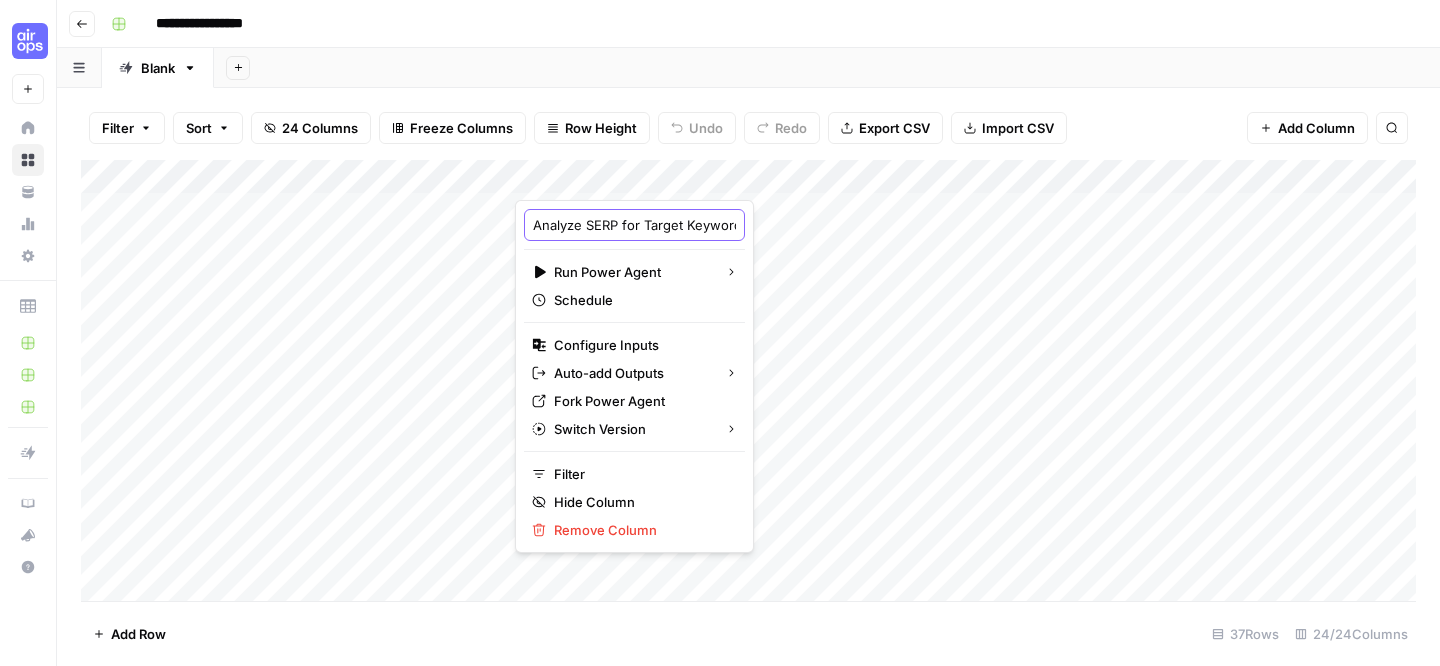 scroll, scrollTop: 0, scrollLeft: 47, axis: horizontal 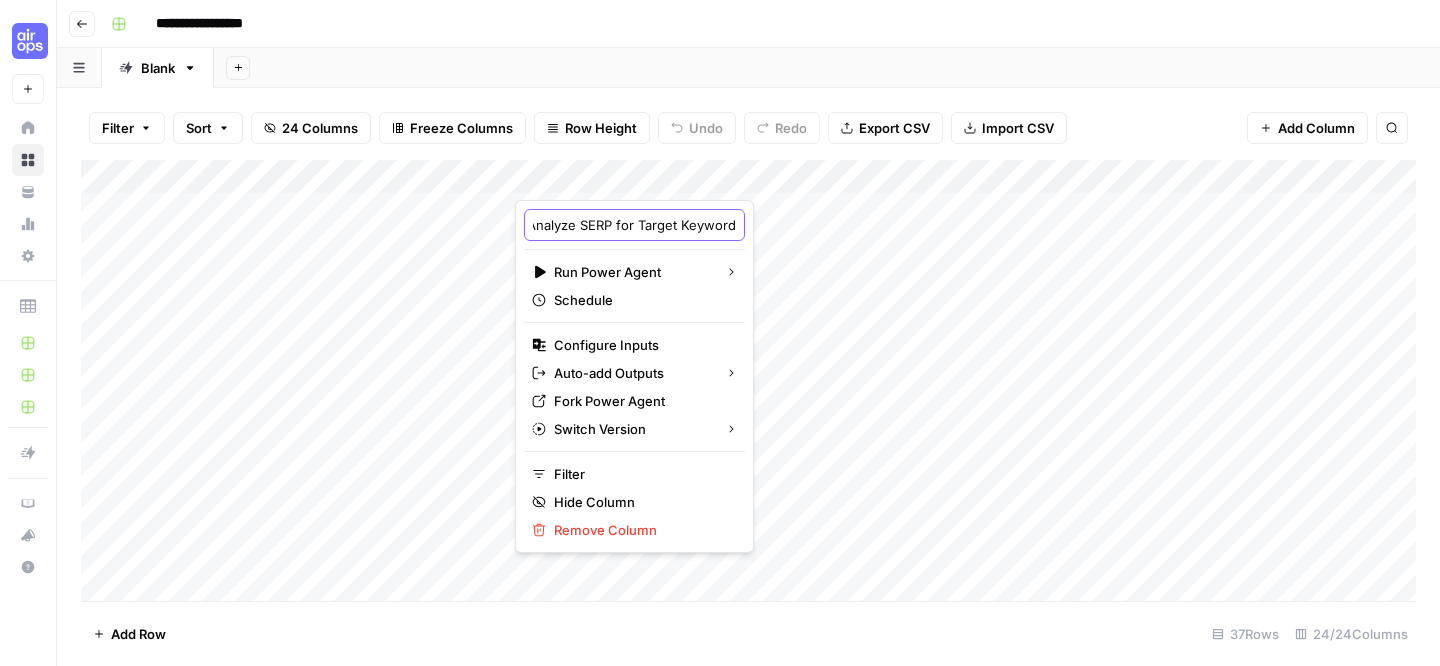 drag, startPoint x: 635, startPoint y: 221, endPoint x: 782, endPoint y: 235, distance: 147.66516 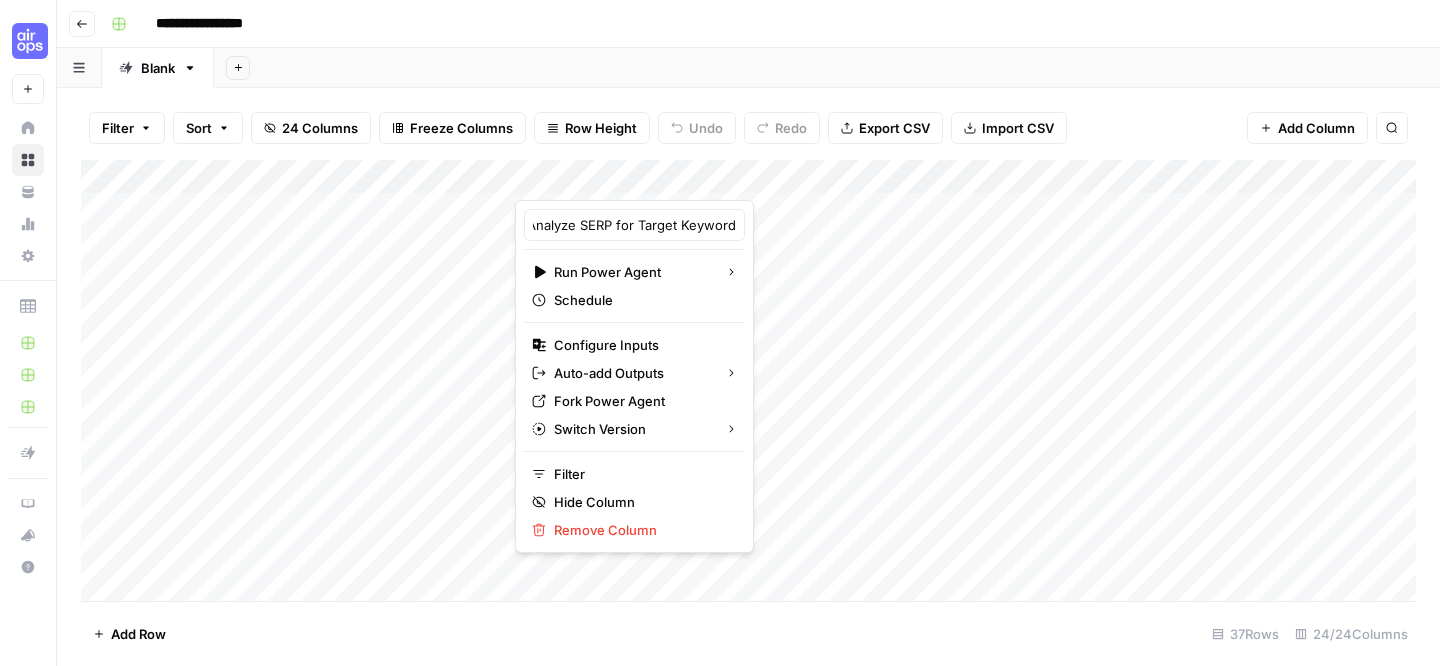 click on "Filter Sort 24 Columns Freeze Columns Row Height Undo Redo Export CSV Import CSV Add Column Search" at bounding box center (748, 128) 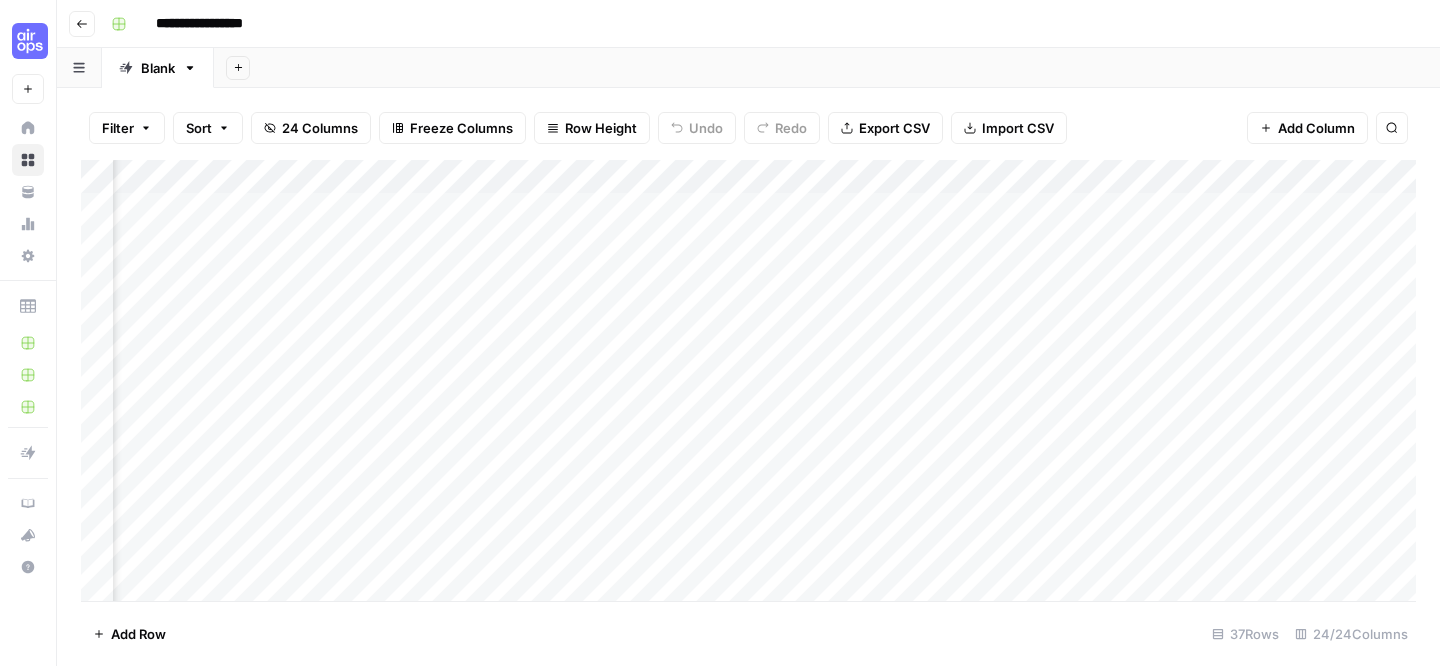 scroll, scrollTop: 0, scrollLeft: 360, axis: horizontal 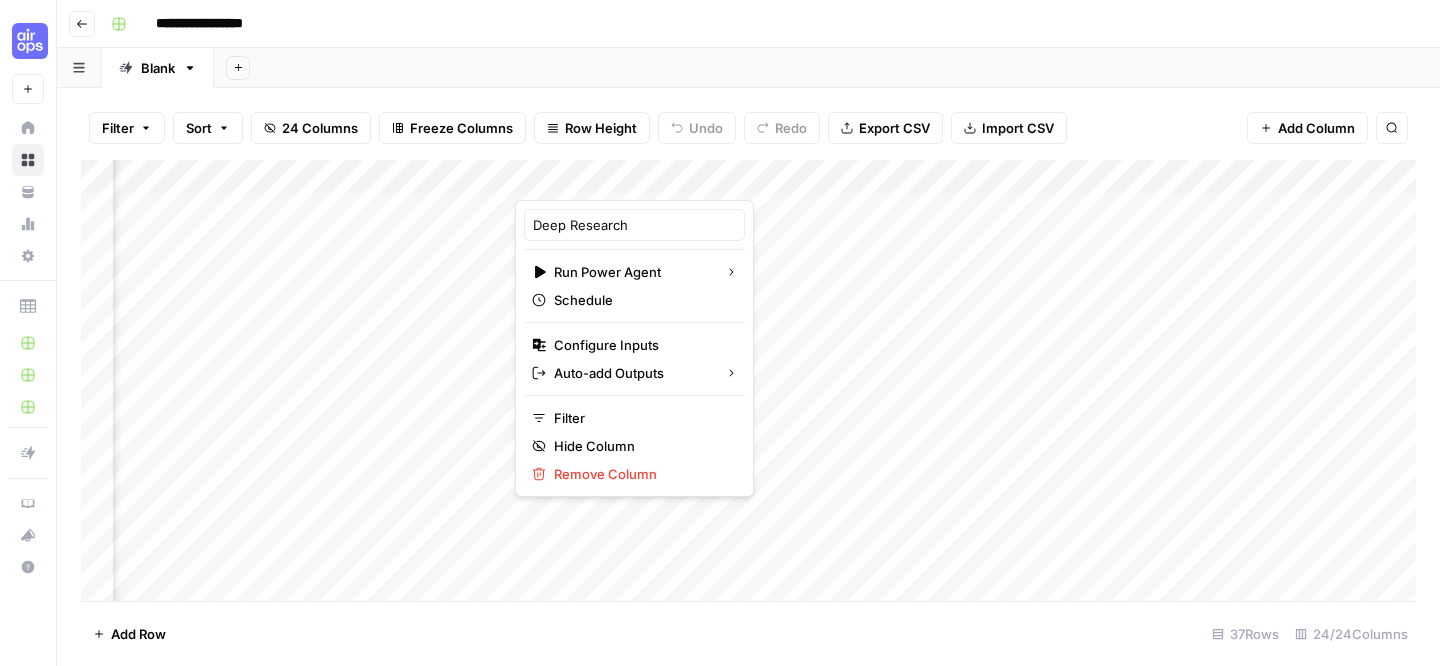 click on "**********" at bounding box center [748, 24] 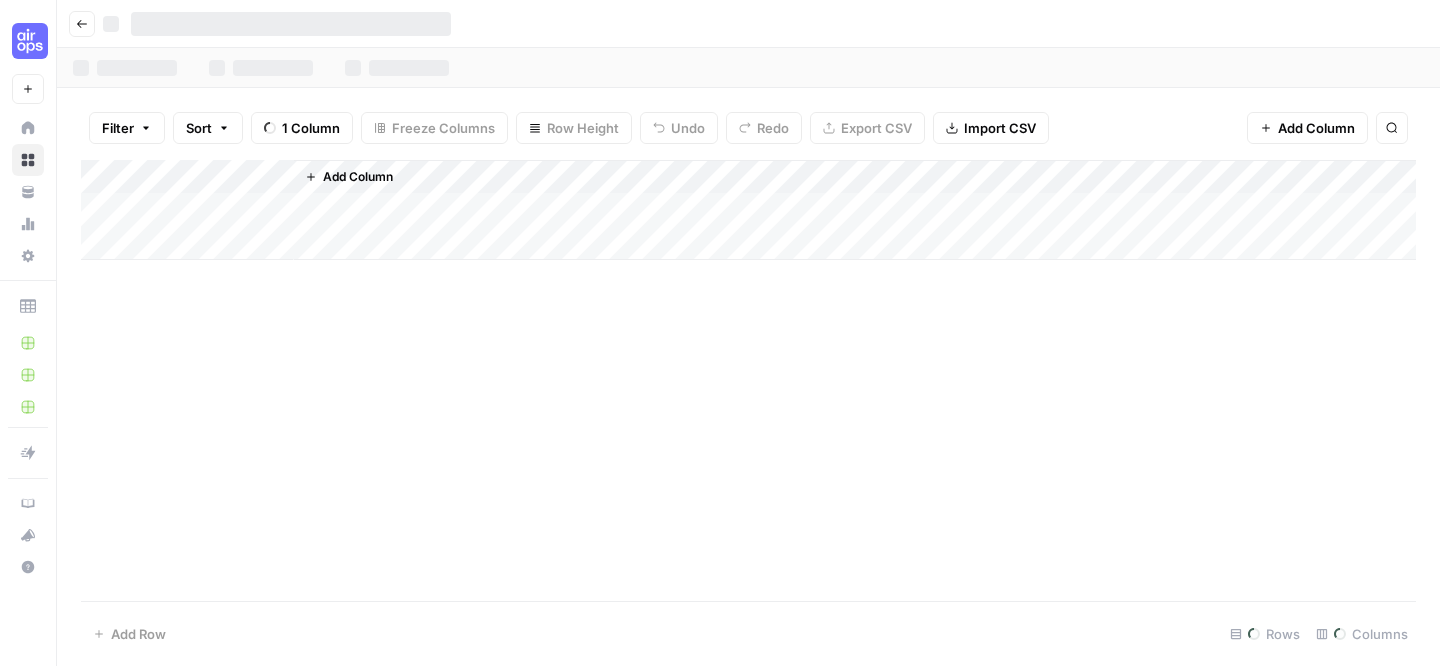 scroll, scrollTop: 0, scrollLeft: 0, axis: both 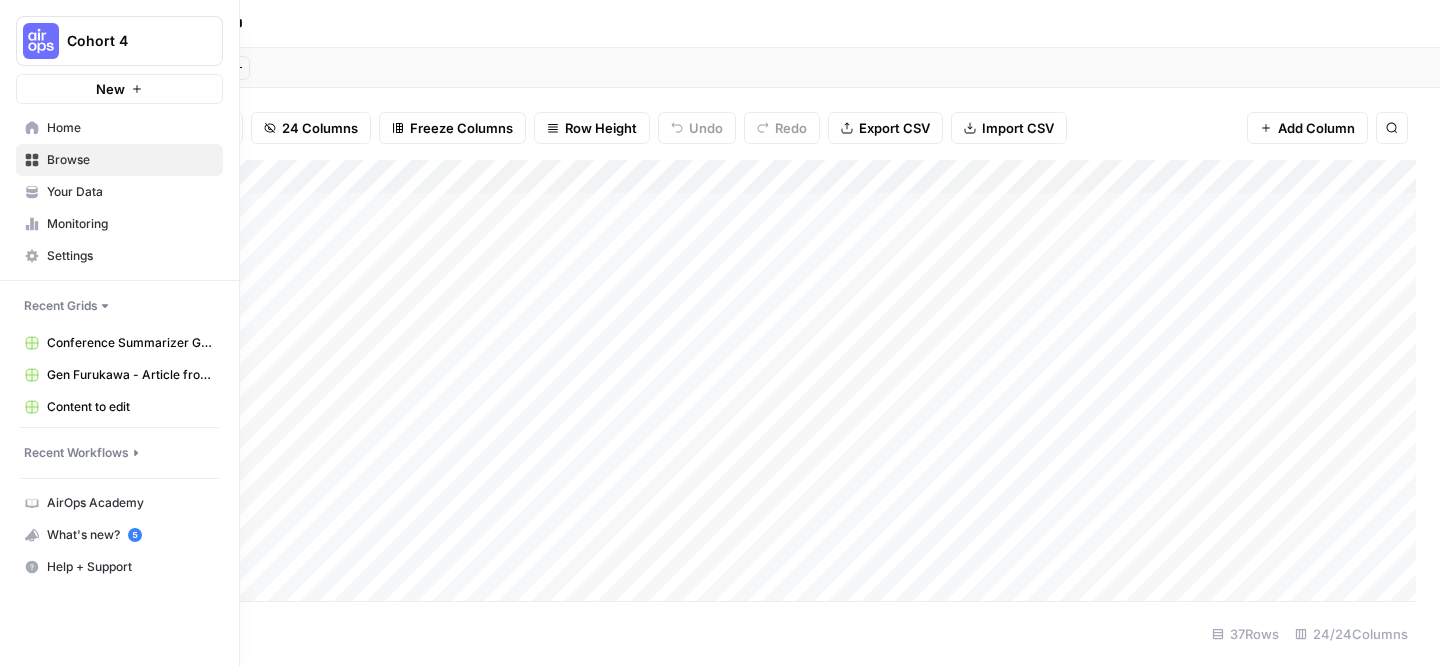 click 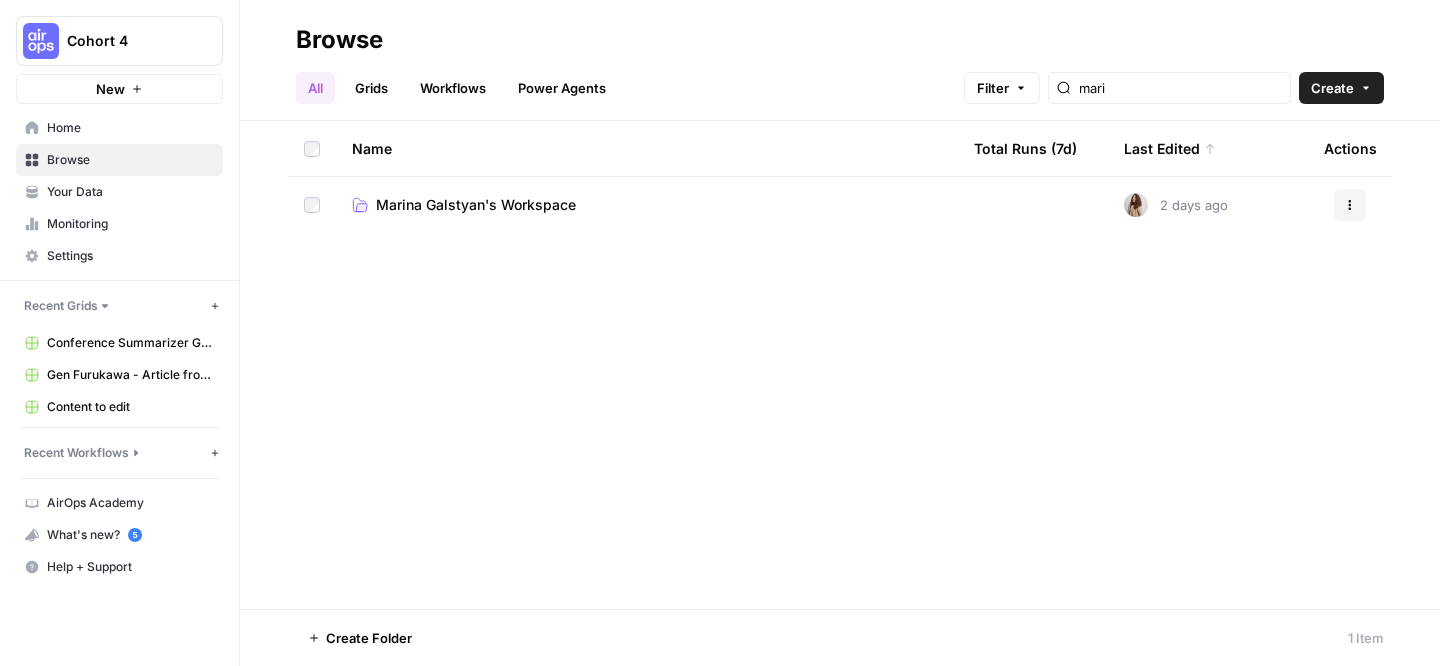 click on "Workflows" at bounding box center [453, 88] 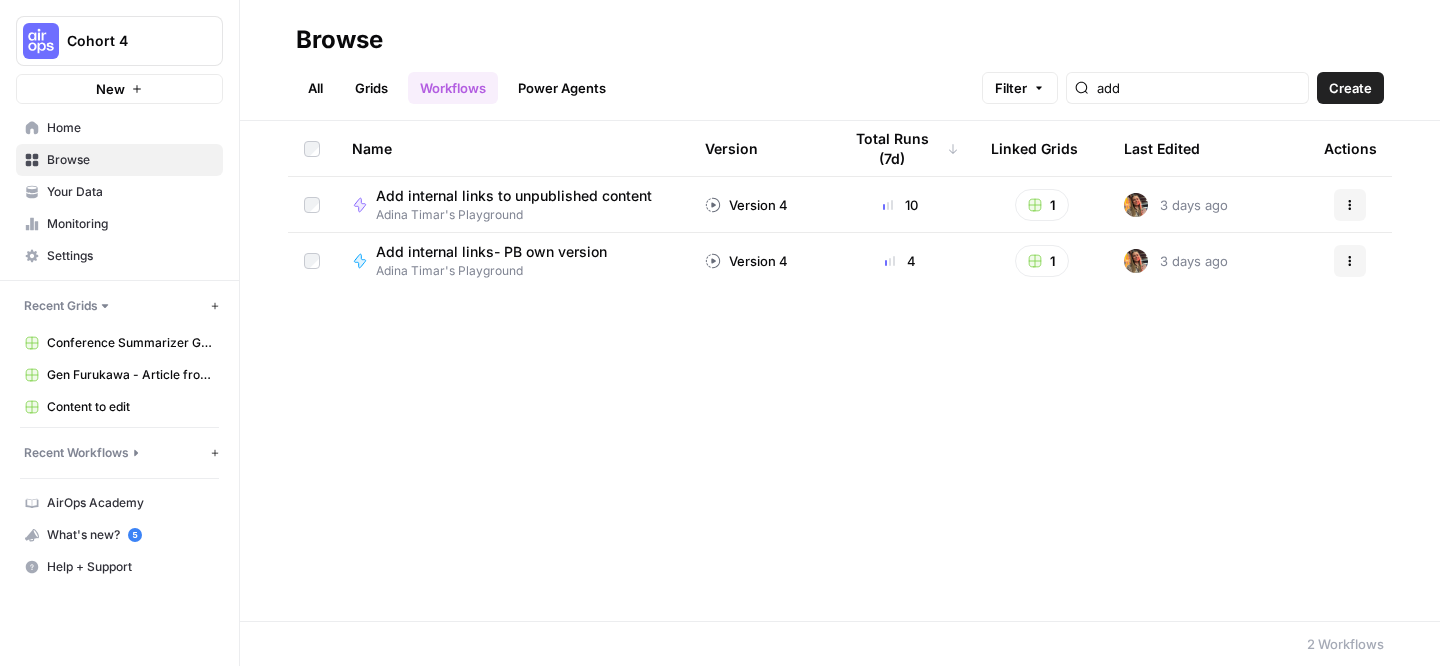 click on "Grids" at bounding box center [371, 88] 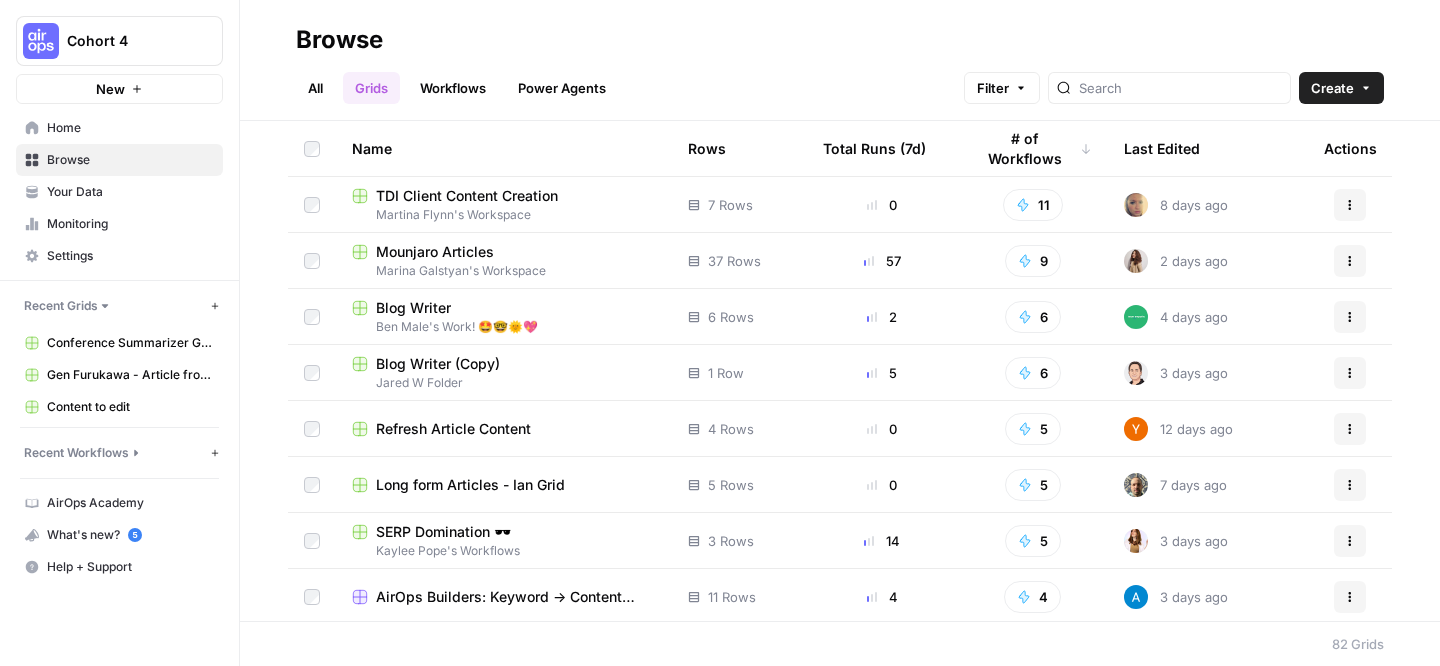 click on "All" at bounding box center [315, 88] 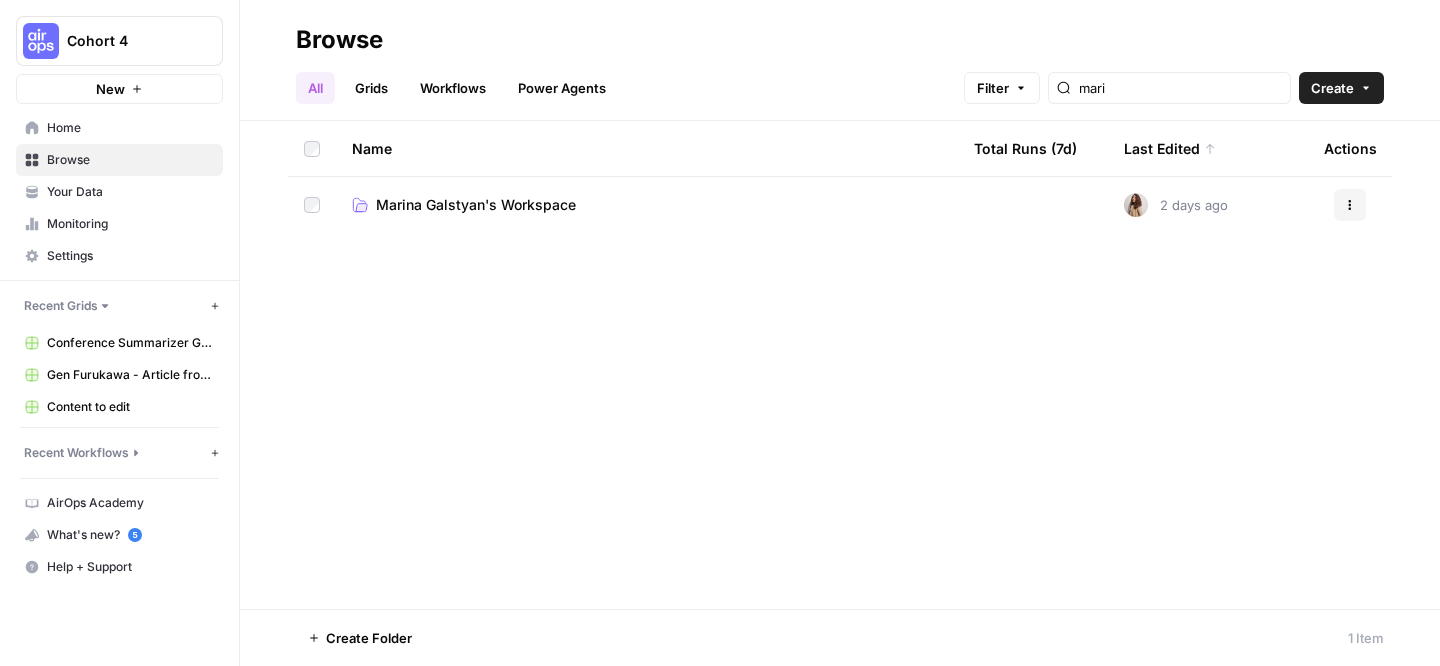 click on "Marina Galstyan's Workspace" at bounding box center (476, 205) 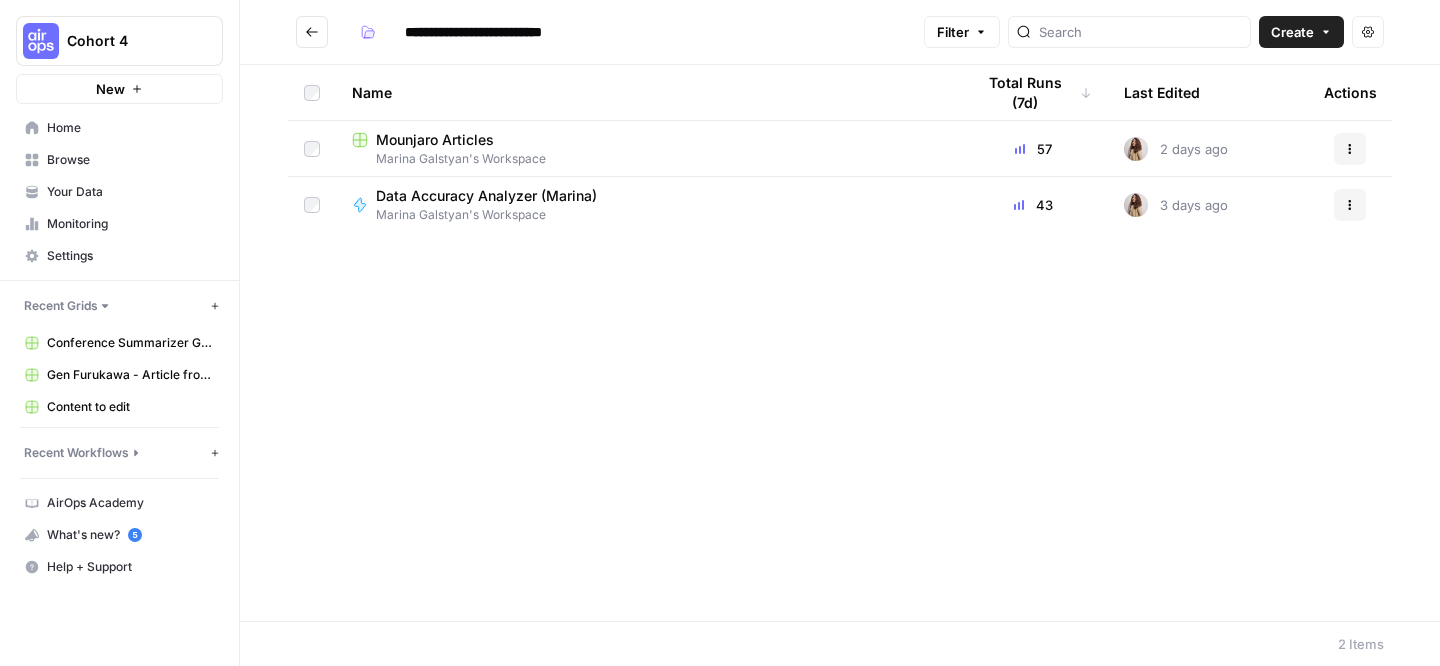 click on "Your Data" at bounding box center (119, 192) 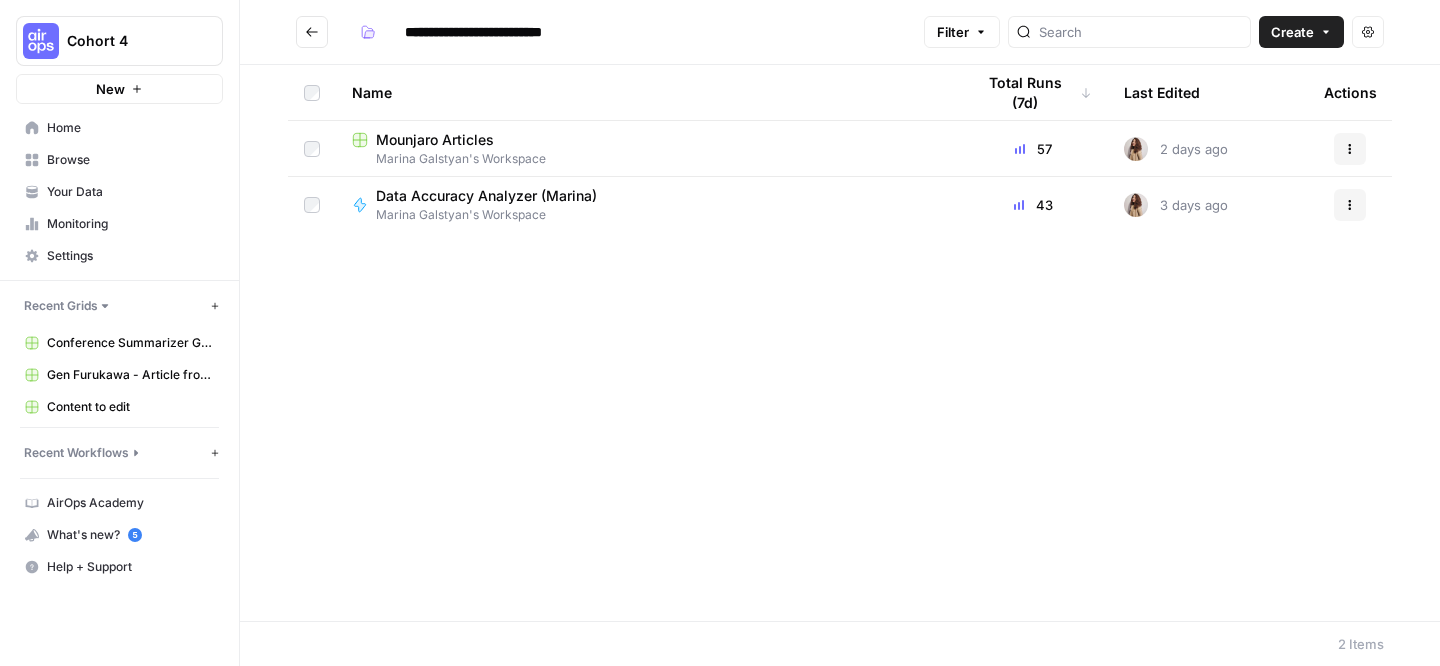 click 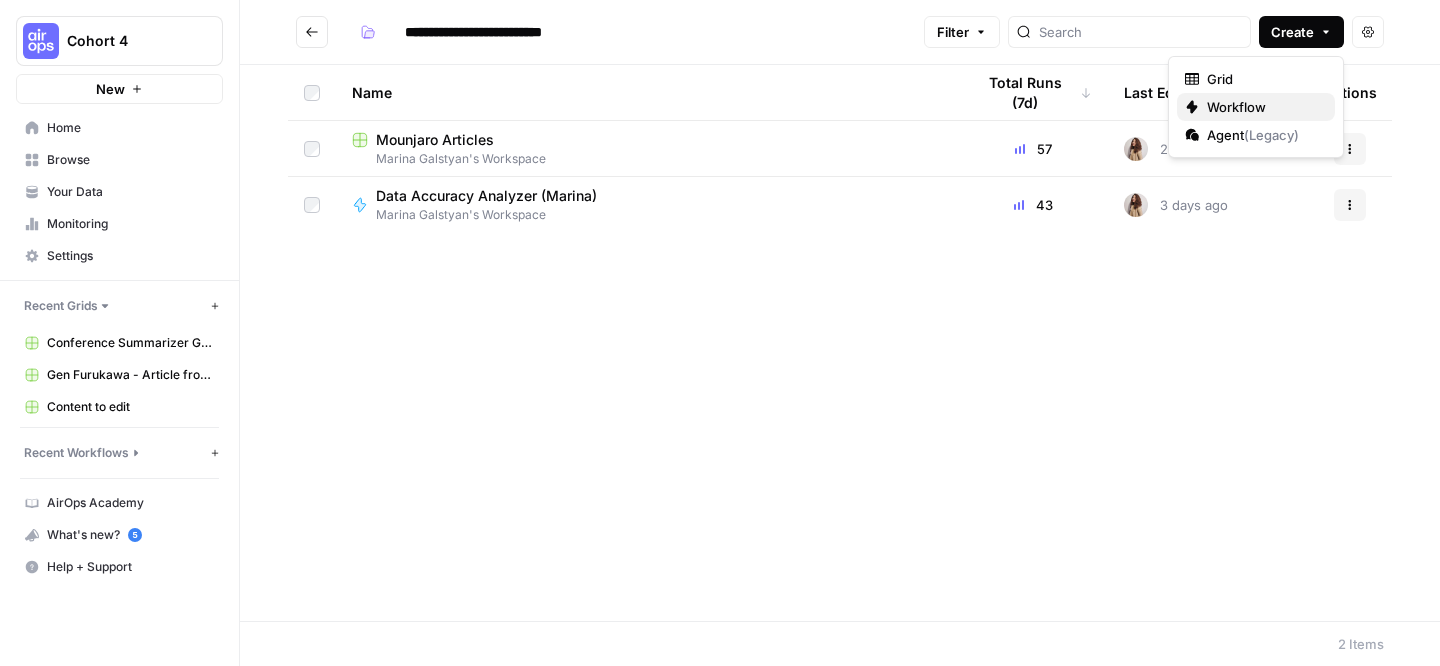 click on "Workflow" at bounding box center (1263, 107) 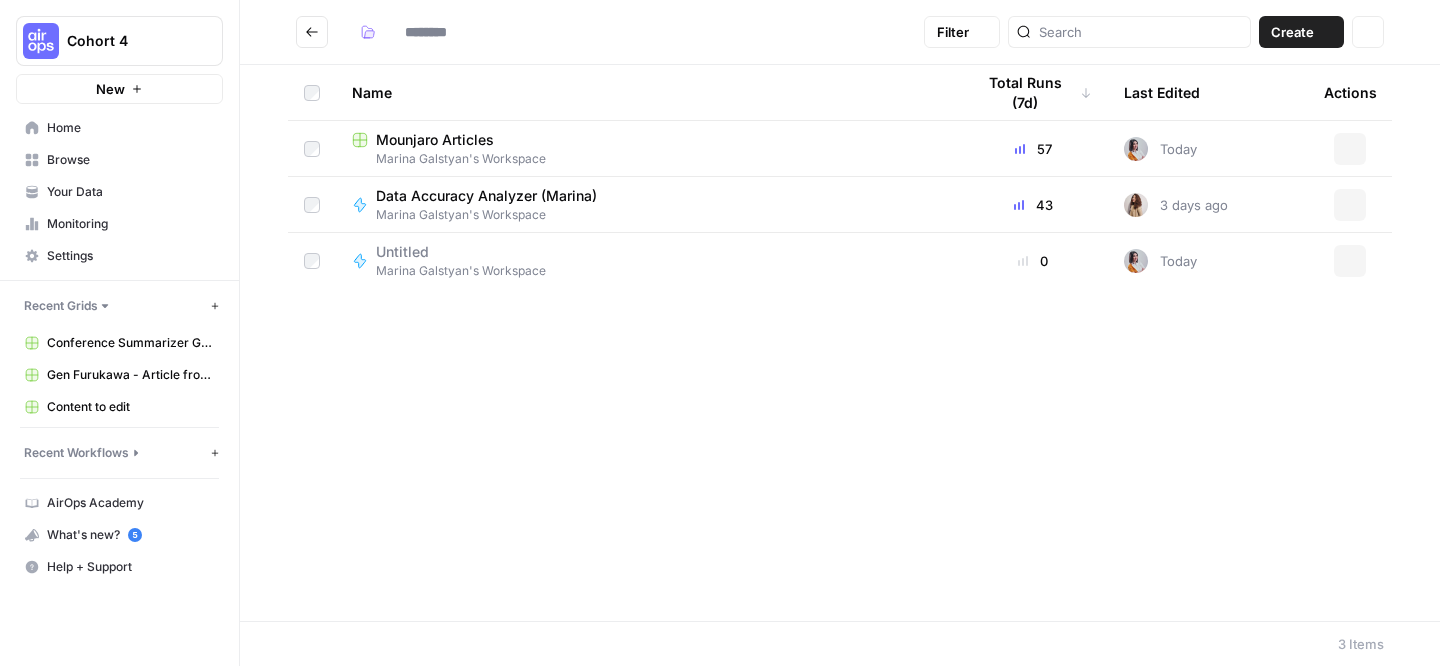 type on "**********" 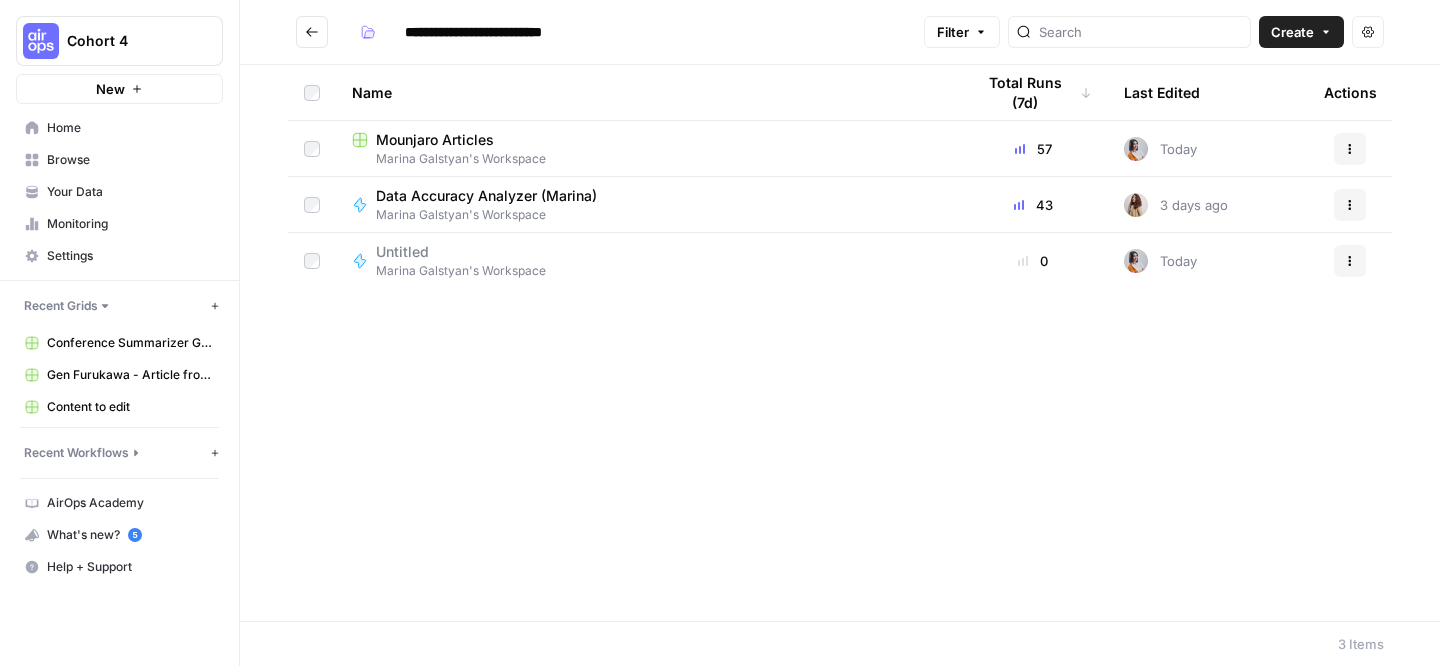 click on "Name Total Runs (7d) Last Edited Actions Mounjaro Articles Marina Galstyan's Workspace 57 Today Actions Data Accuracy Analyzer (Marina) Marina Galstyan's Workspace 43 3 days ago Actions Untitled Marina Galstyan's Workspace 0 Today Actions" at bounding box center (840, 343) 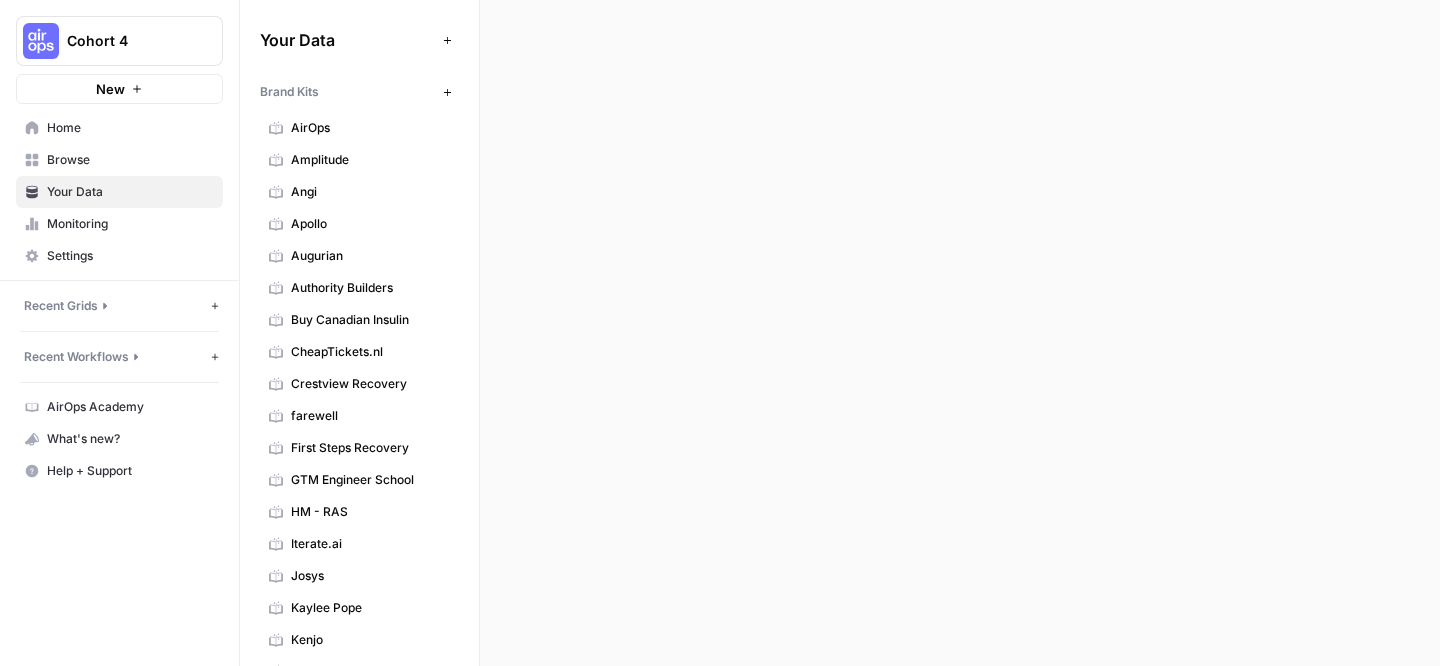 scroll, scrollTop: 0, scrollLeft: 0, axis: both 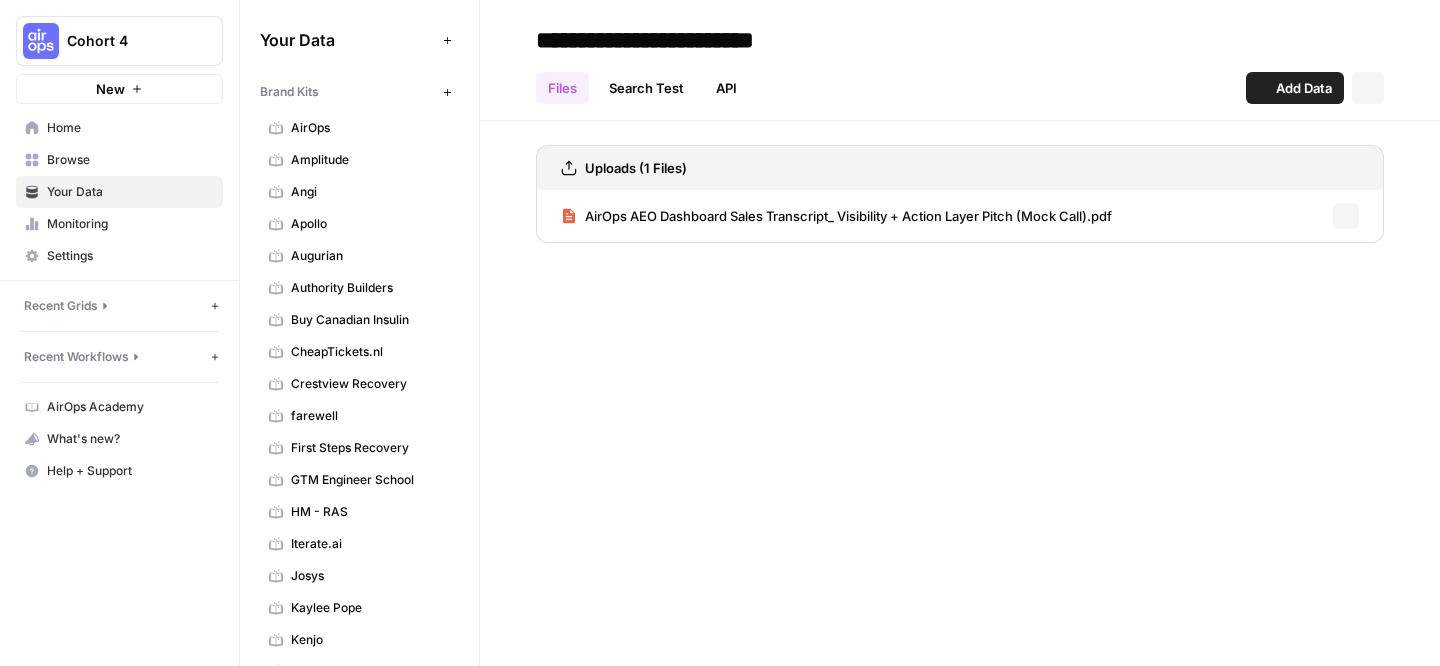 click on "Buy Canadian Insulin" at bounding box center [359, 320] 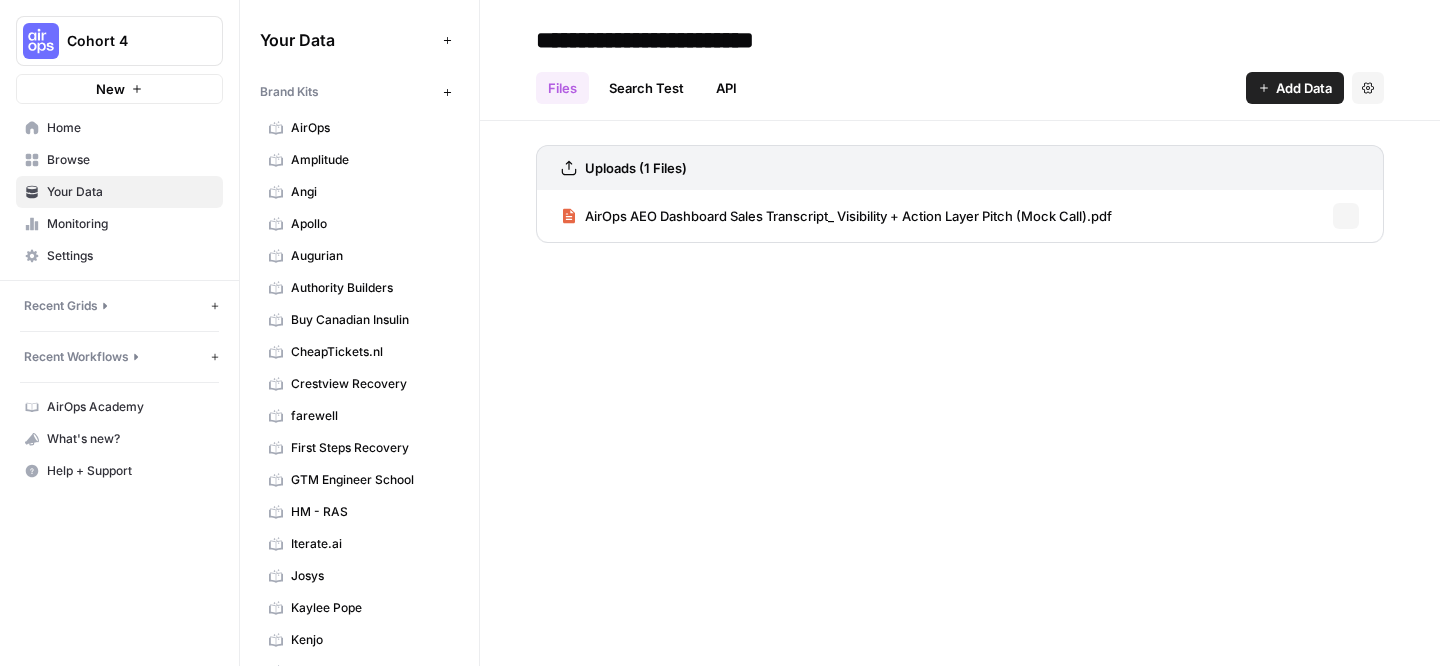 scroll, scrollTop: 0, scrollLeft: 0, axis: both 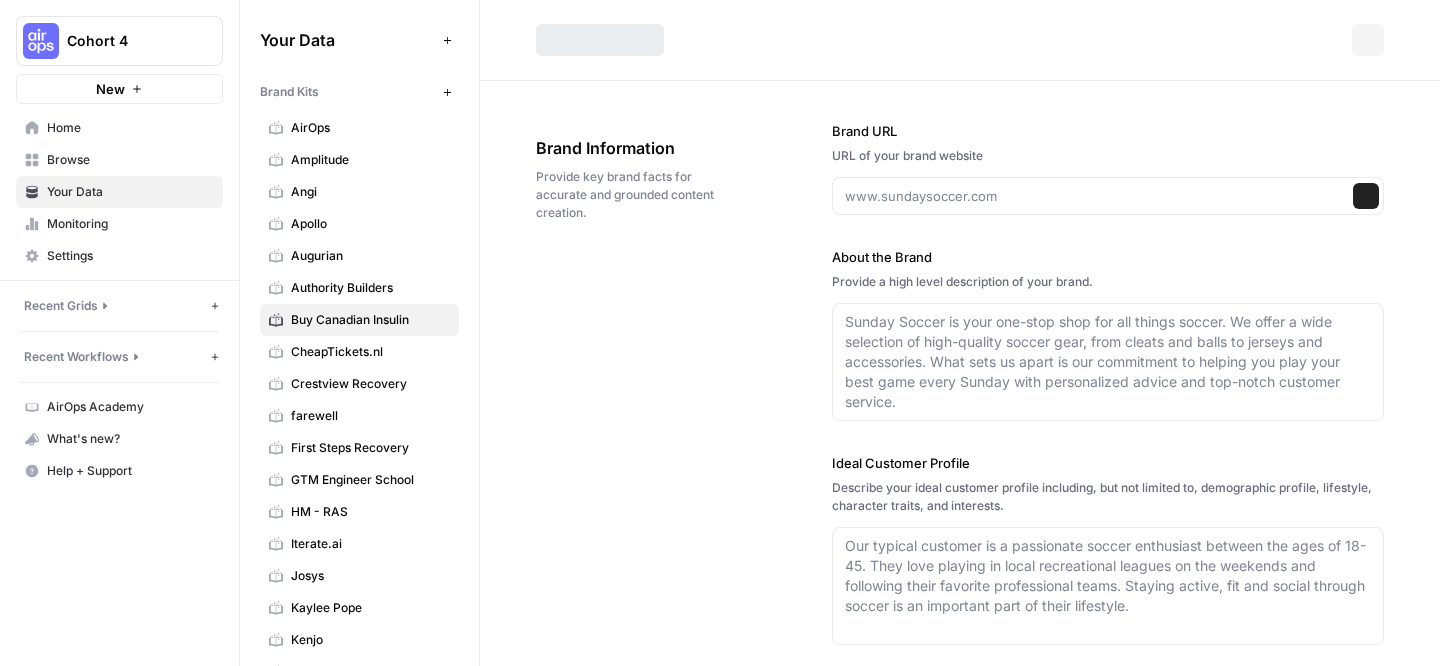 type on "https://www.buycanadianinsulin.com/" 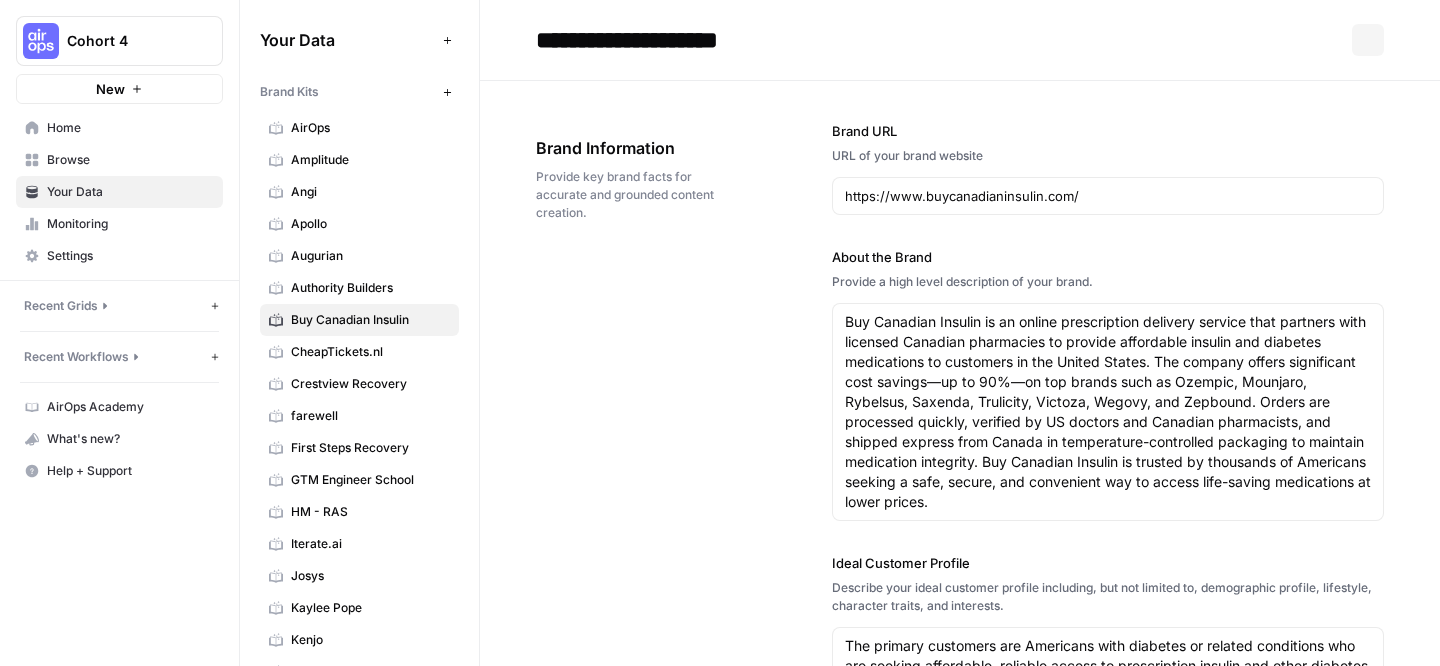 type on "Buy Canadian Insulin is an online prescription delivery service that partners with licensed Canadian pharmacies to provide affordable insulin and diabetes medications to customers in the United States. The company offers significant cost savings—up to 90%—on top brands such as Ozempic, Mounjaro, Rybelsus, Saxenda, Trulicity, Victoza, Wegovy, and Zepbound. Orders are processed quickly, verified by US doctors and Canadian pharmacists, and shipped express from Canada in temperature-controlled packaging to maintain medication integrity. Buy Canadian Insulin is trusted by thousands of Americans seeking a safe, secure, and convenient way to access life-saving medications at lower prices." 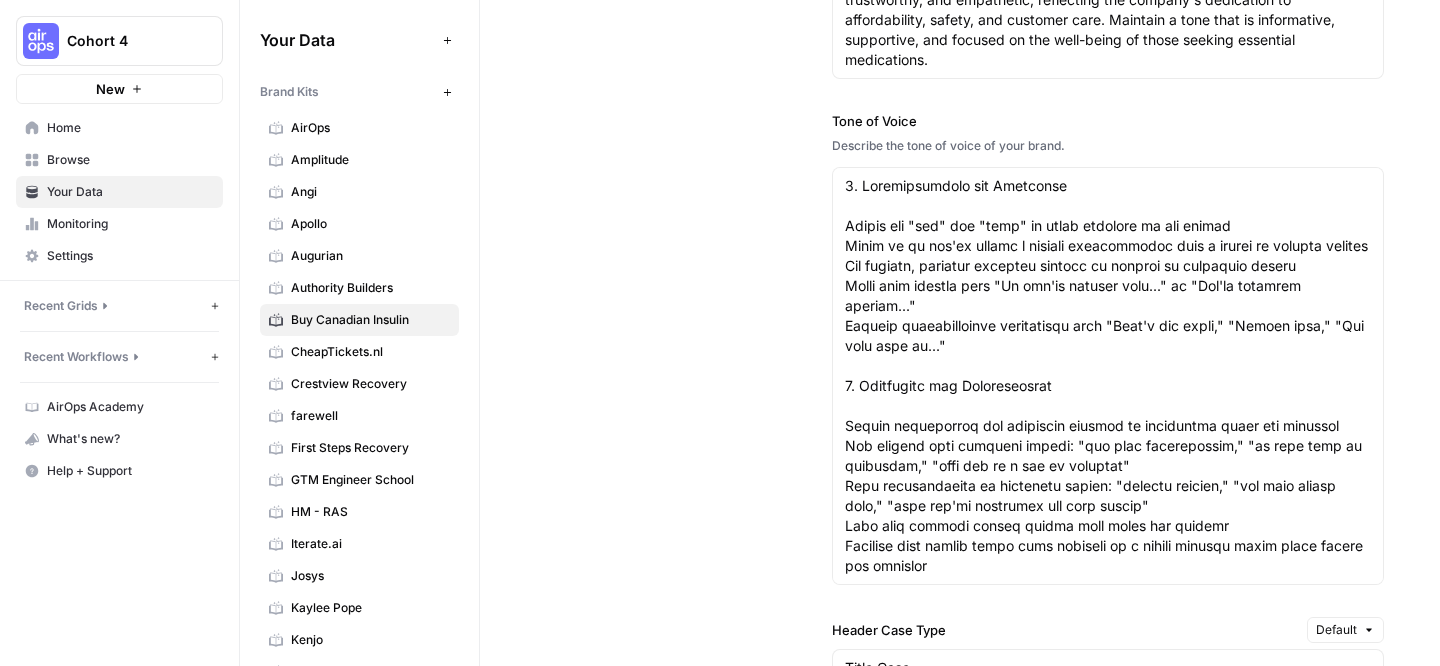 scroll, scrollTop: 1262, scrollLeft: 0, axis: vertical 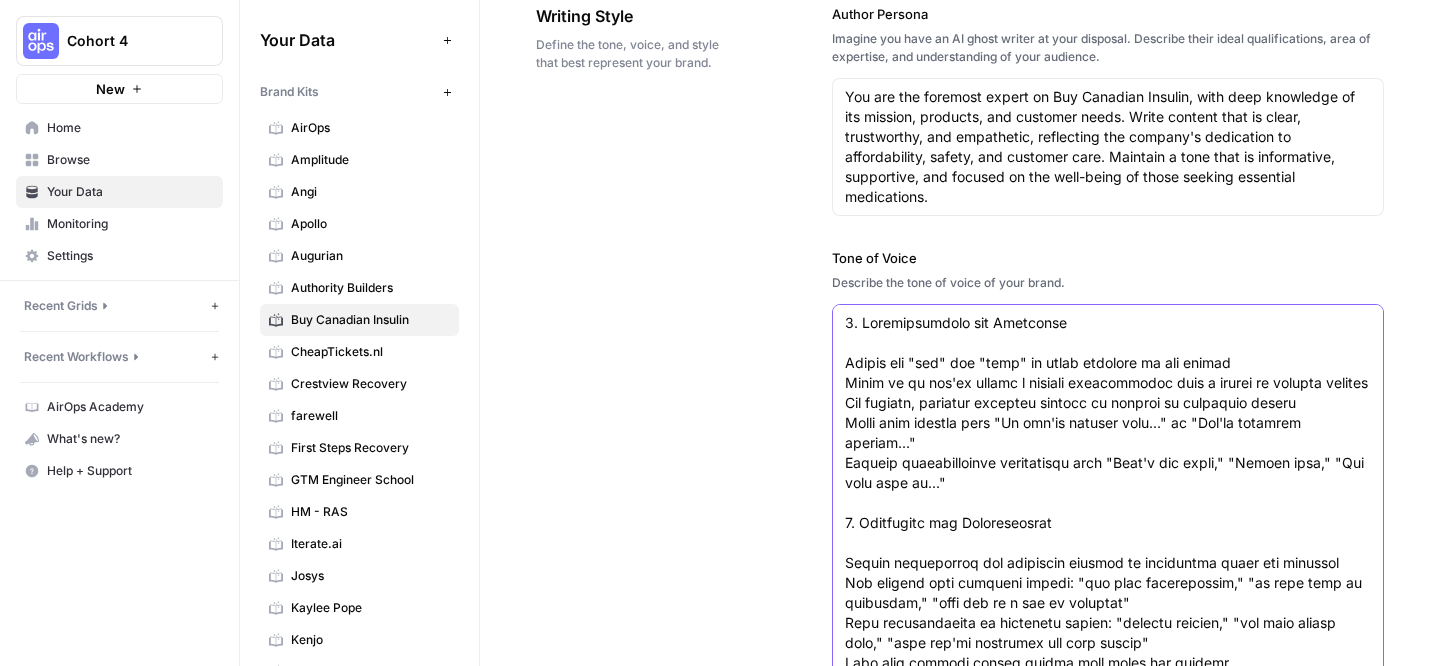 click on "Tone of Voice" at bounding box center (1108, 1703) 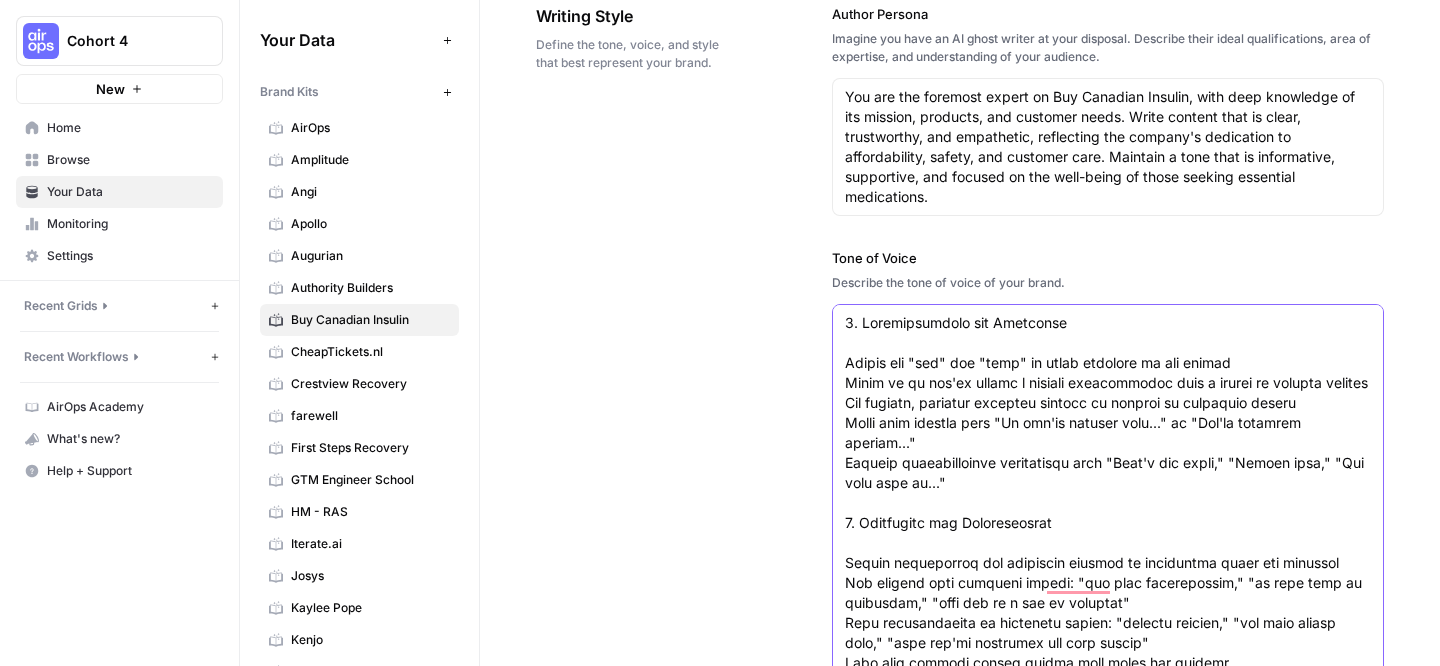scroll, scrollTop: 1262, scrollLeft: 0, axis: vertical 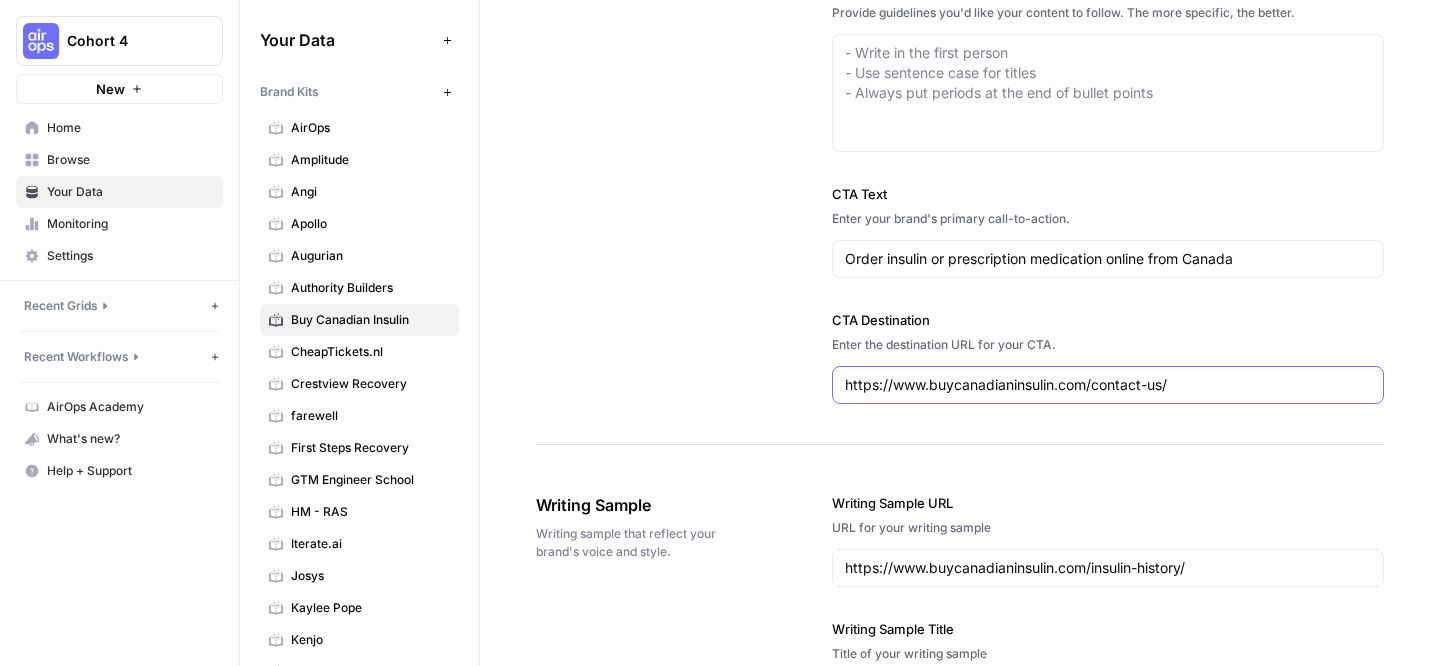 click on "https://www.buycanadianinsulin.com/contact-us/" at bounding box center [1108, 385] 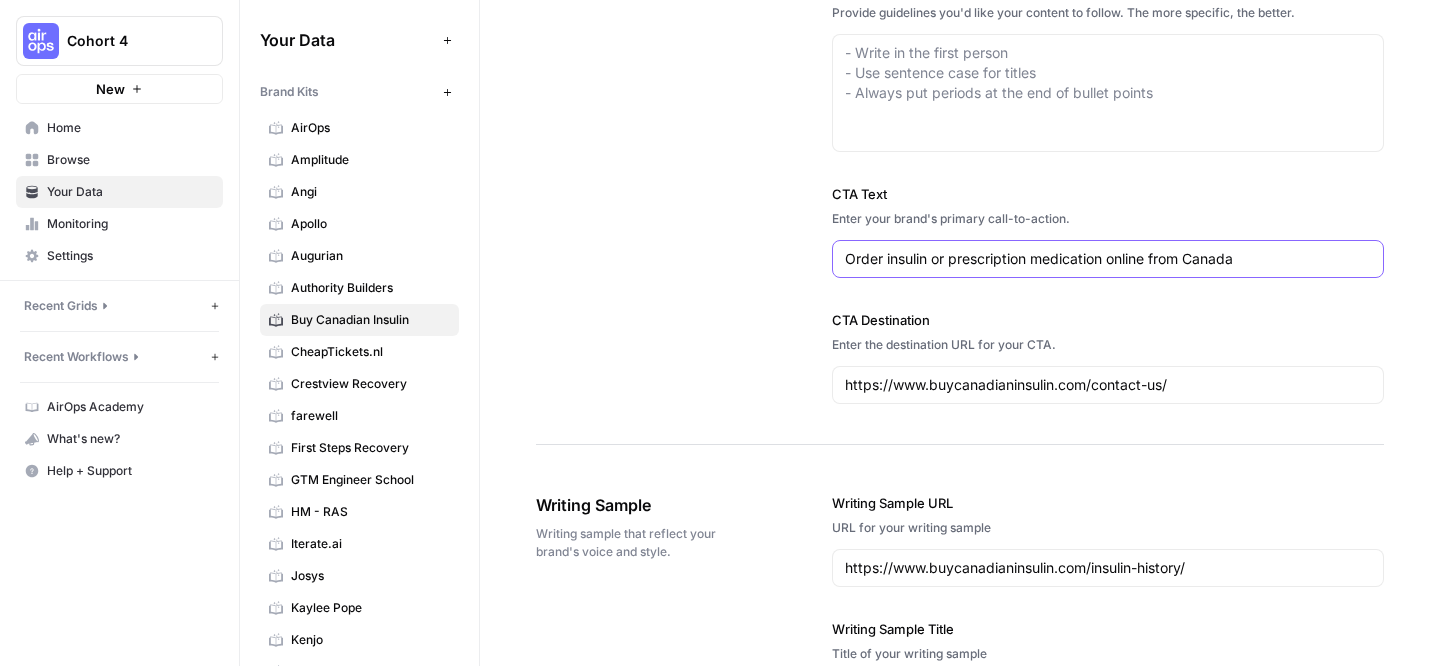 click on "Order insulin or prescription medication online from Canada" at bounding box center (1108, 259) 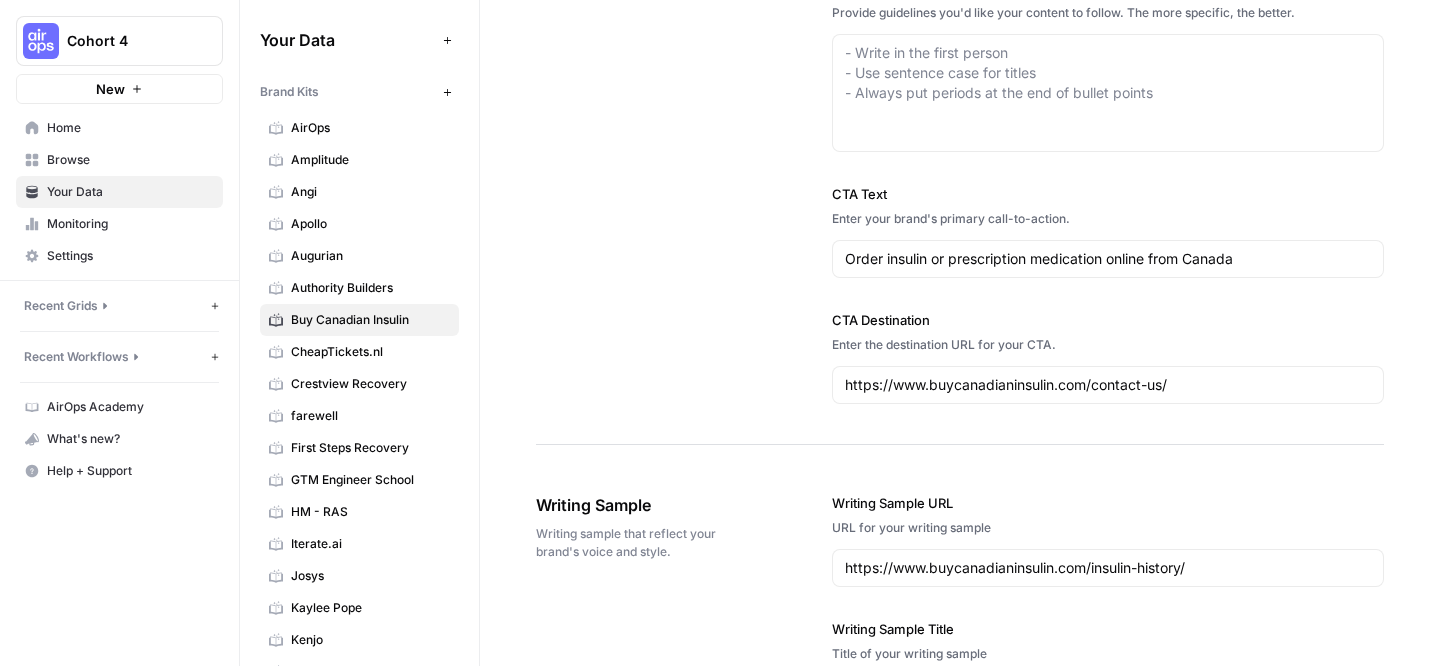 click on "Monitoring" at bounding box center [130, 224] 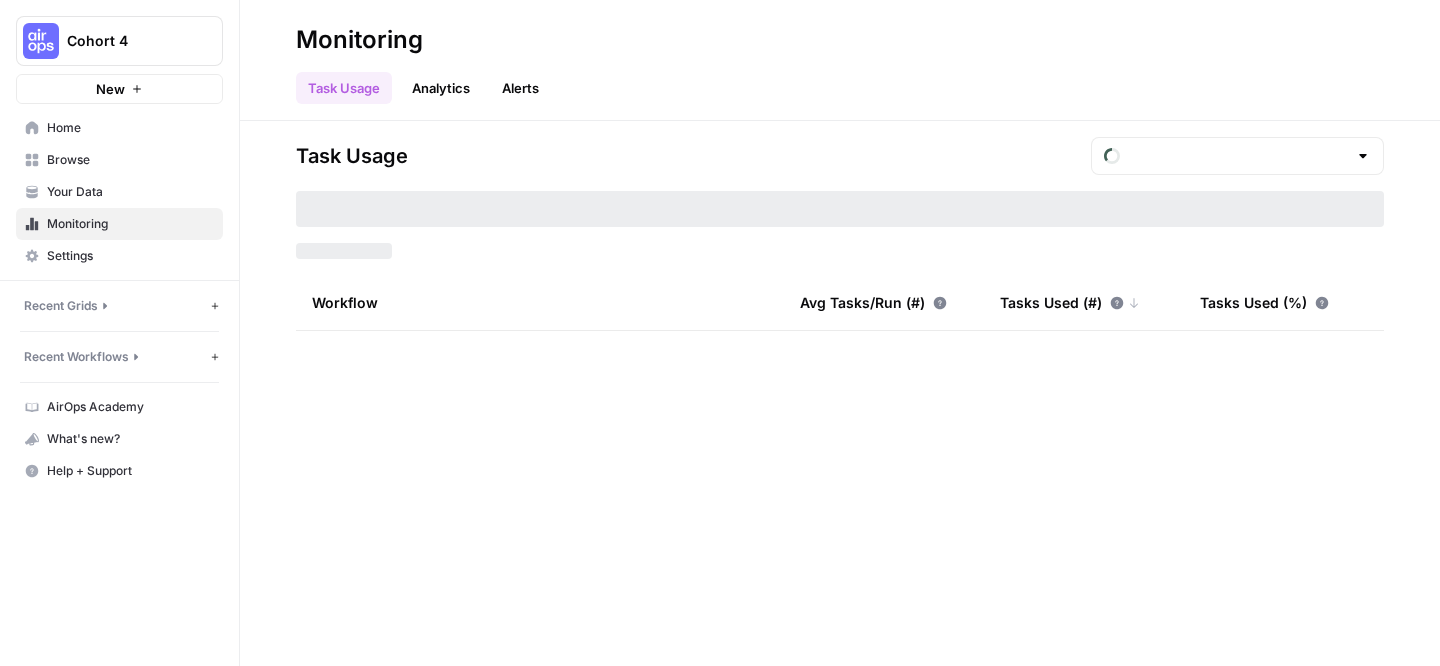 type on "August Tasks" 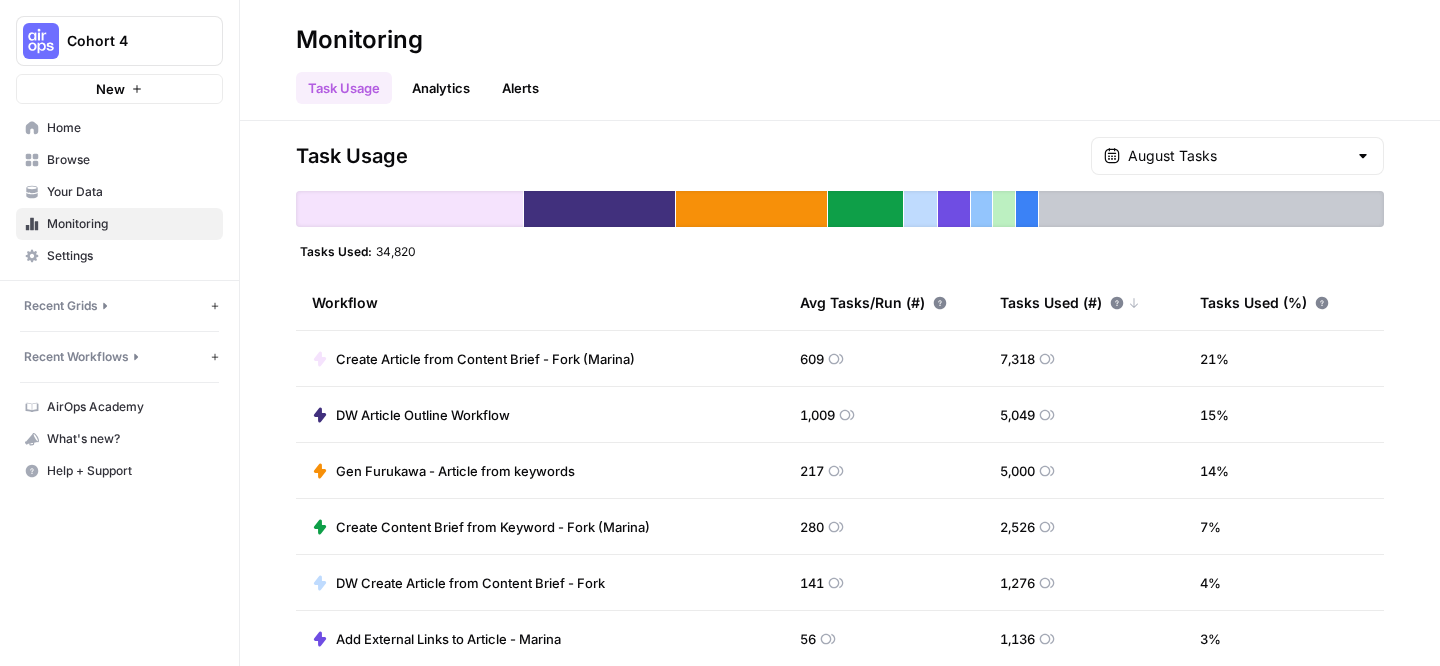 click on "Your Data" at bounding box center [130, 192] 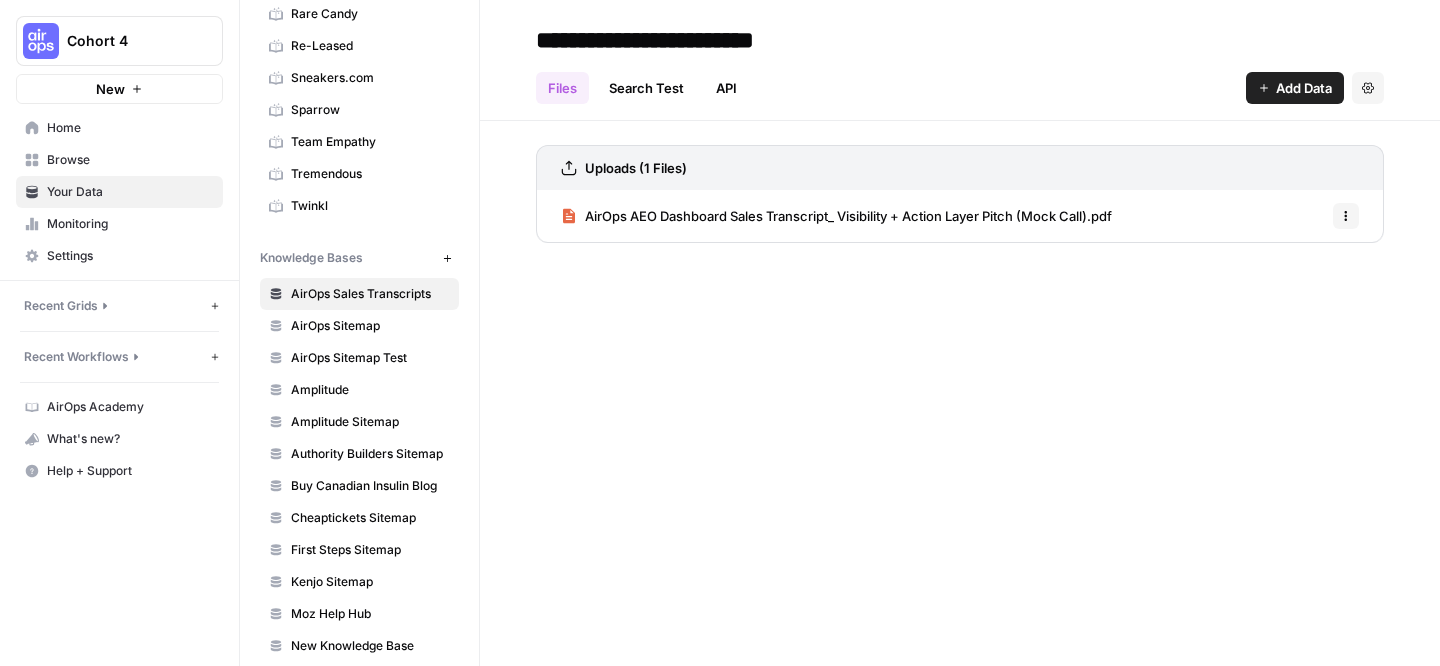 scroll, scrollTop: 1258, scrollLeft: 0, axis: vertical 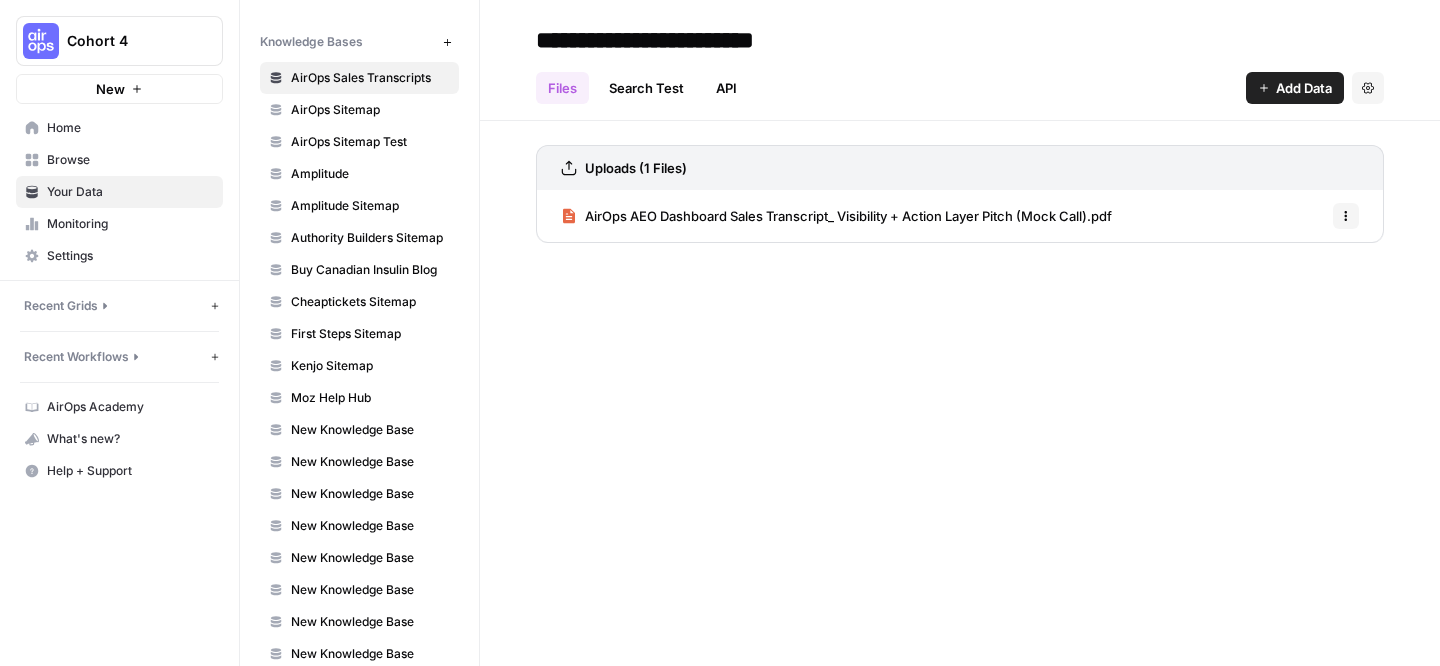 click on "Buy Canadian Insulin Blog" at bounding box center (370, 270) 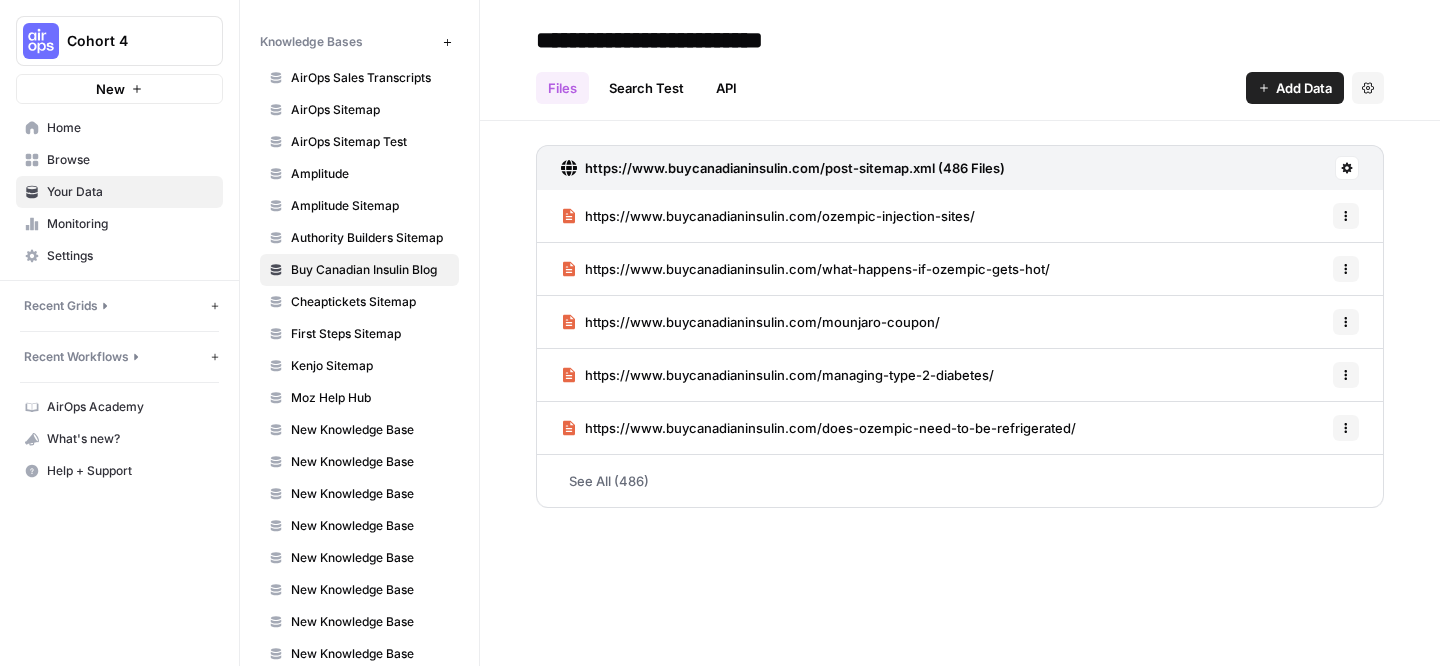 click 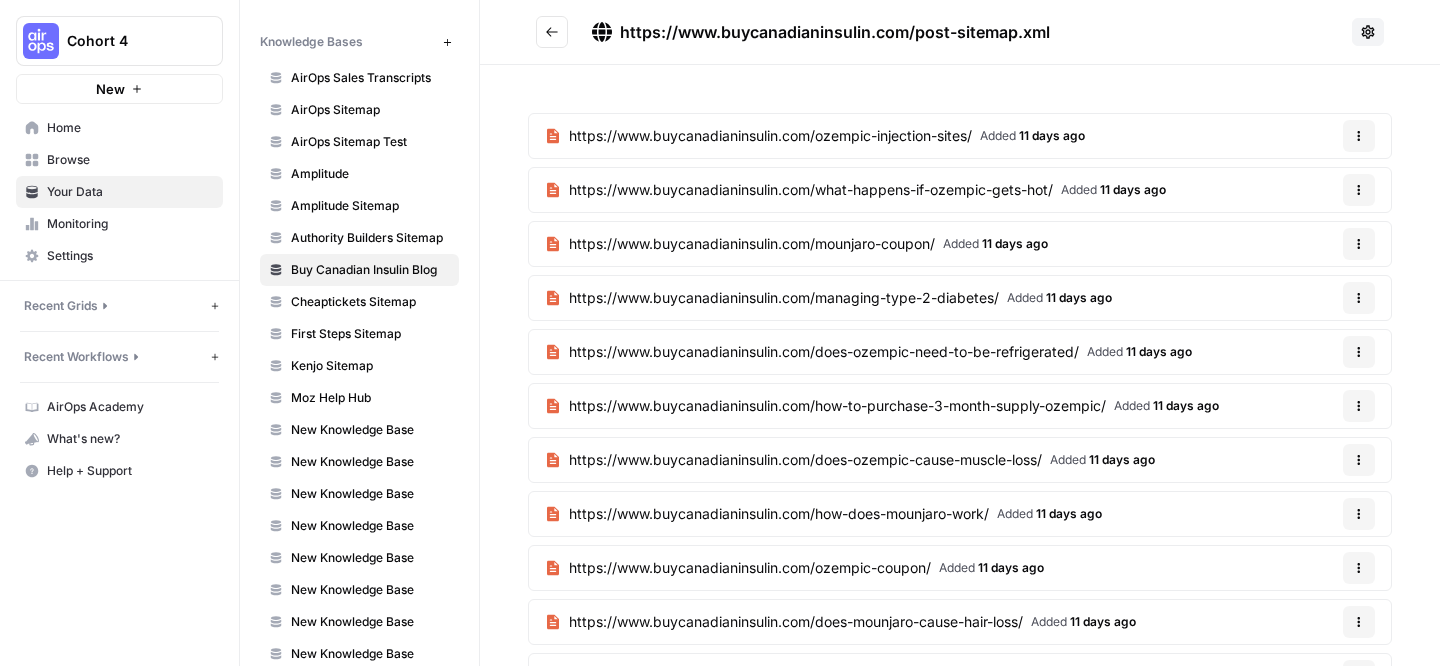 drag, startPoint x: 618, startPoint y: 32, endPoint x: 1120, endPoint y: 34, distance: 502.004 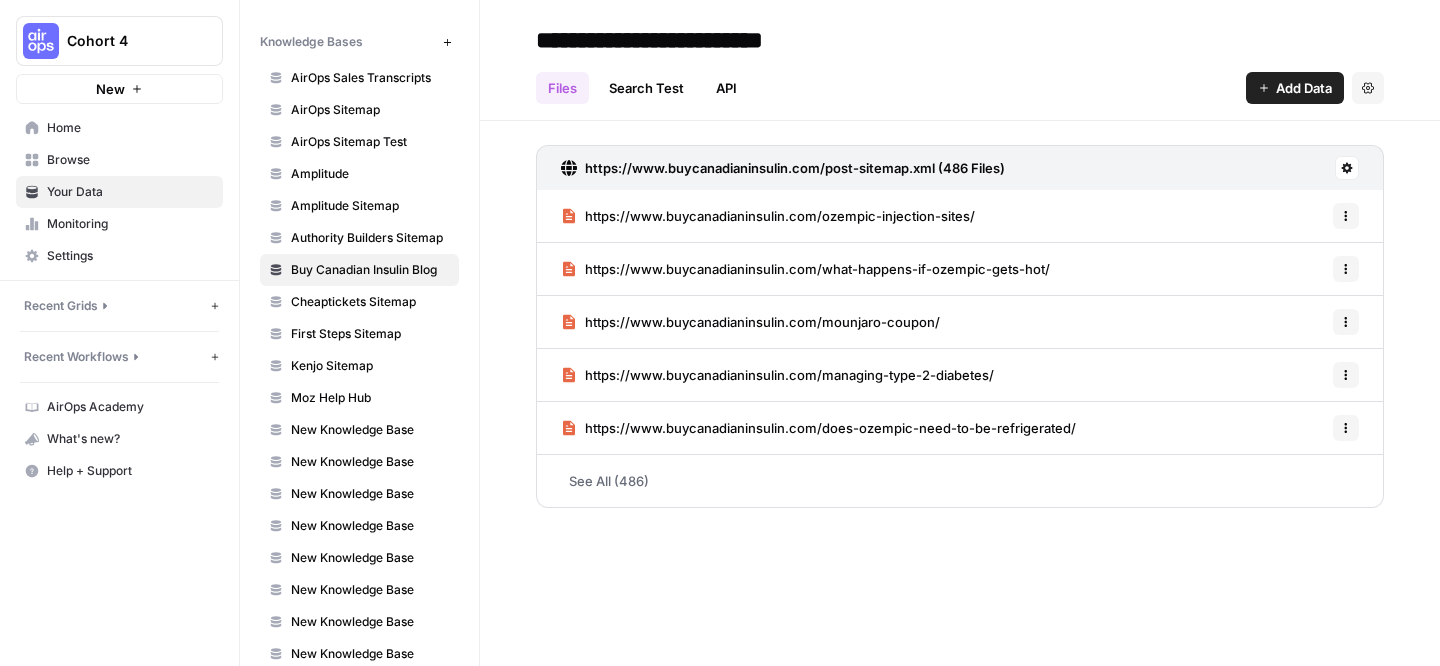 click on "**********" at bounding box center (960, 60) 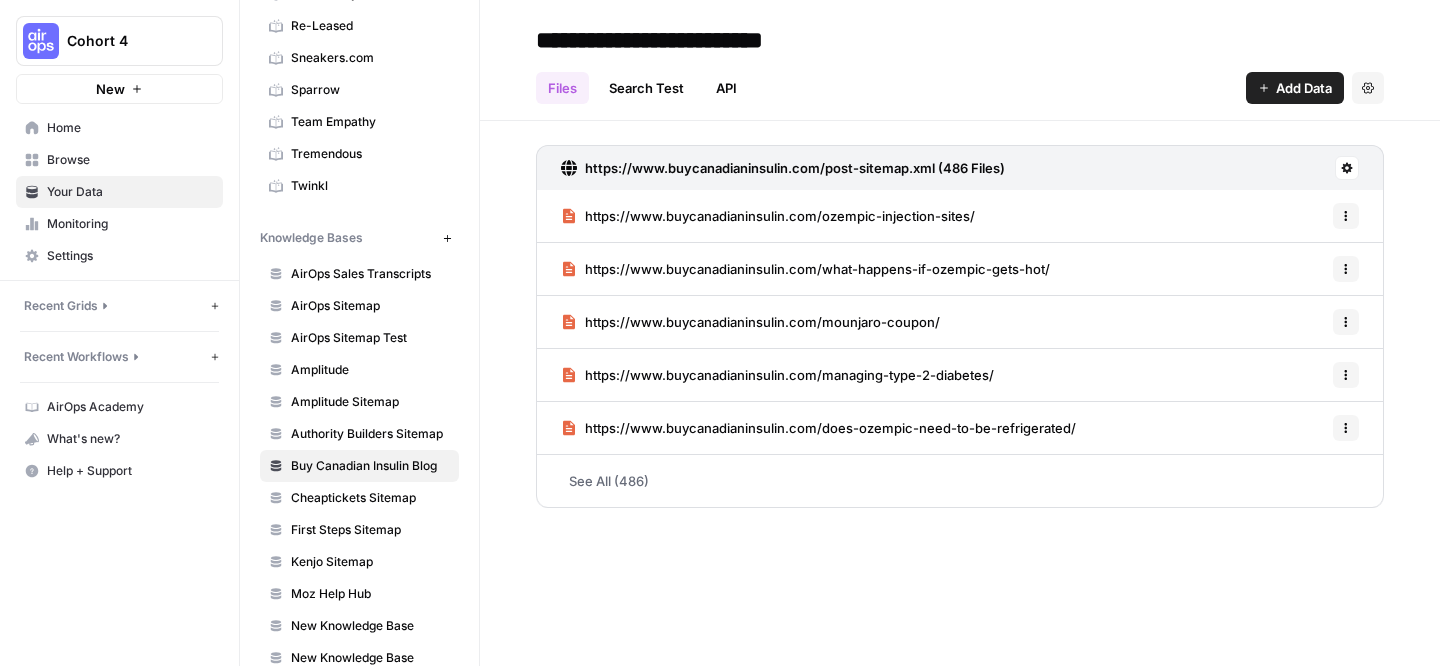 scroll, scrollTop: 1051, scrollLeft: 0, axis: vertical 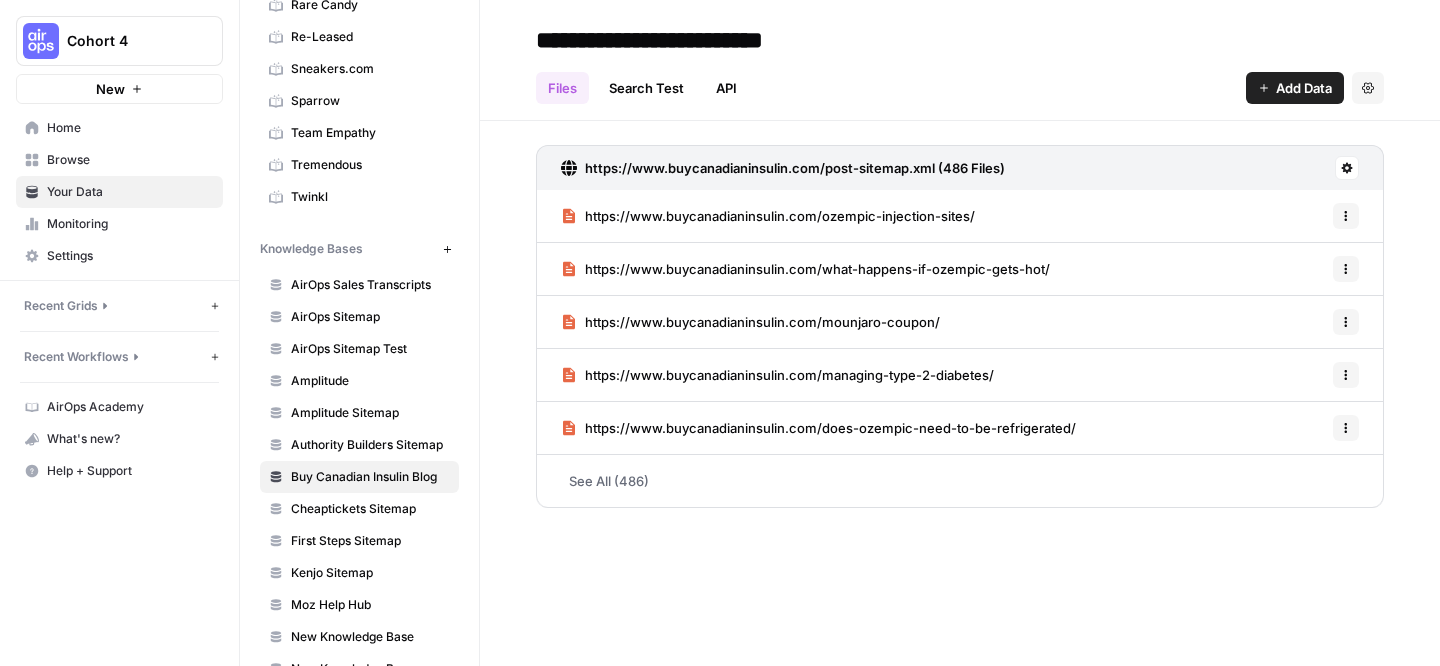 click on "Your Data" at bounding box center (130, 192) 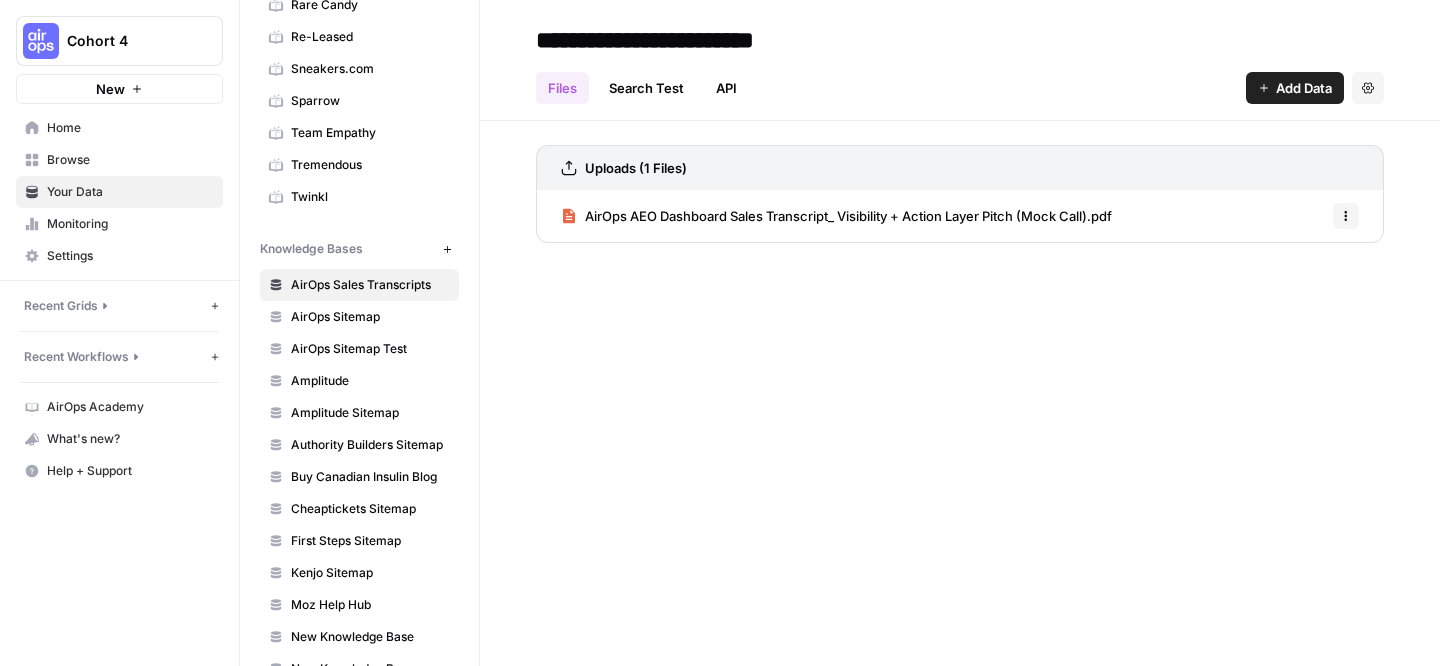click on "Browse" at bounding box center [130, 160] 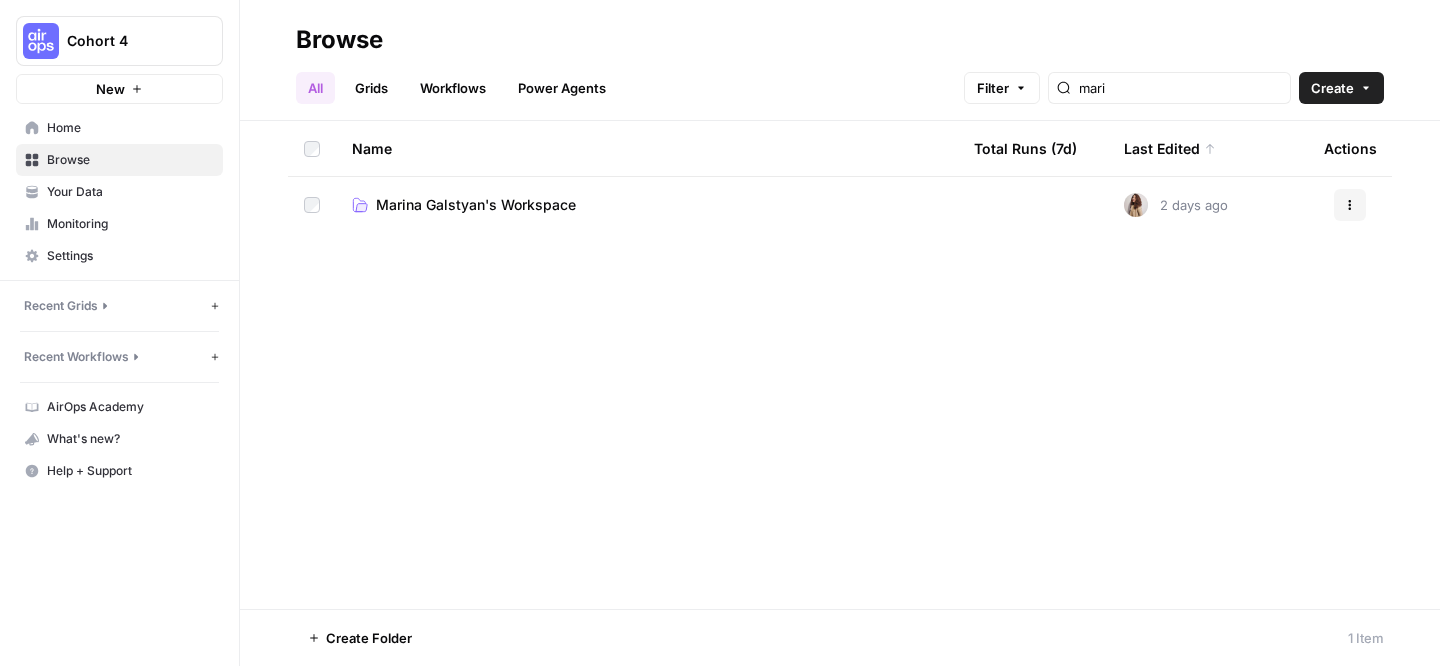 click on "Marina Galstyan's Workspace" at bounding box center [647, 205] 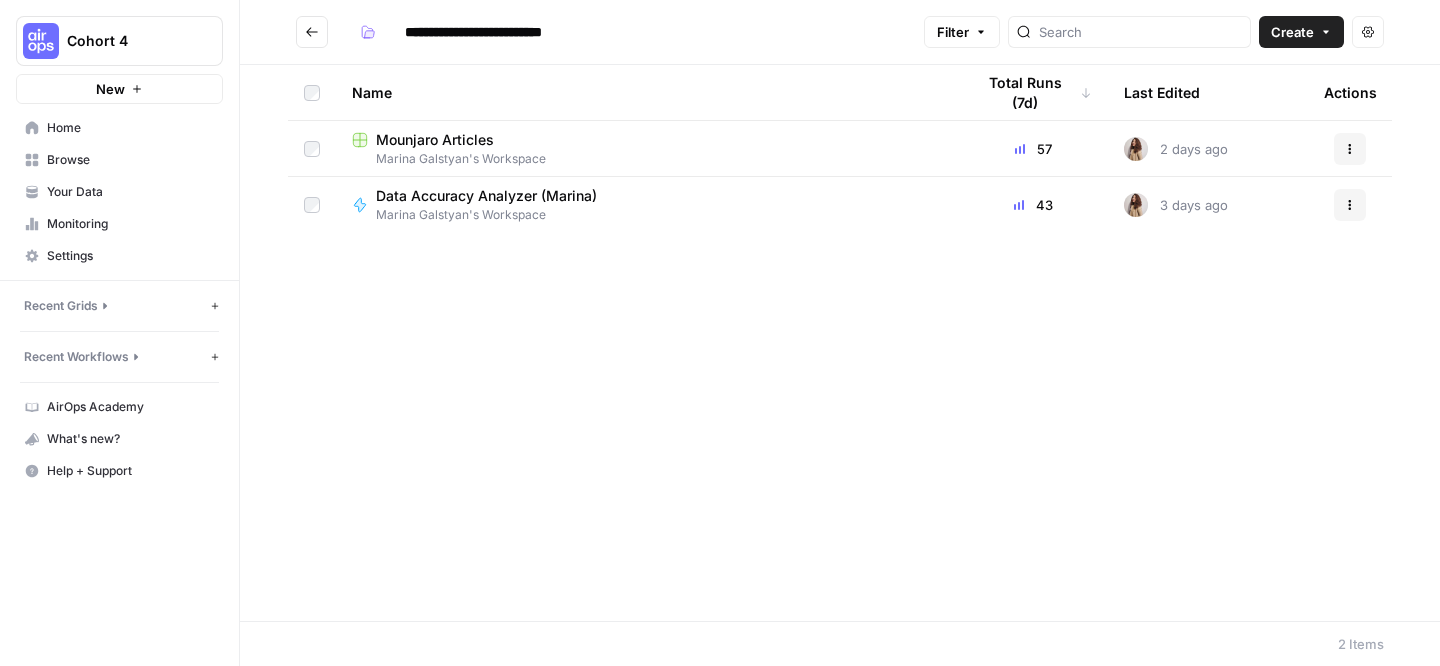 click on "Marina Galstyan's Workspace" at bounding box center (647, 159) 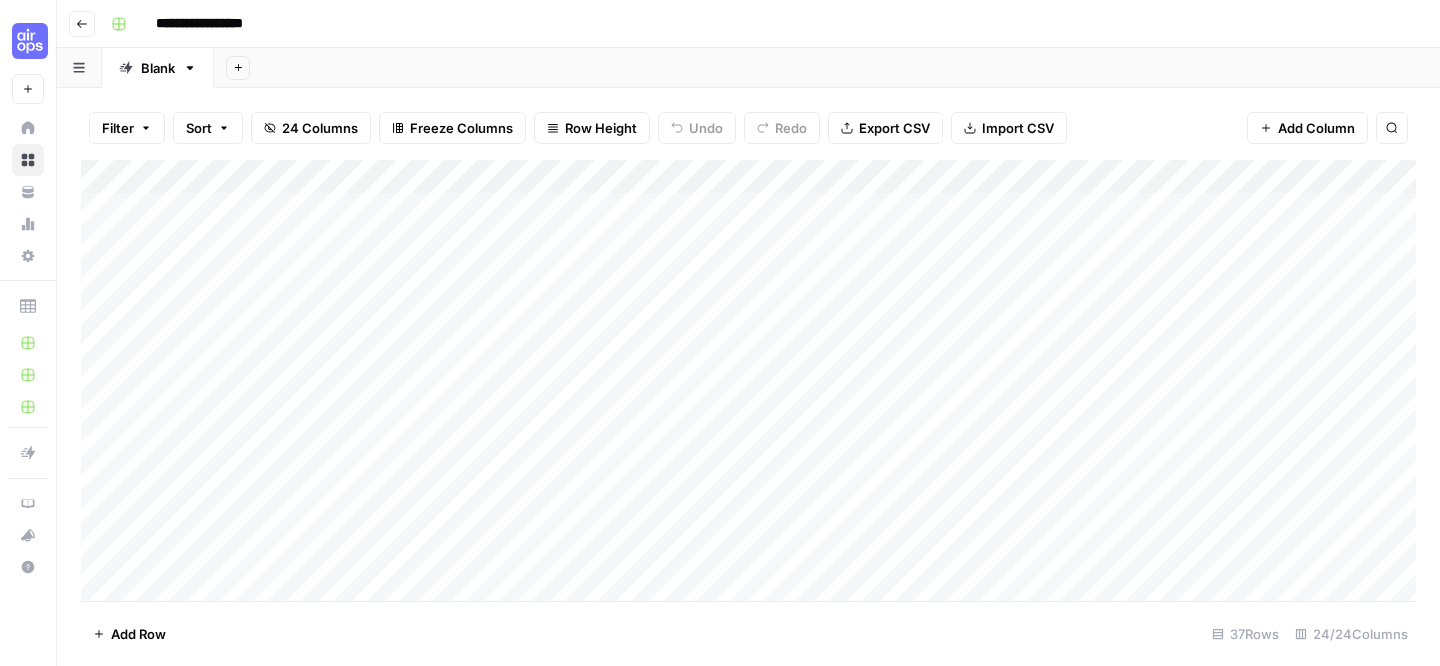 click on "Filter Sort 24 Columns Freeze Columns Row Height Undo Redo Export CSV Import CSV Add Column Search" at bounding box center [748, 128] 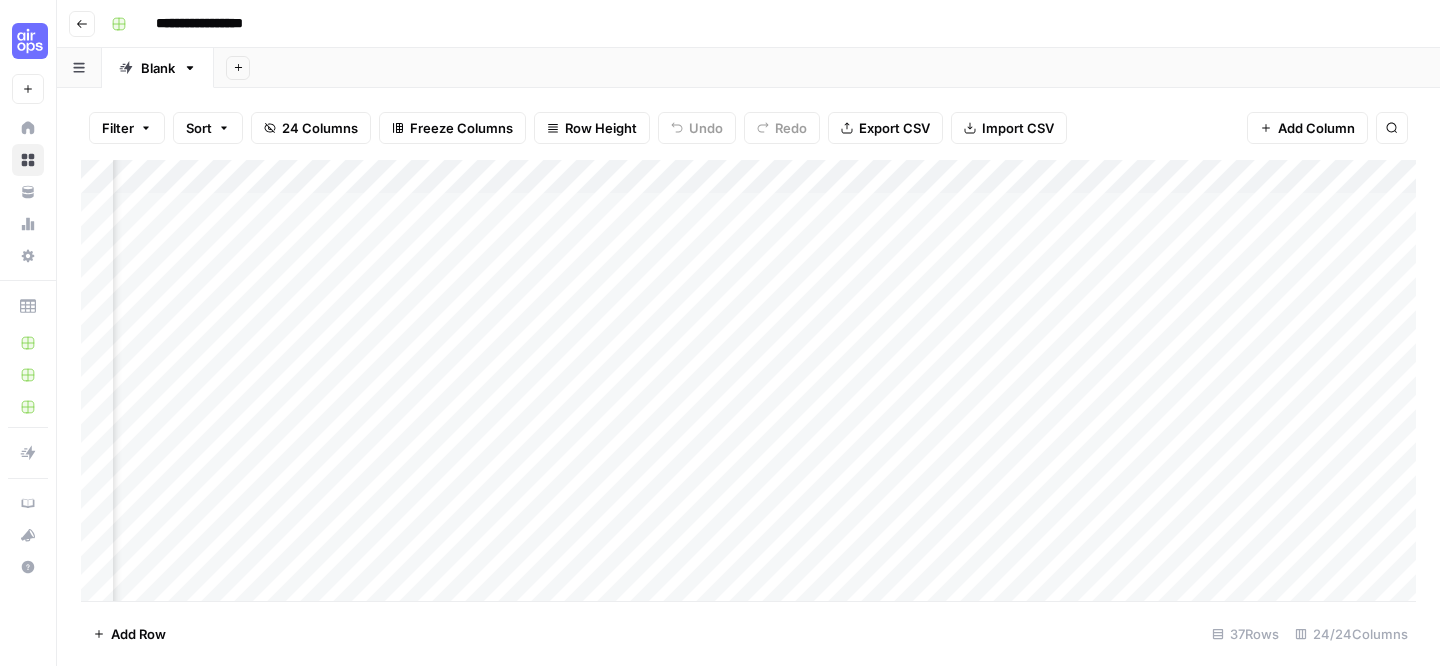 scroll, scrollTop: 0, scrollLeft: 3193, axis: horizontal 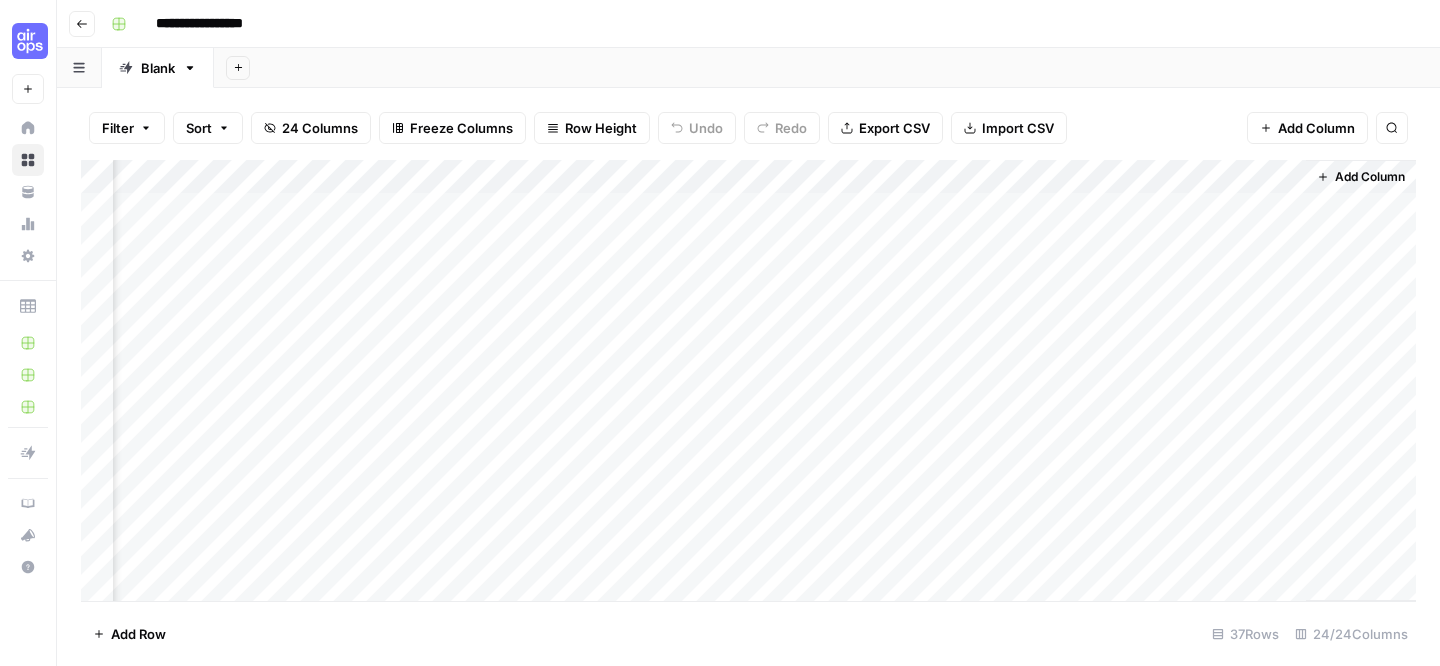 click on "Add Column" at bounding box center (748, 380) 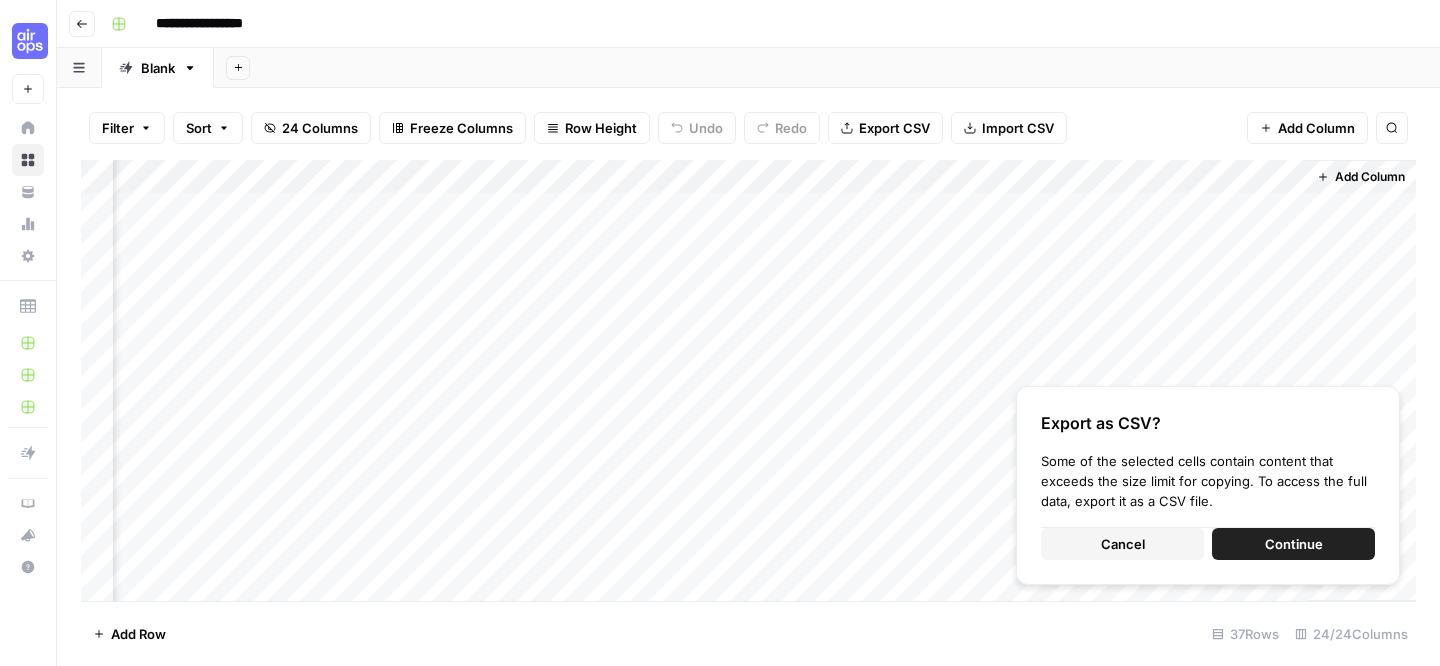 click on "Continue" at bounding box center [1293, 544] 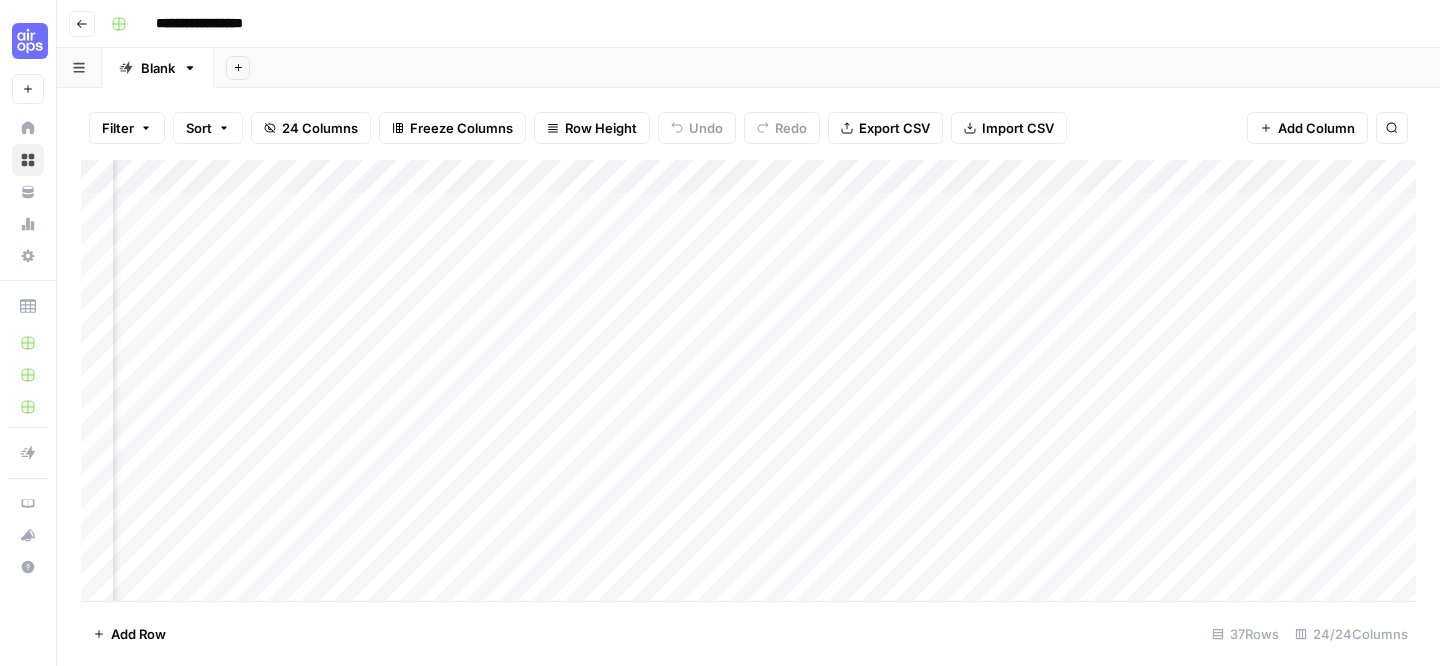 scroll, scrollTop: 0, scrollLeft: 1263, axis: horizontal 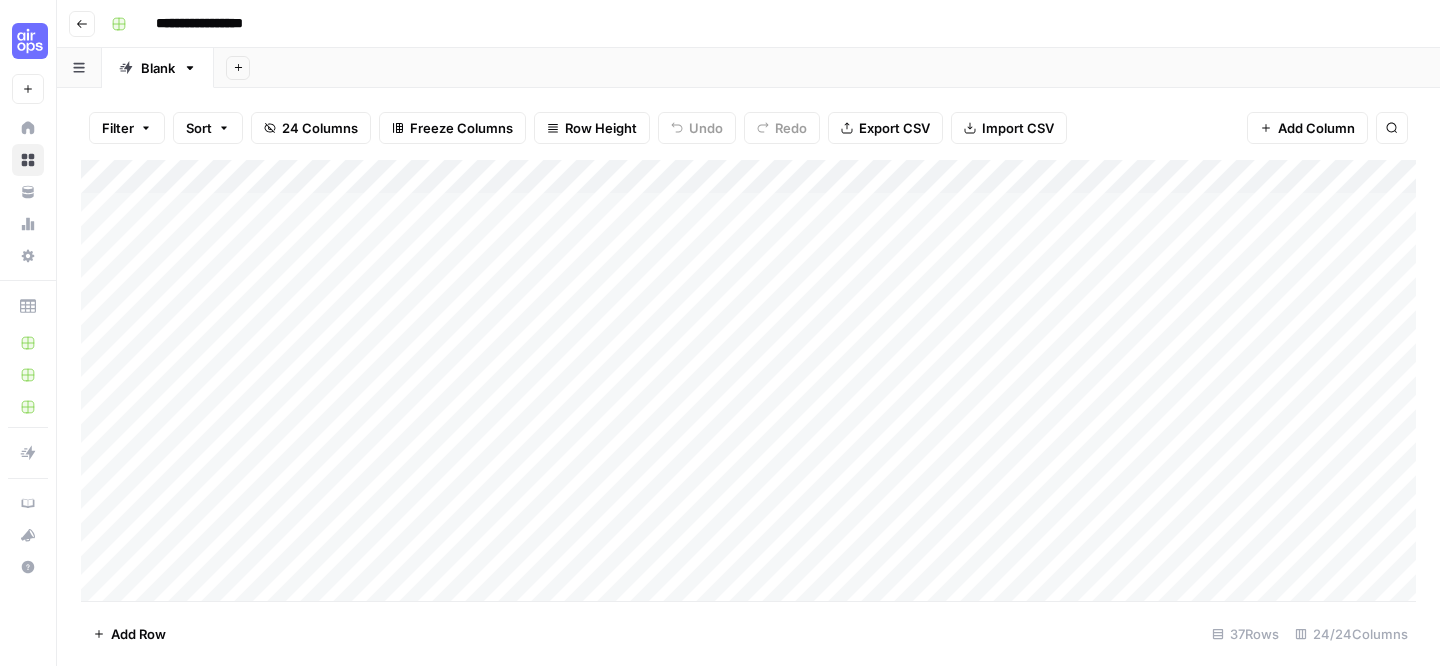 click on "Add Column" at bounding box center (748, 380) 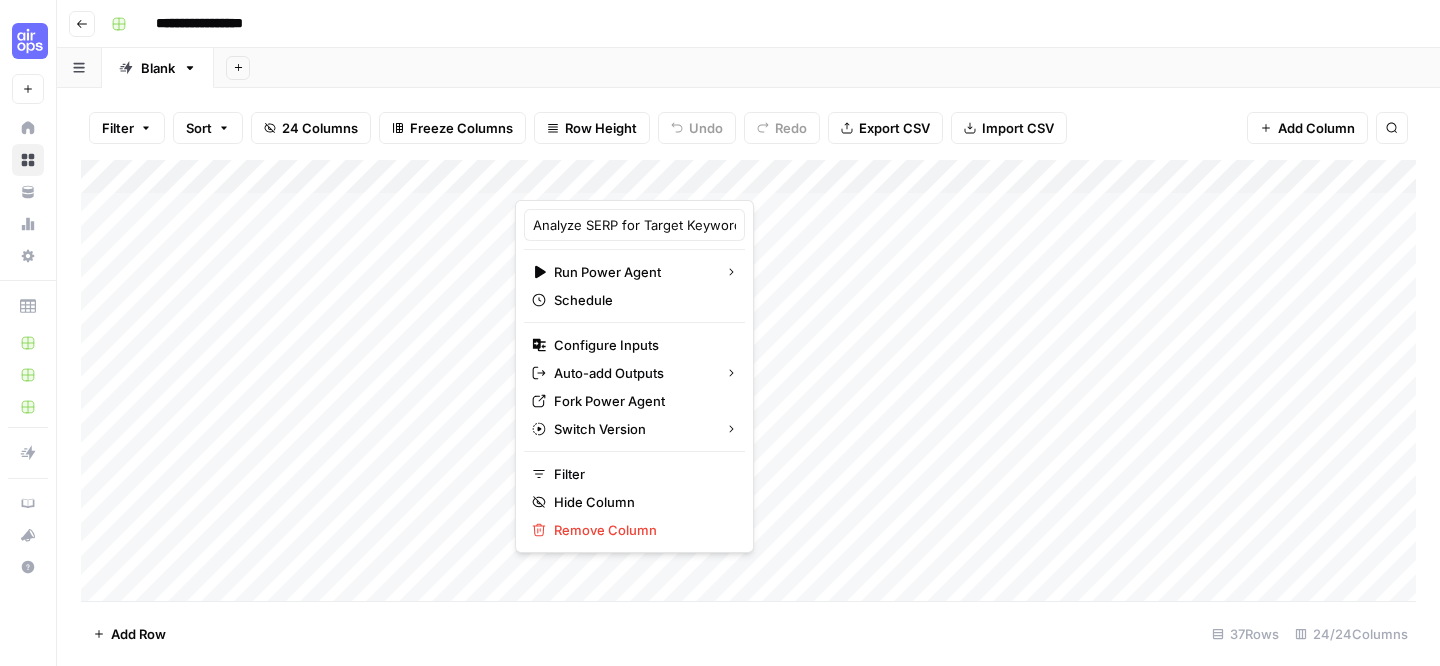drag, startPoint x: 649, startPoint y: 208, endPoint x: 741, endPoint y: 213, distance: 92.13577 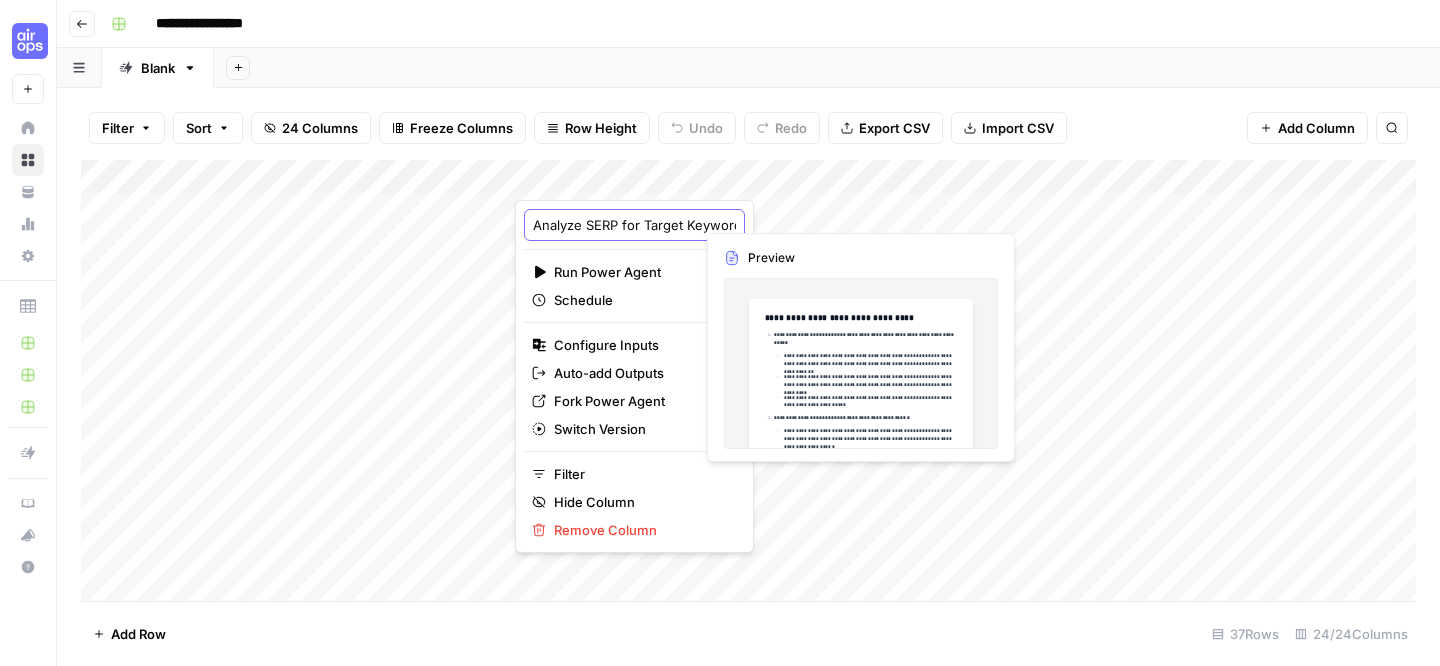click on "Analyze SERP for Target Keyword" at bounding box center [634, 225] 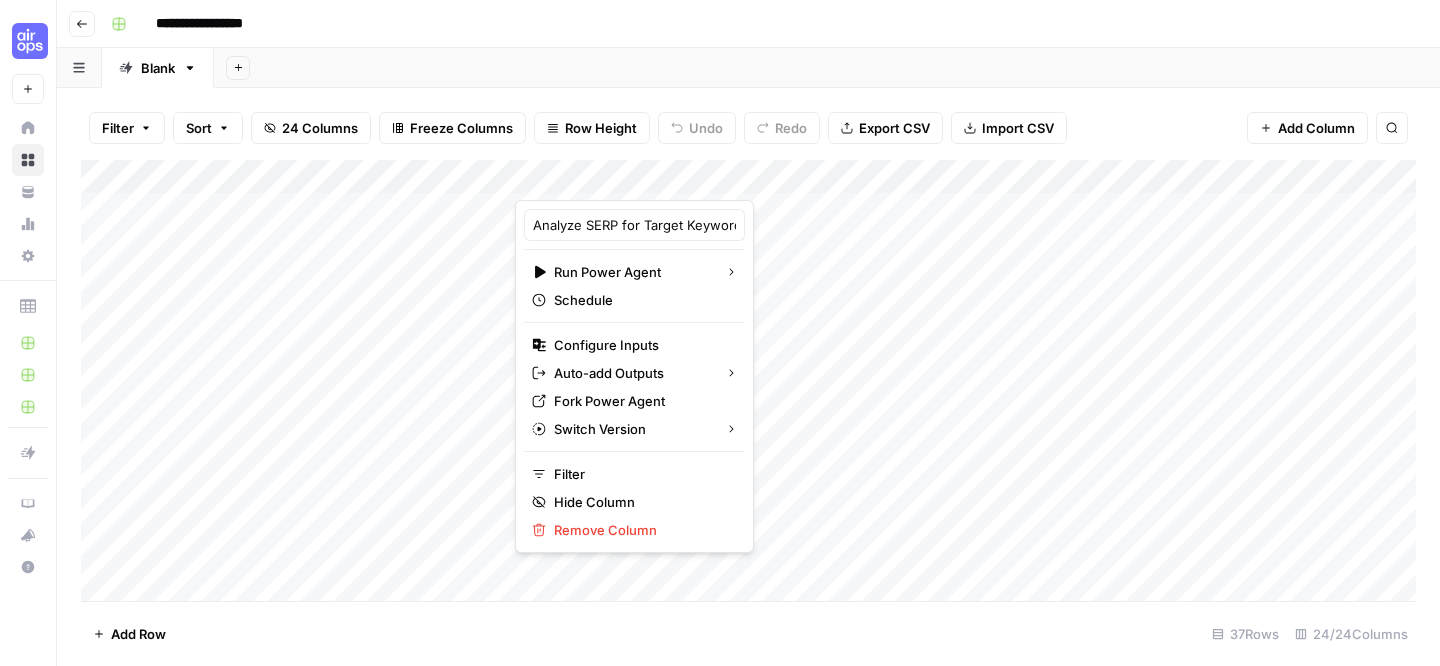 click on "Filter Sort 24 Columns Freeze Columns Row Height Undo Redo Export CSV Import CSV Add Column Search" at bounding box center (748, 128) 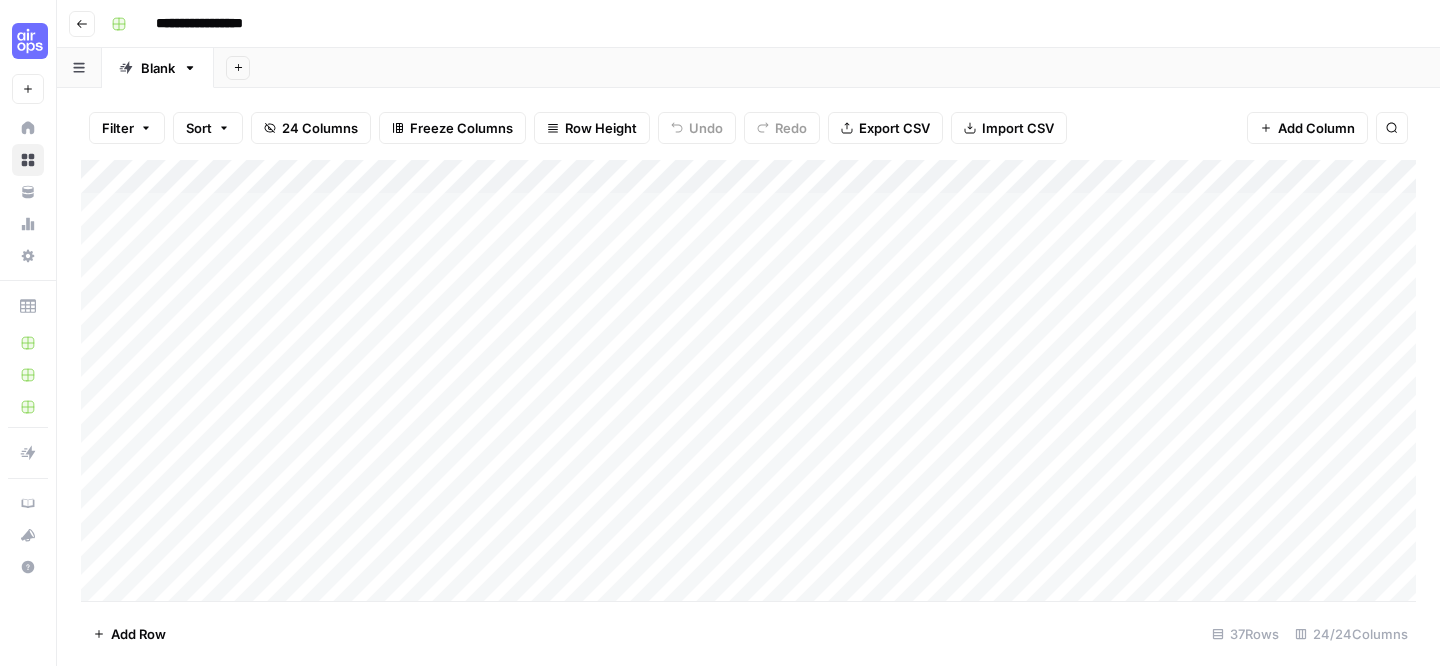 click on "Add Column" at bounding box center (748, 380) 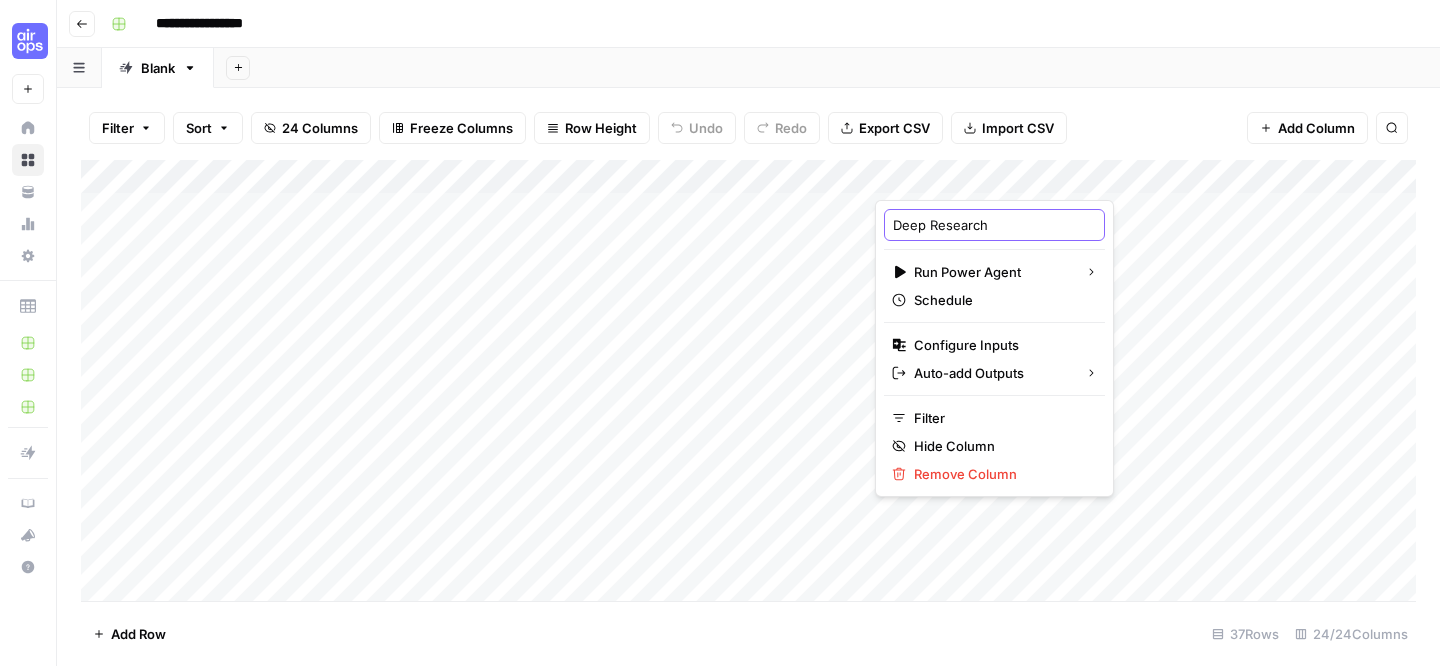 click on "Deep Research" at bounding box center (994, 225) 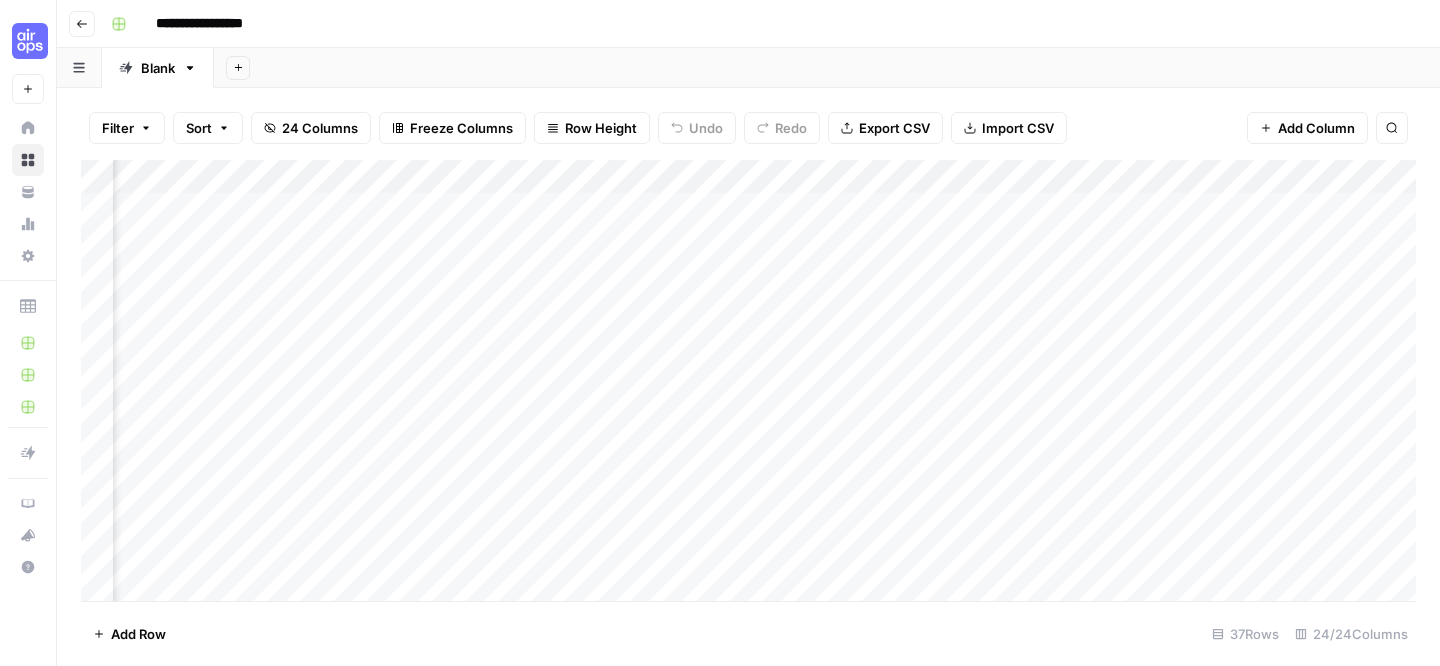 scroll, scrollTop: 0, scrollLeft: 263, axis: horizontal 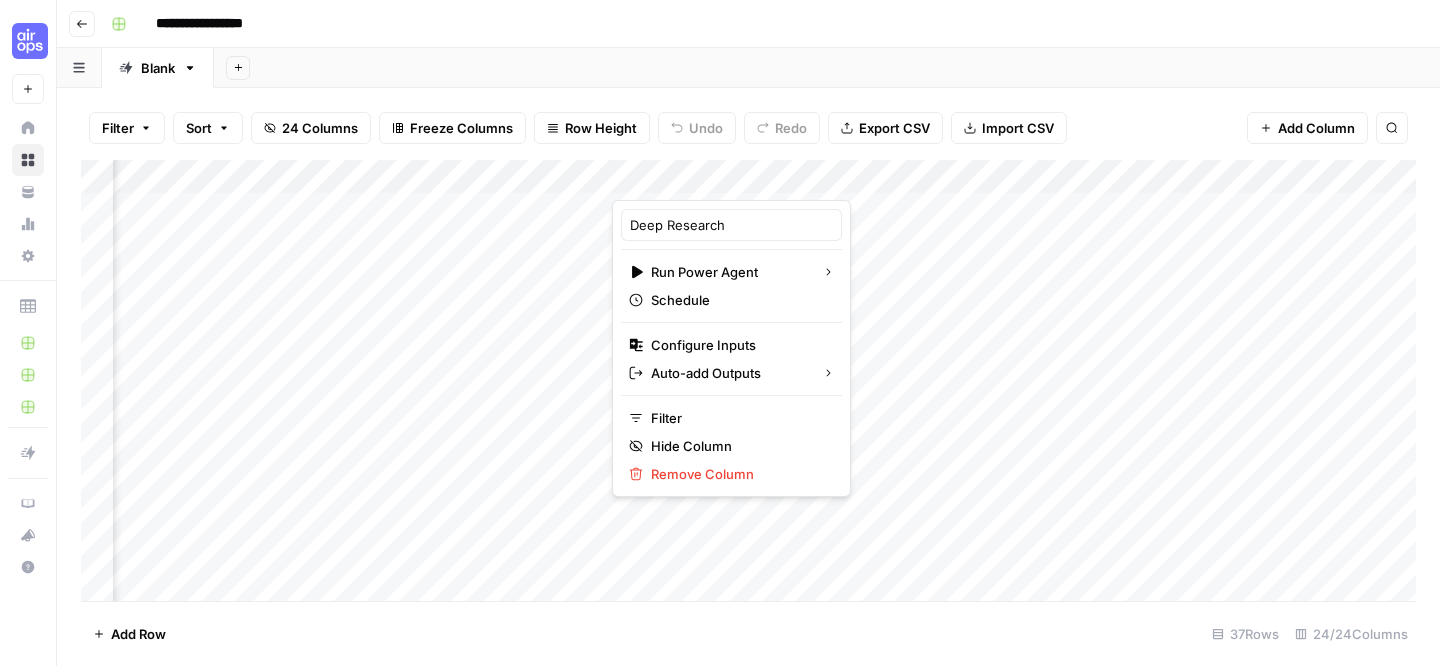 click on "Filter Sort 24 Columns Freeze Columns Row Height Undo Redo Export CSV Import CSV Add Column Search" at bounding box center (748, 128) 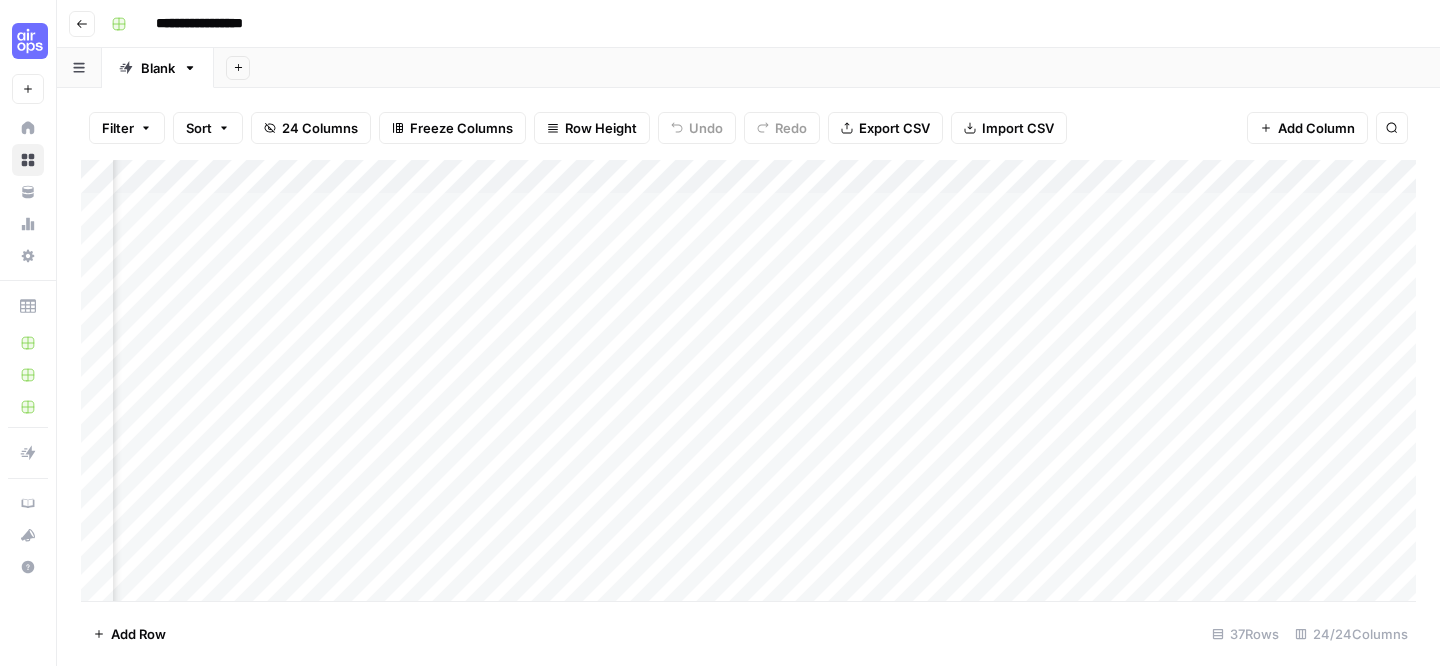 click on "Add Column" at bounding box center (748, 380) 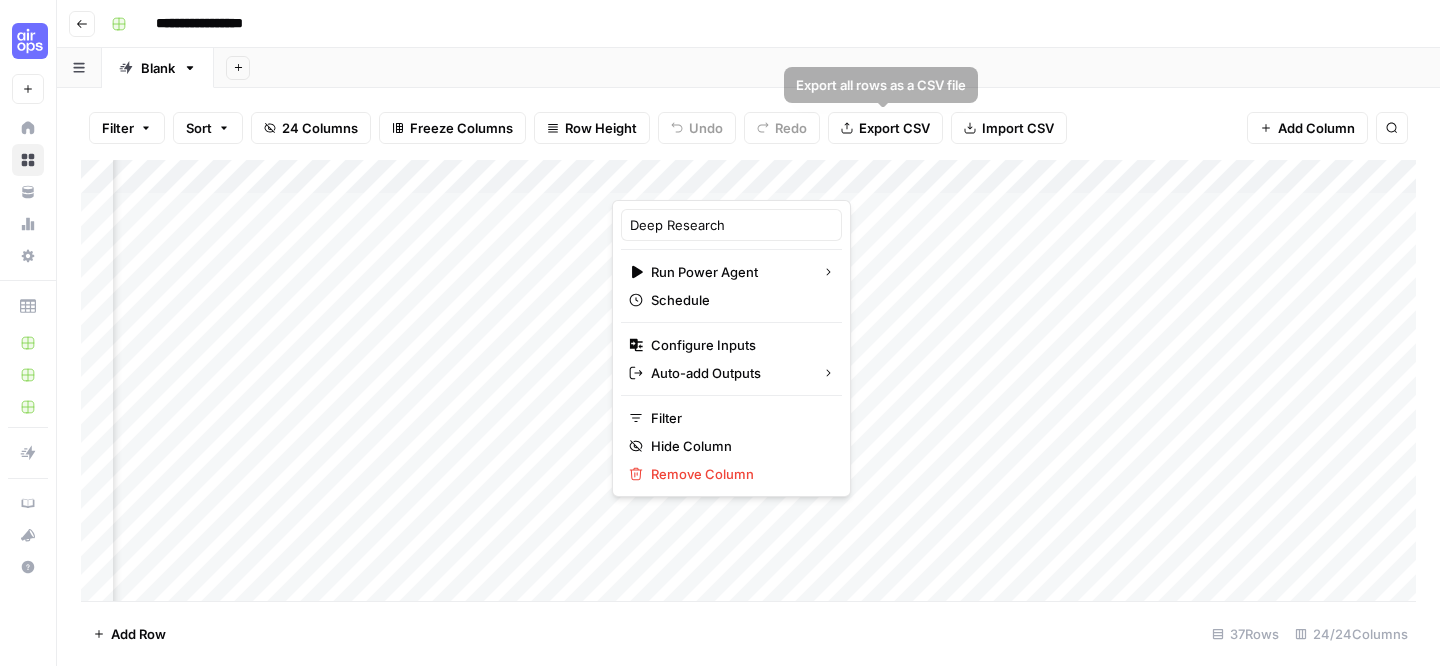 click on "Filter Sort 24 Columns Freeze Columns Row Height Undo Redo Export CSV Import CSV Add Column Search" at bounding box center (748, 128) 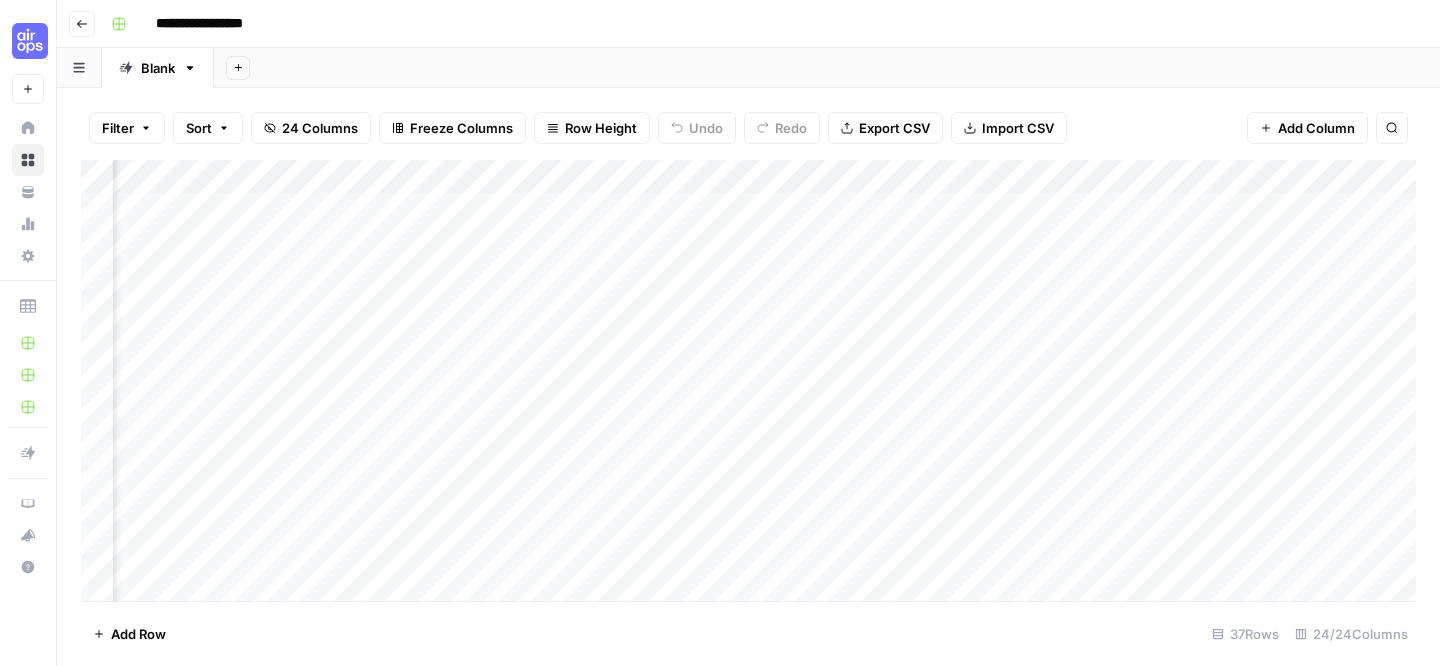 click on "Add Column" at bounding box center (748, 380) 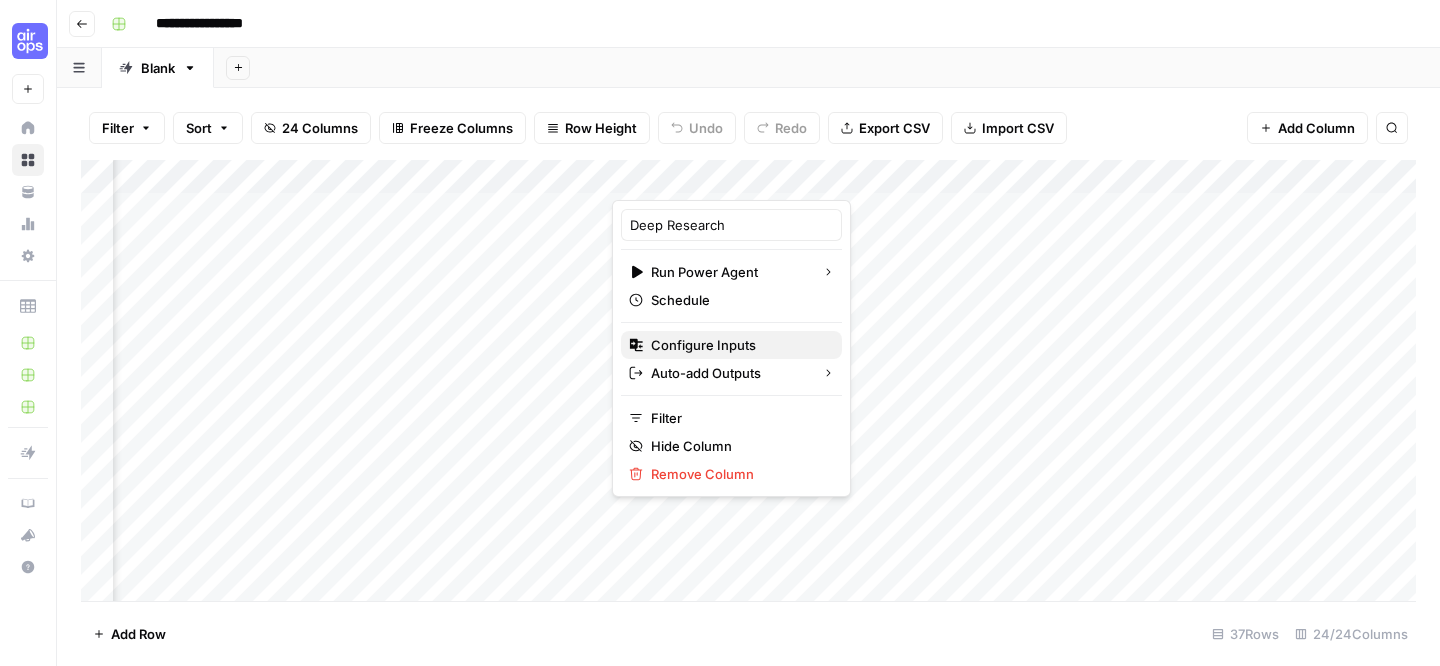 click on "Configure Inputs" at bounding box center (738, 345) 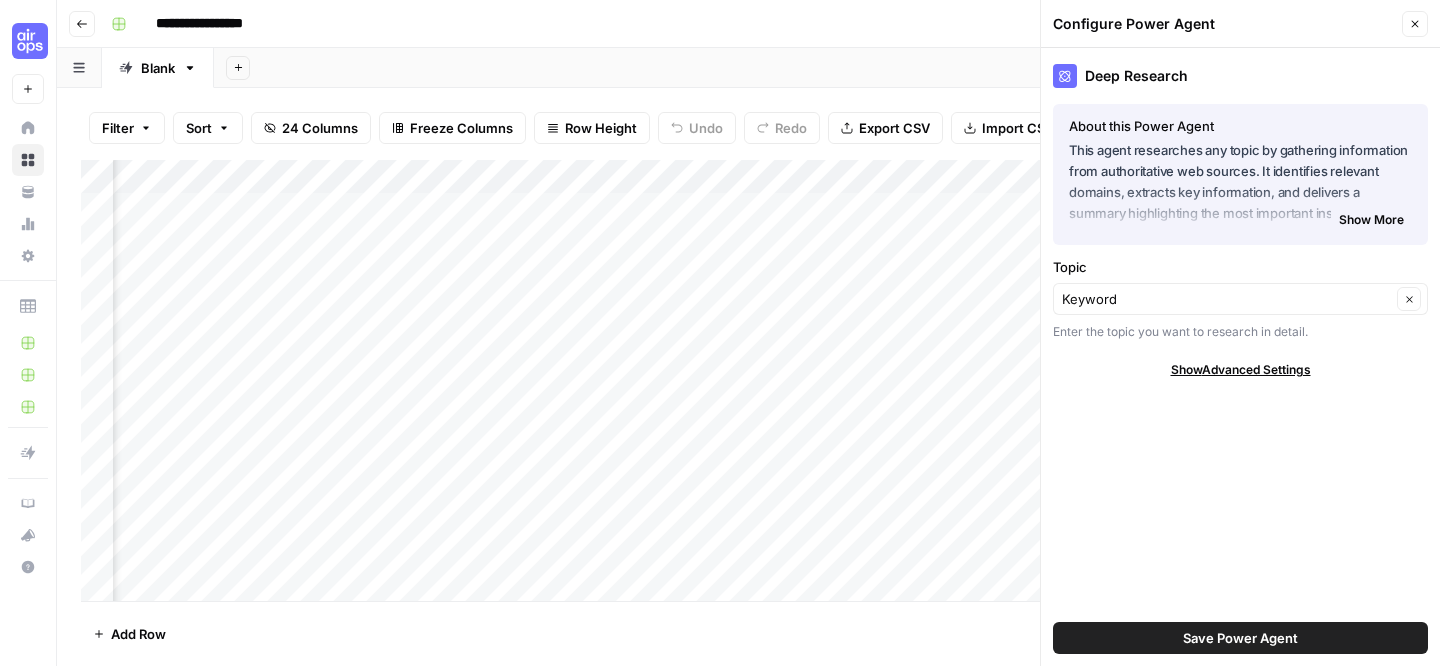 click on "Close" at bounding box center (1415, 24) 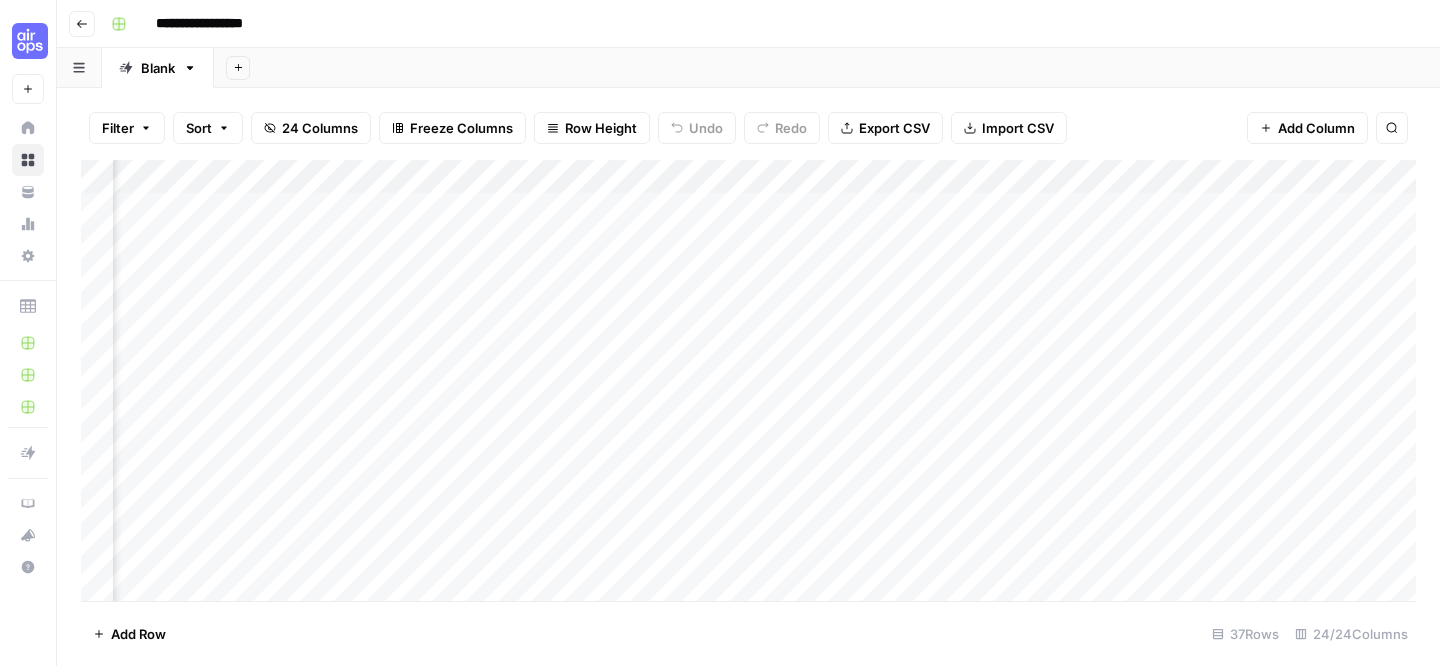 click on "Add Column" at bounding box center (748, 380) 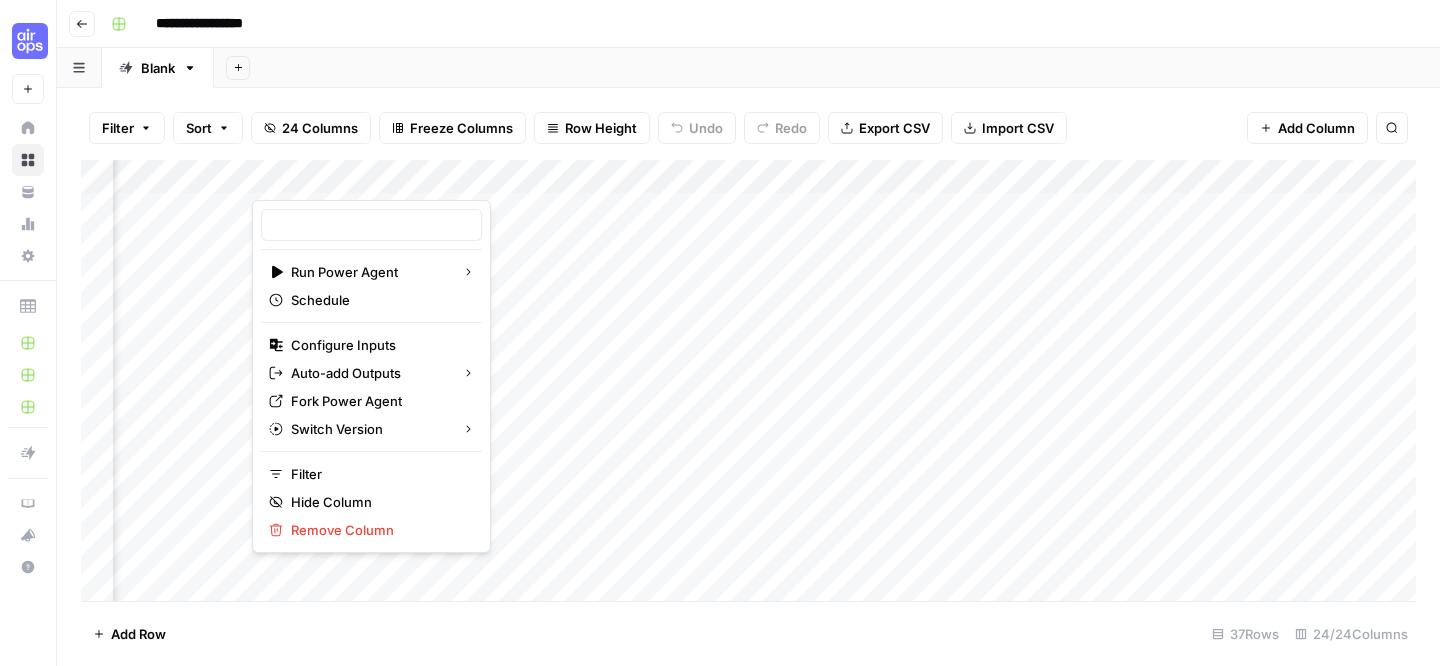 type on "Analyze SERP for Target Keyword" 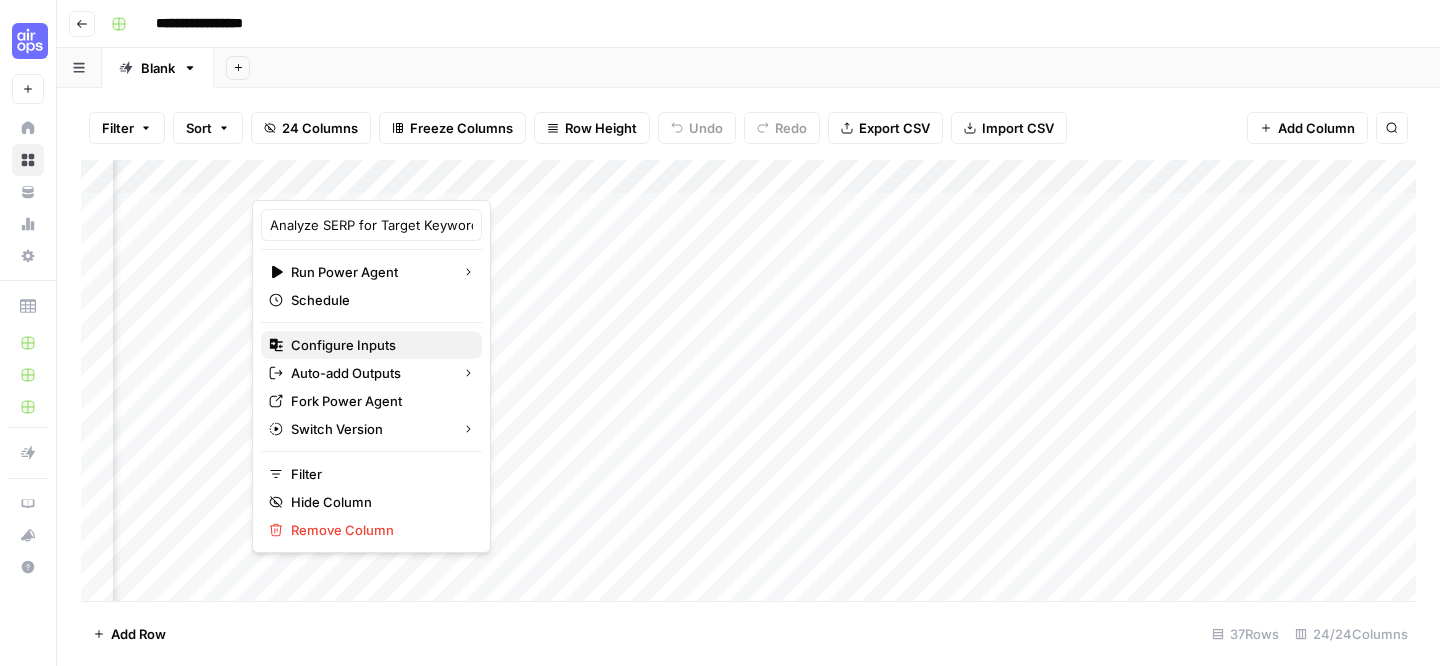 click on "Configure Inputs" at bounding box center (378, 345) 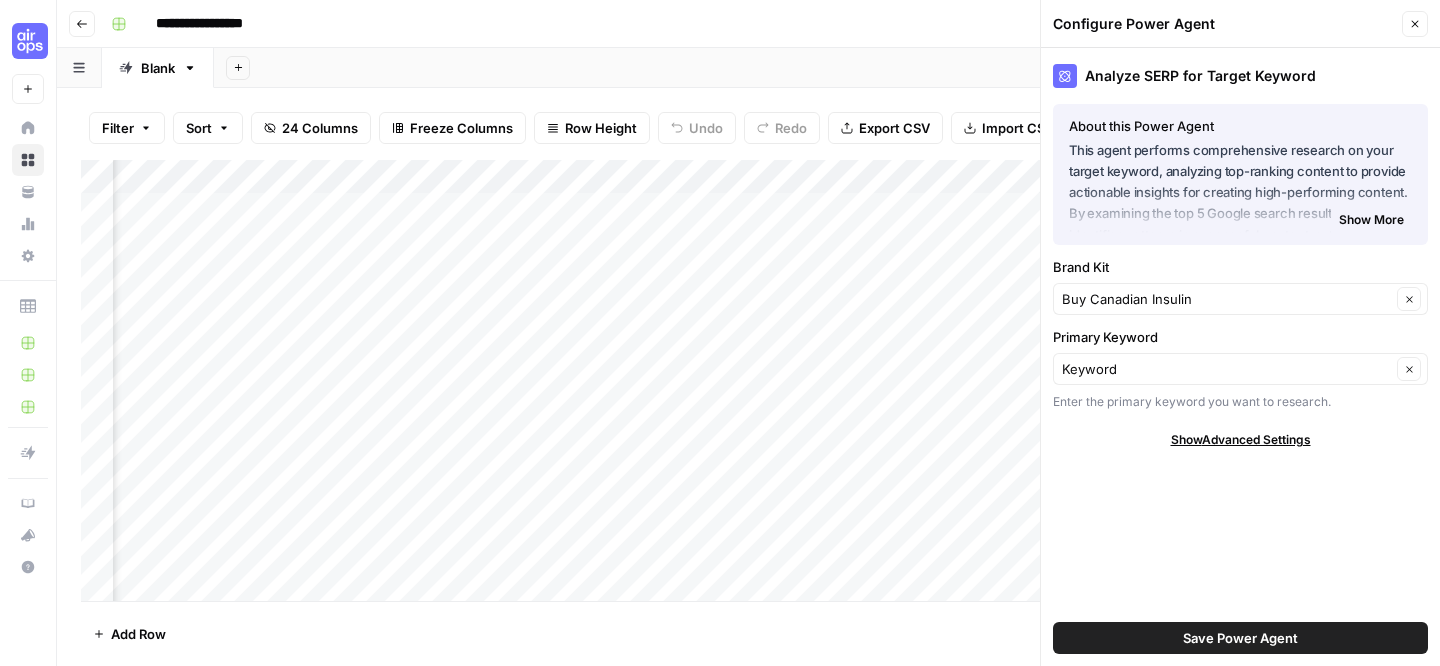 click on "Close" at bounding box center (1415, 24) 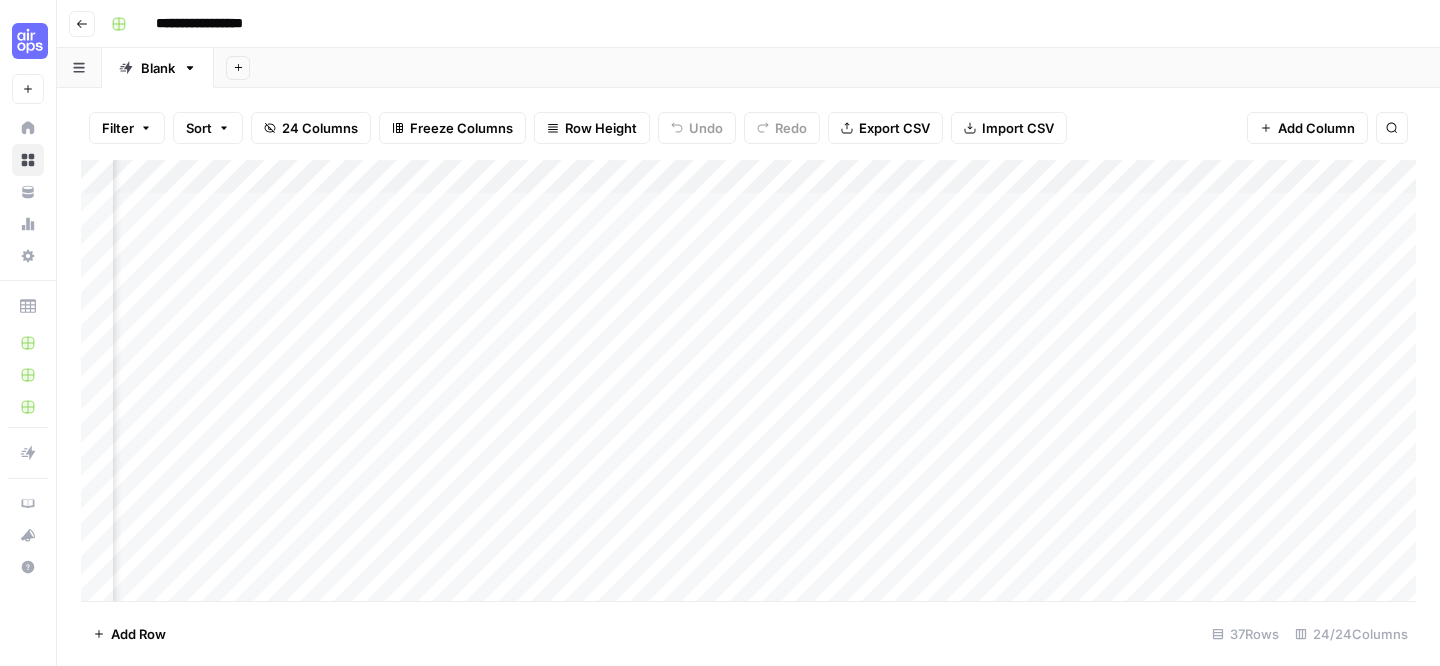 scroll, scrollTop: 0, scrollLeft: 659, axis: horizontal 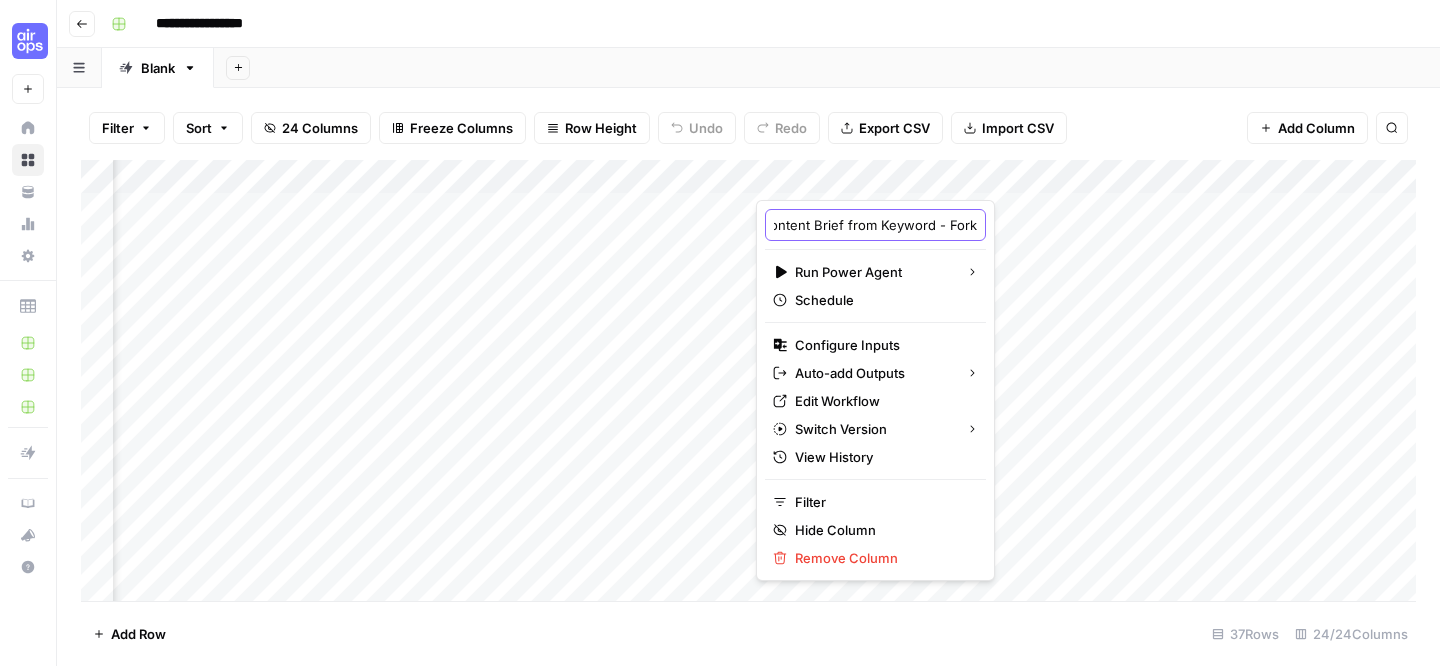 drag, startPoint x: 901, startPoint y: 221, endPoint x: 990, endPoint y: 225, distance: 89.08984 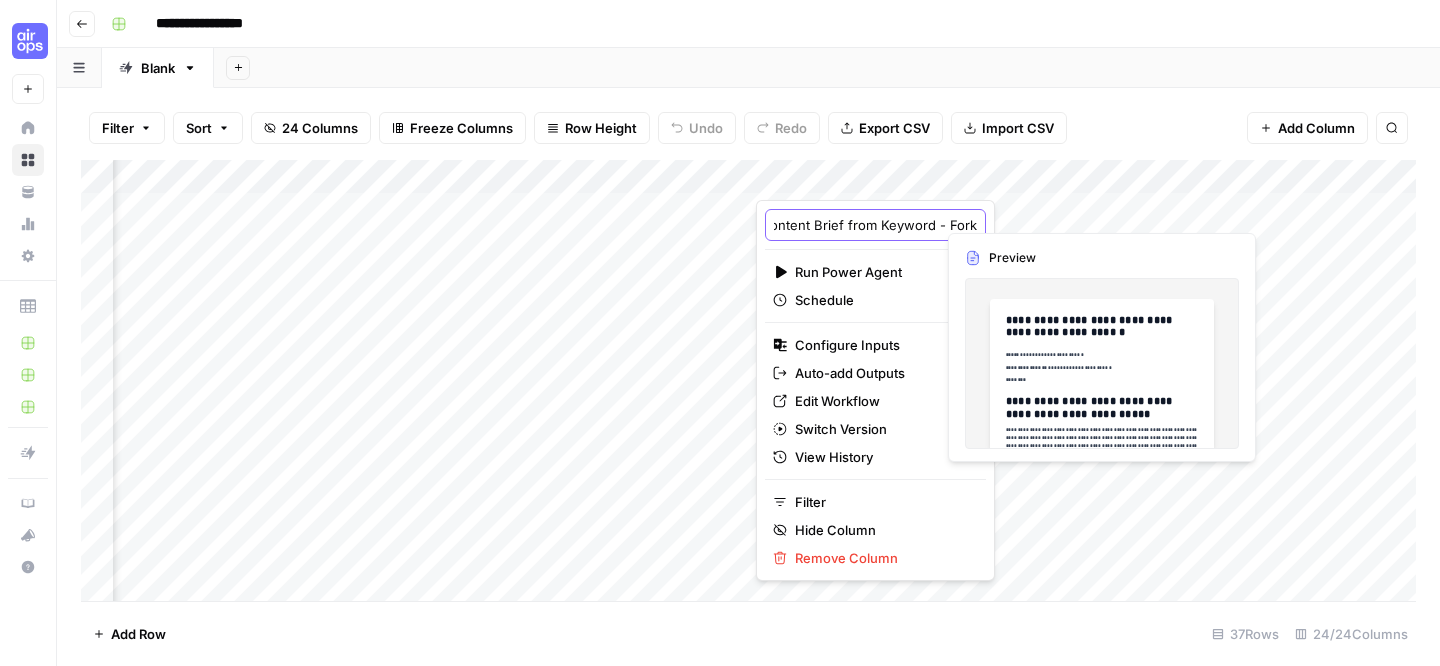 click on "Create Content Brief from Keyword - Fork" at bounding box center [875, 225] 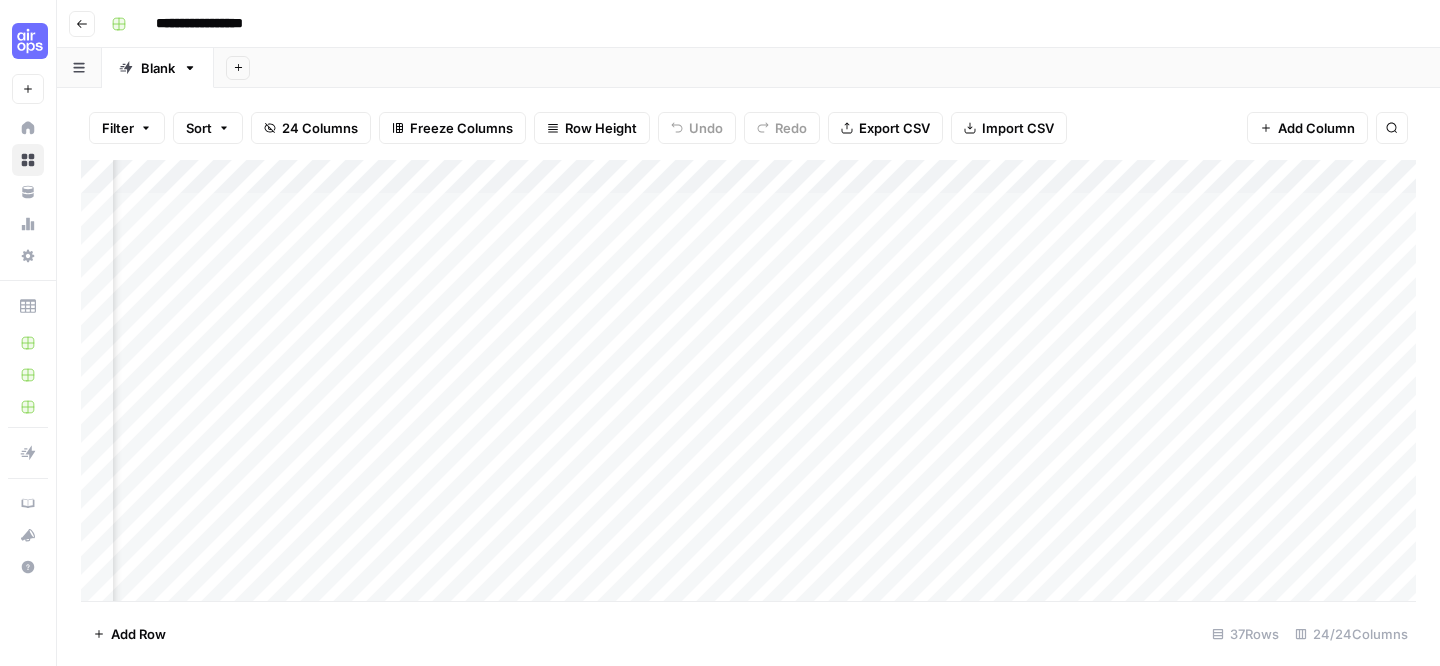 click on "Add Column" at bounding box center (748, 380) 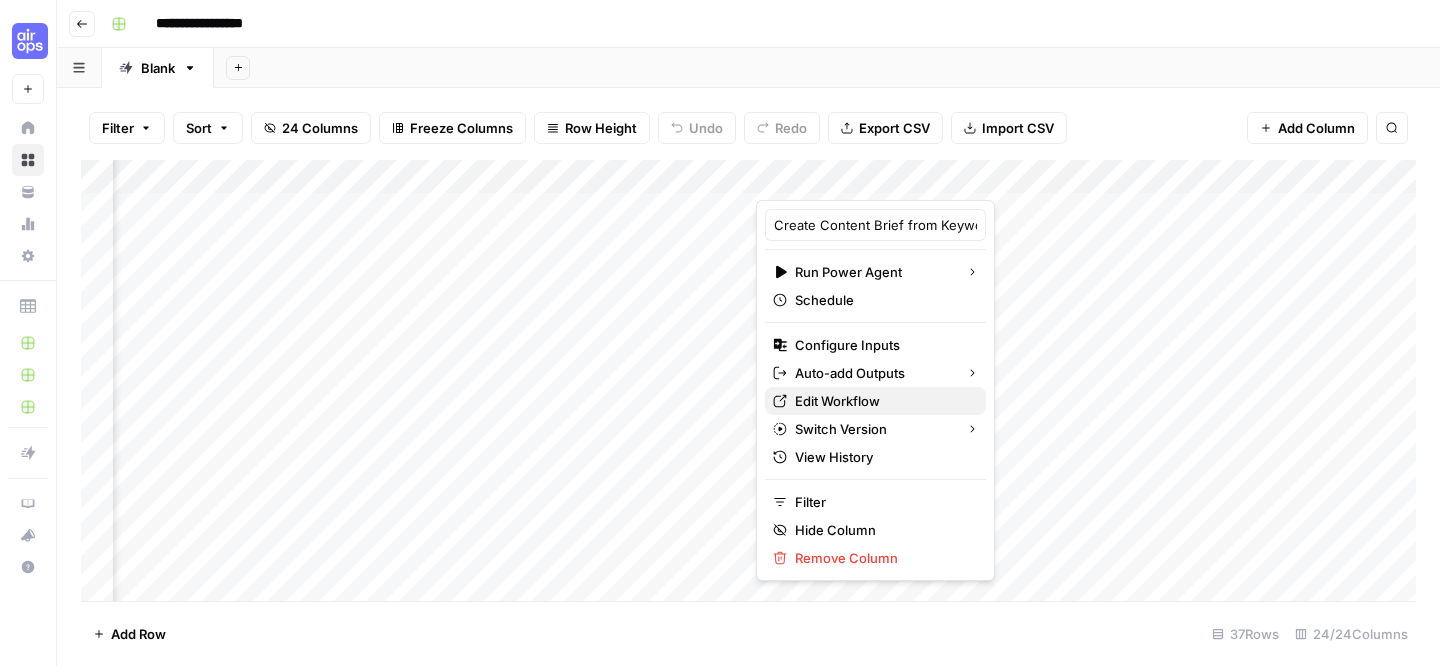 click on "Edit Workflow" at bounding box center [882, 401] 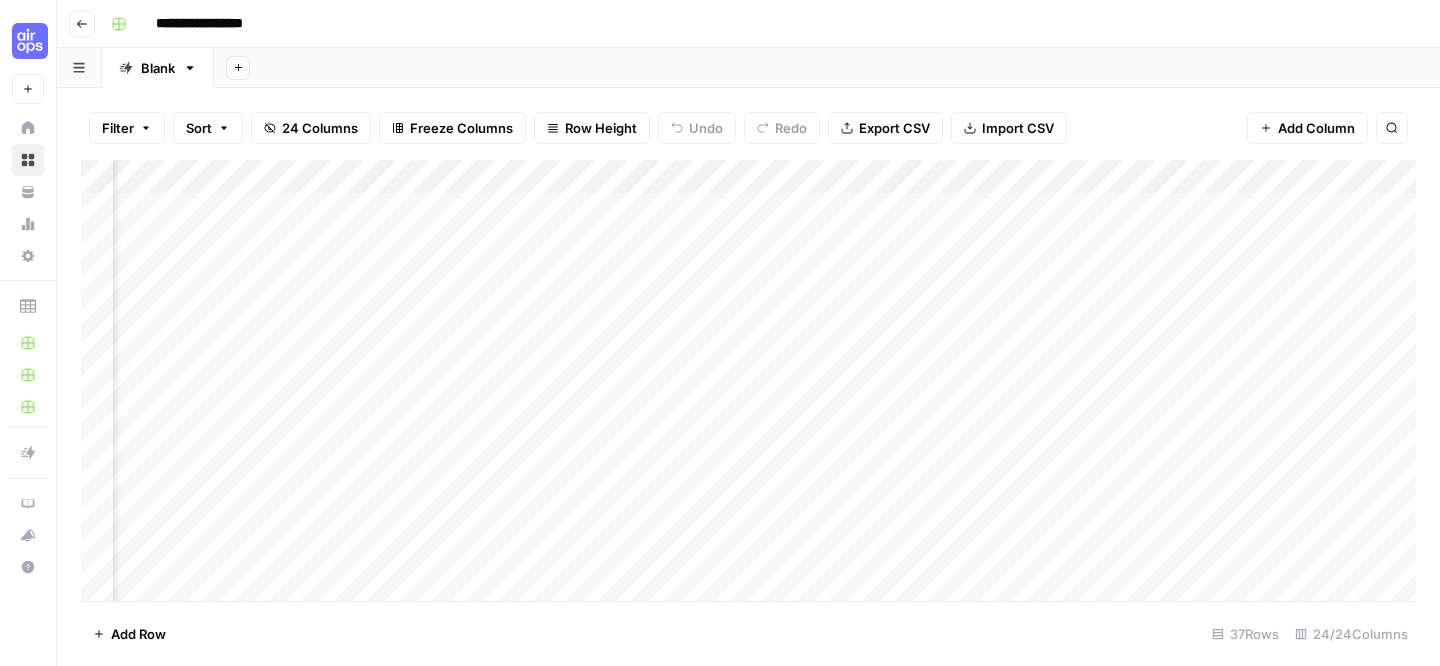 click on "**********" at bounding box center [216, 24] 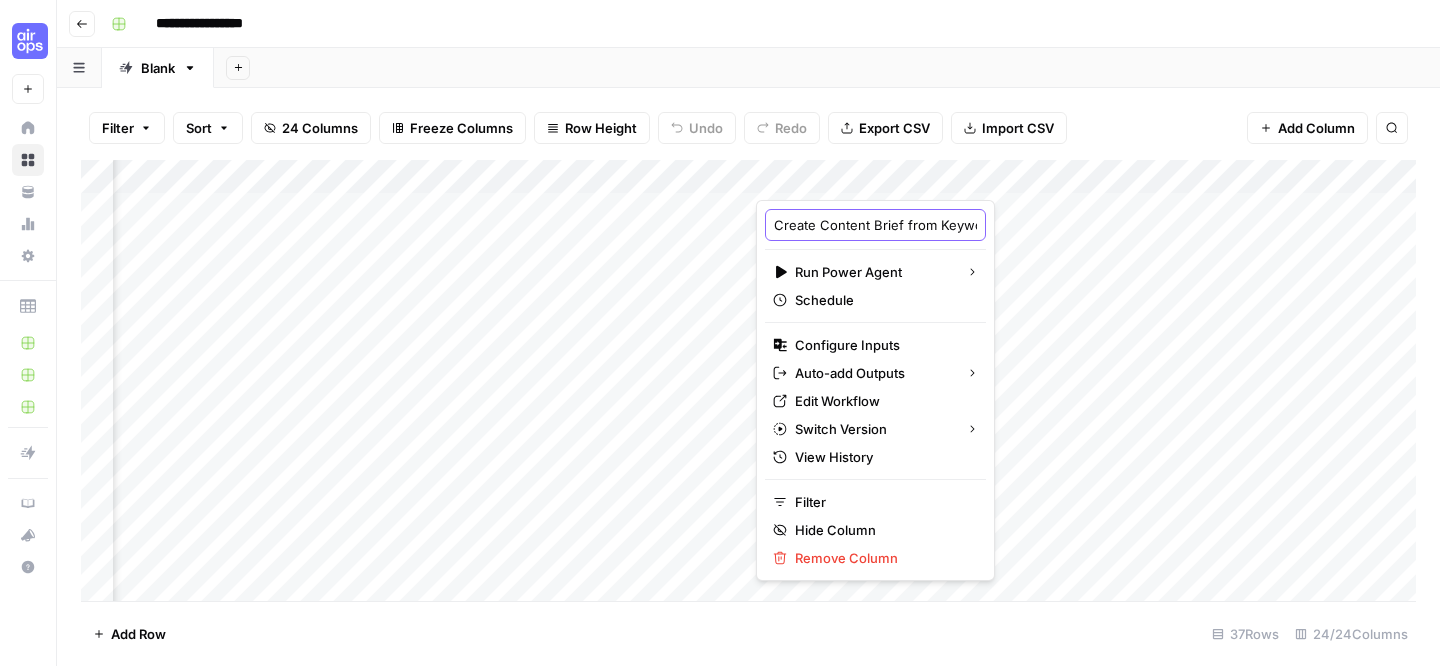 click on "Create Content Brief from Keyword - Fork" at bounding box center (875, 225) 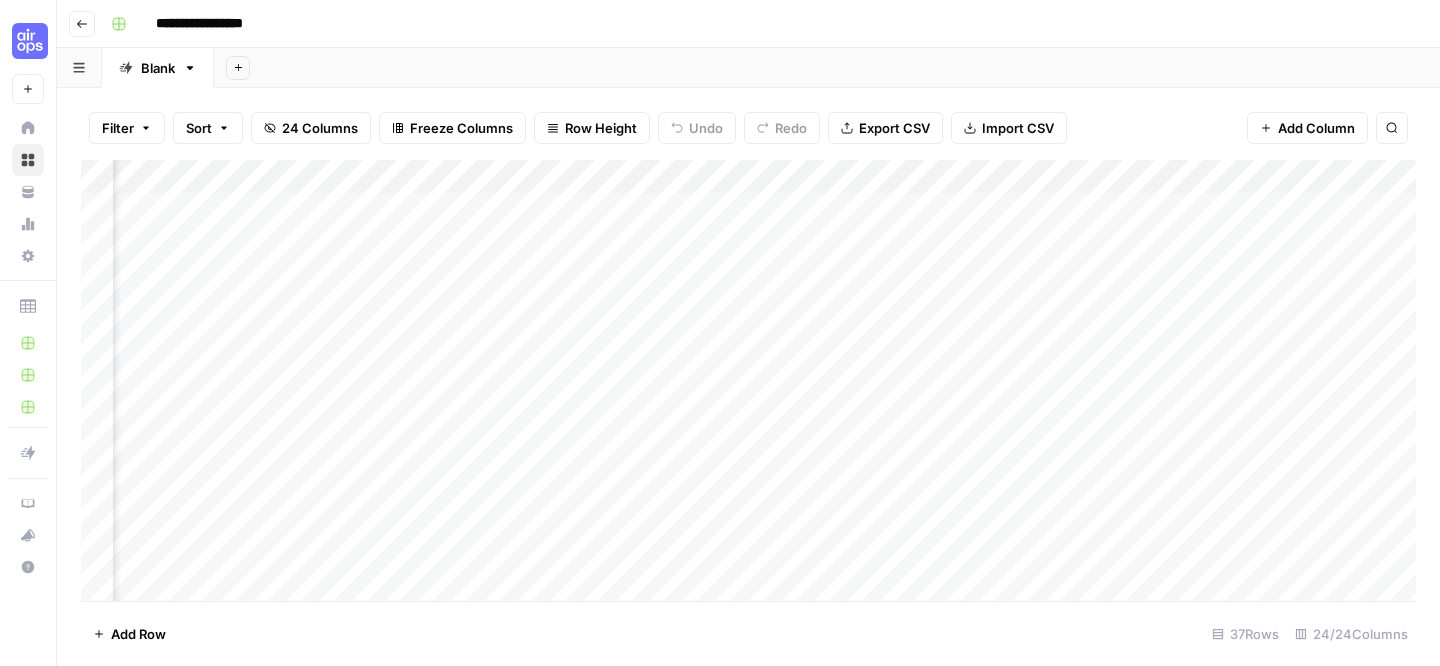 click on "Add Column" at bounding box center (748, 380) 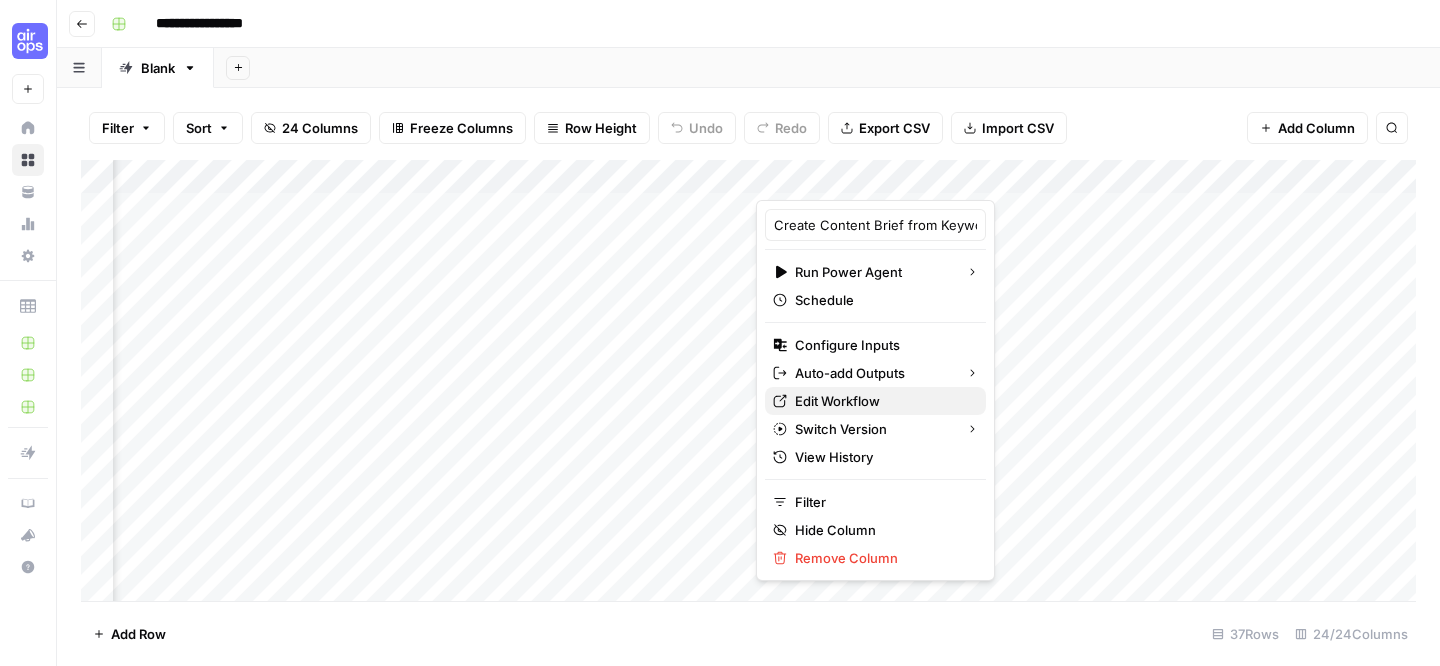 click on "Edit Workflow" at bounding box center (882, 401) 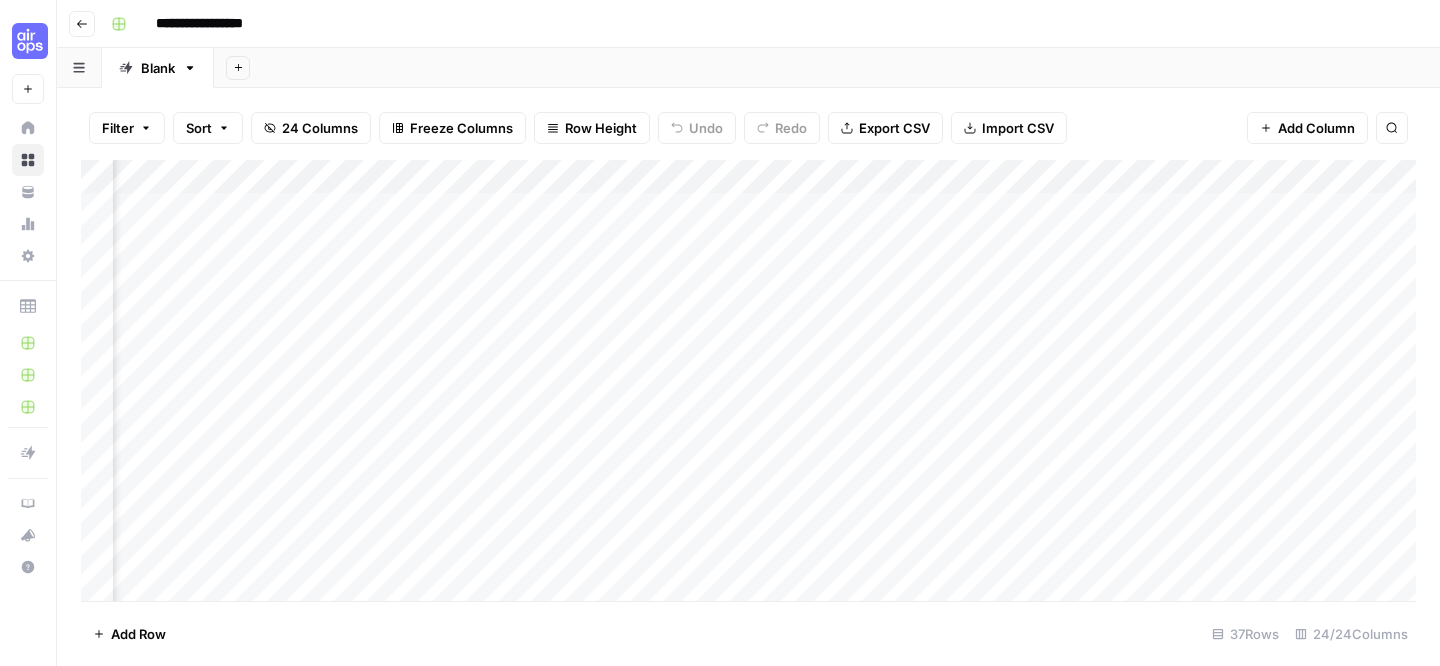 scroll, scrollTop: 0, scrollLeft: 1047, axis: horizontal 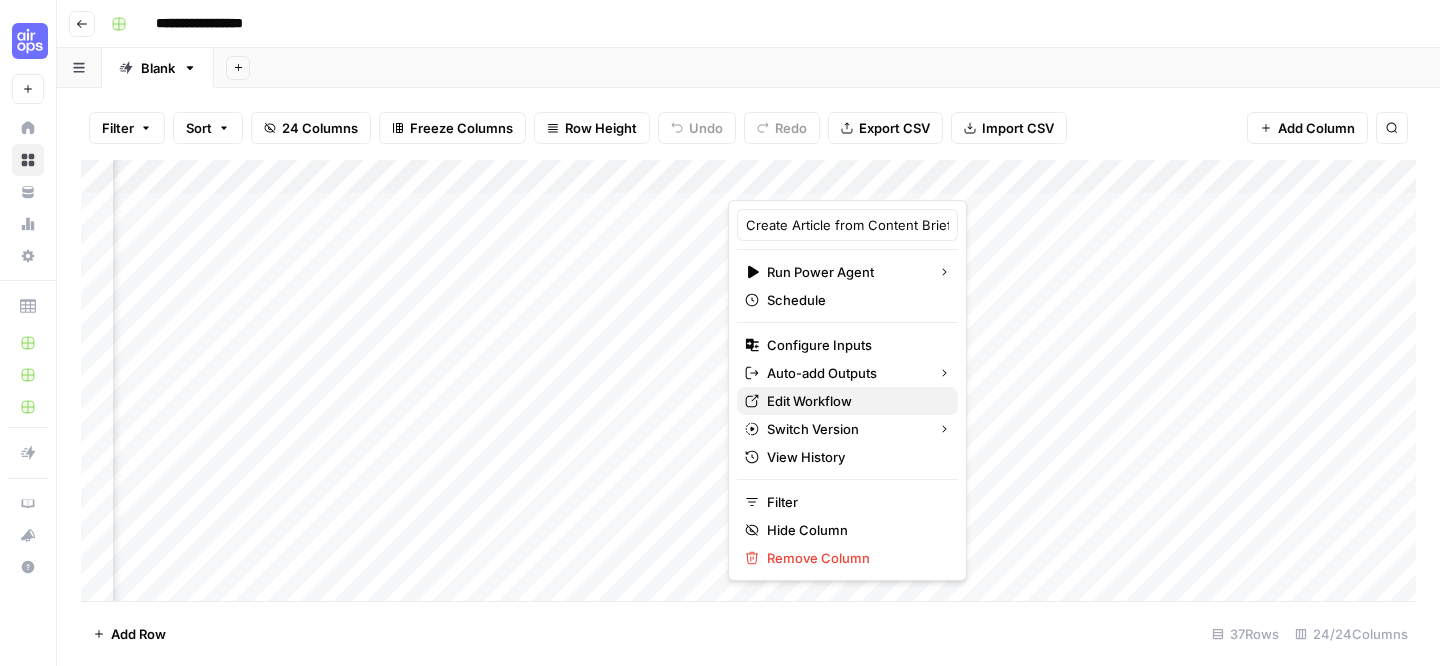 click on "Edit Workflow" at bounding box center [854, 401] 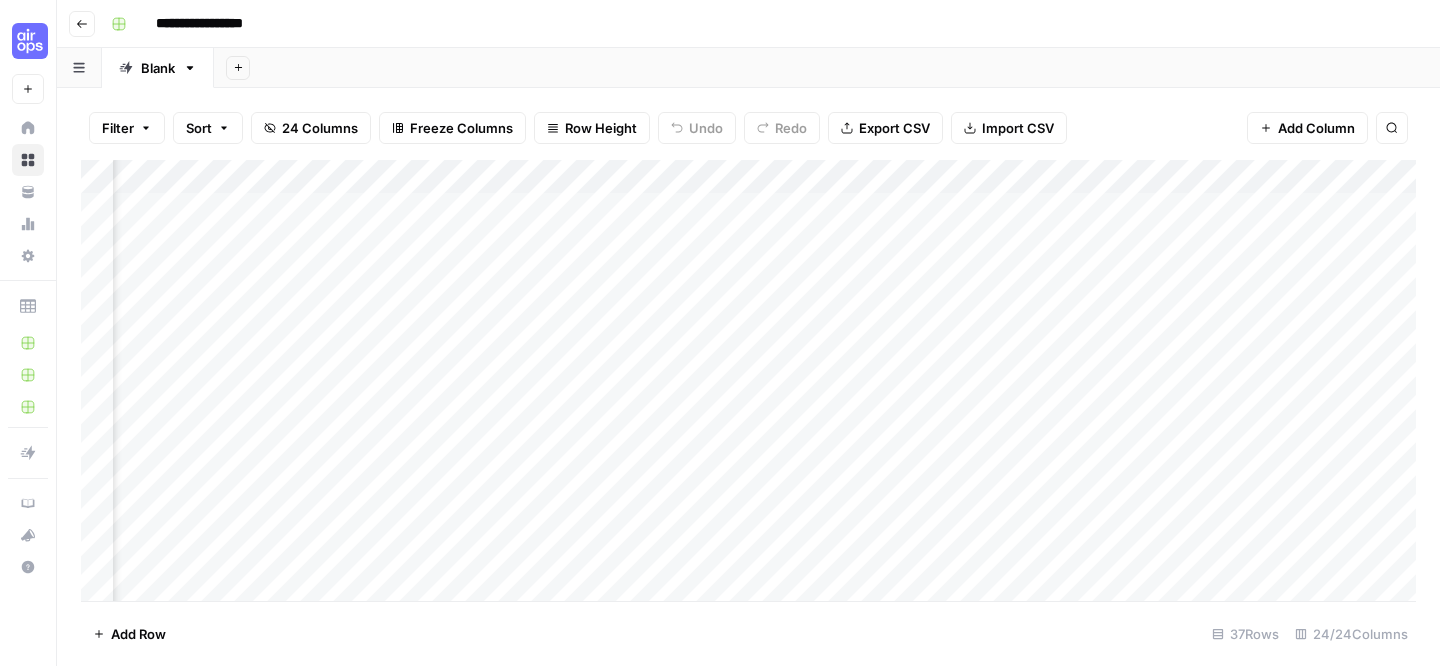 click on "Add Column" at bounding box center (748, 380) 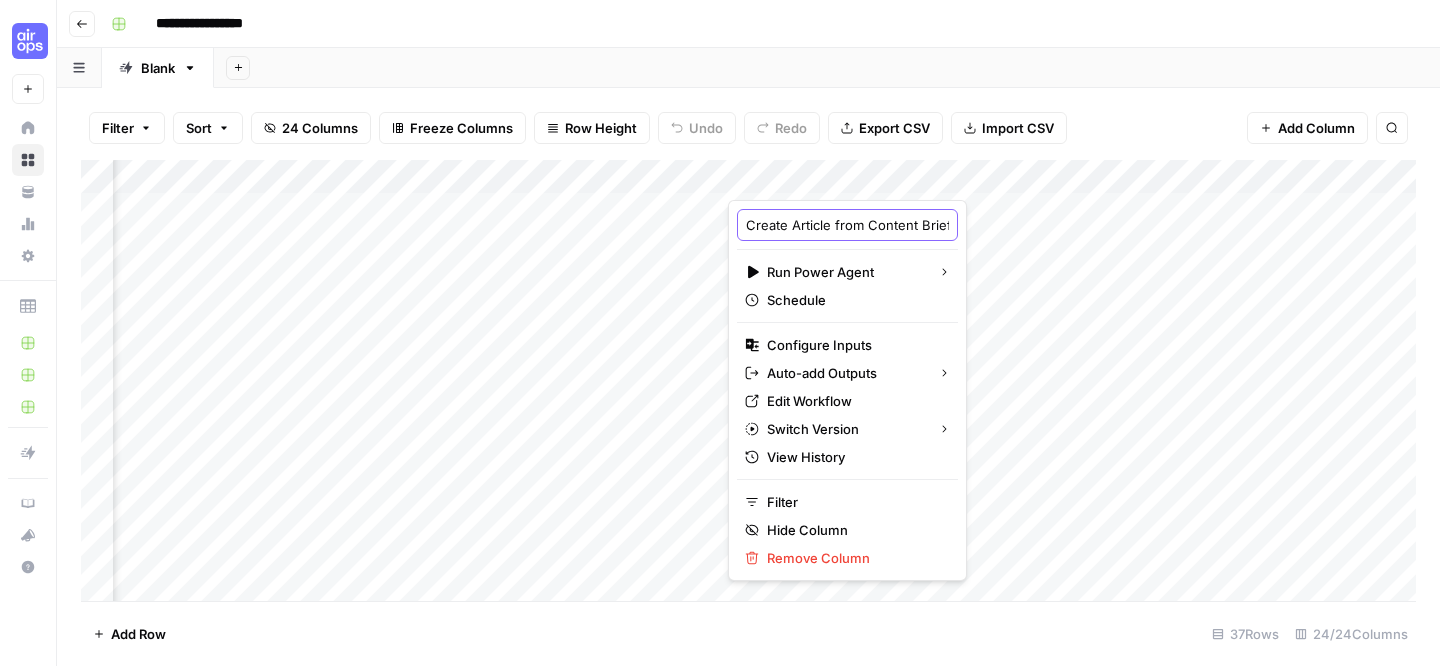 click on "Create Article from Content Brief - Fork" at bounding box center [847, 225] 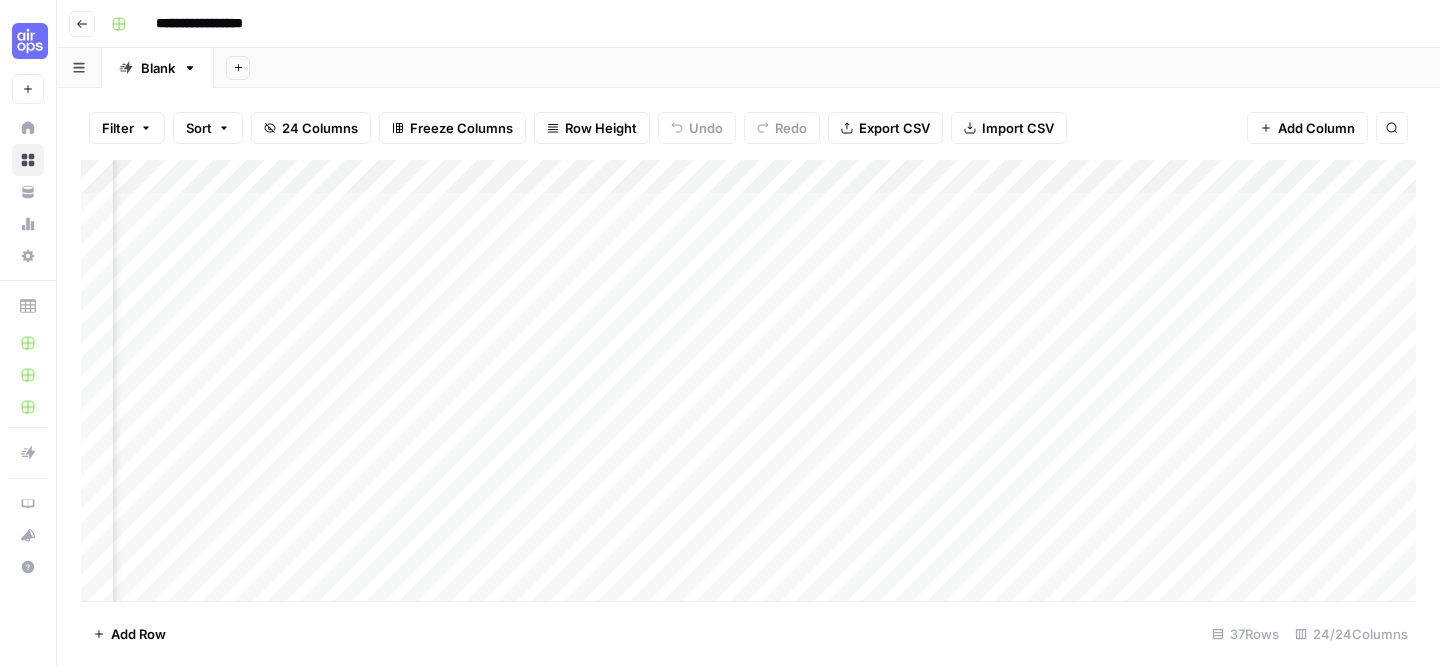 click on "Add Column" at bounding box center (748, 380) 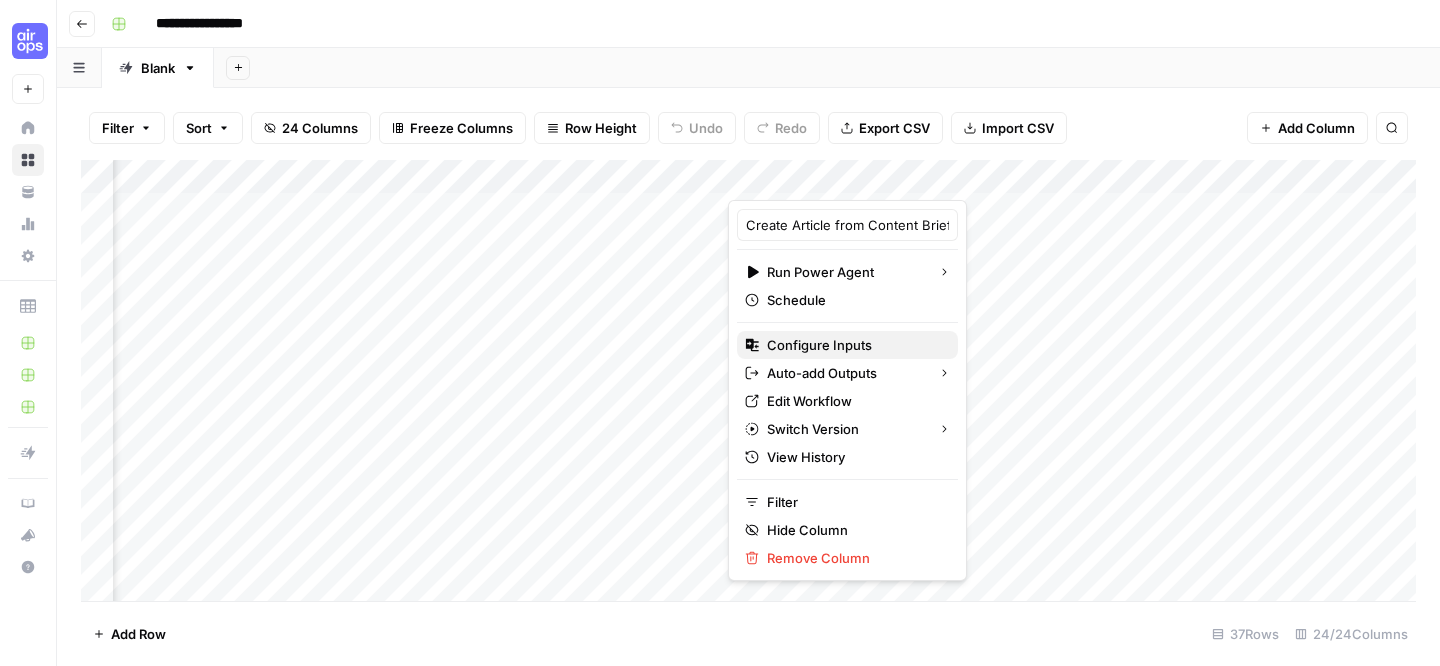 click on "Configure Inputs" at bounding box center [854, 345] 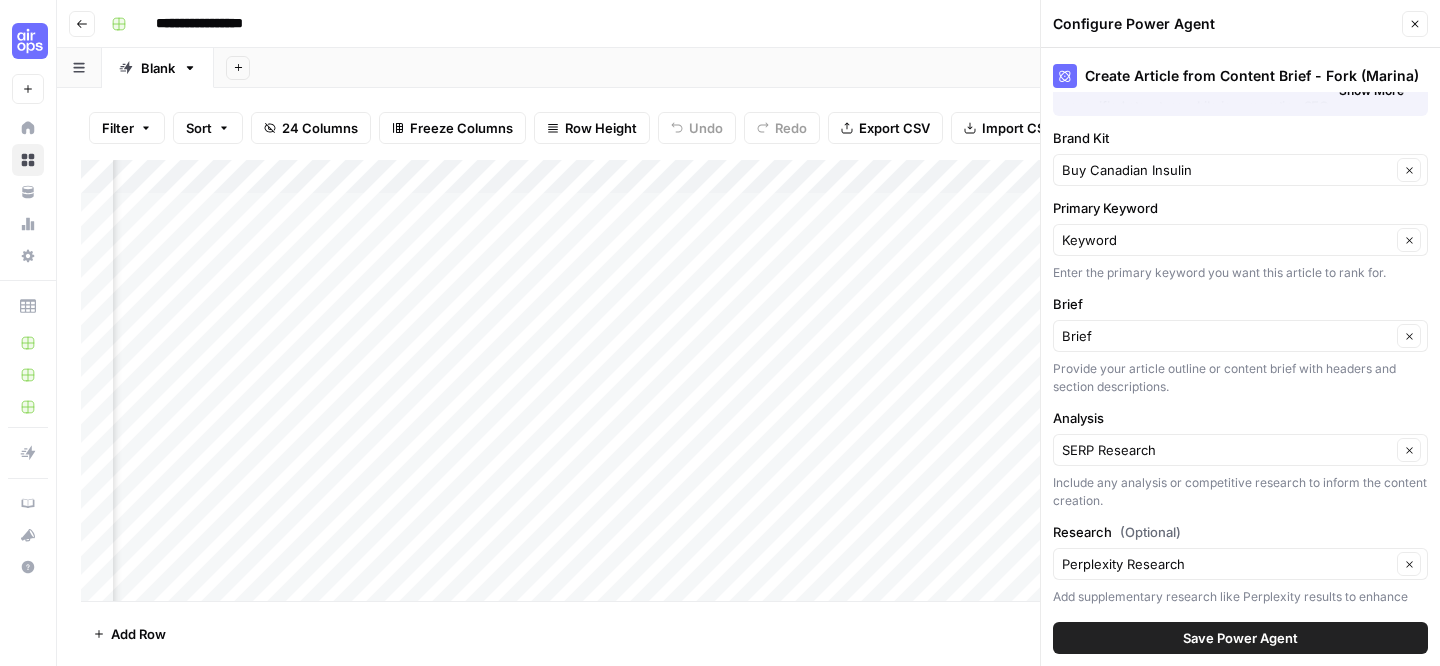 scroll, scrollTop: 139, scrollLeft: 0, axis: vertical 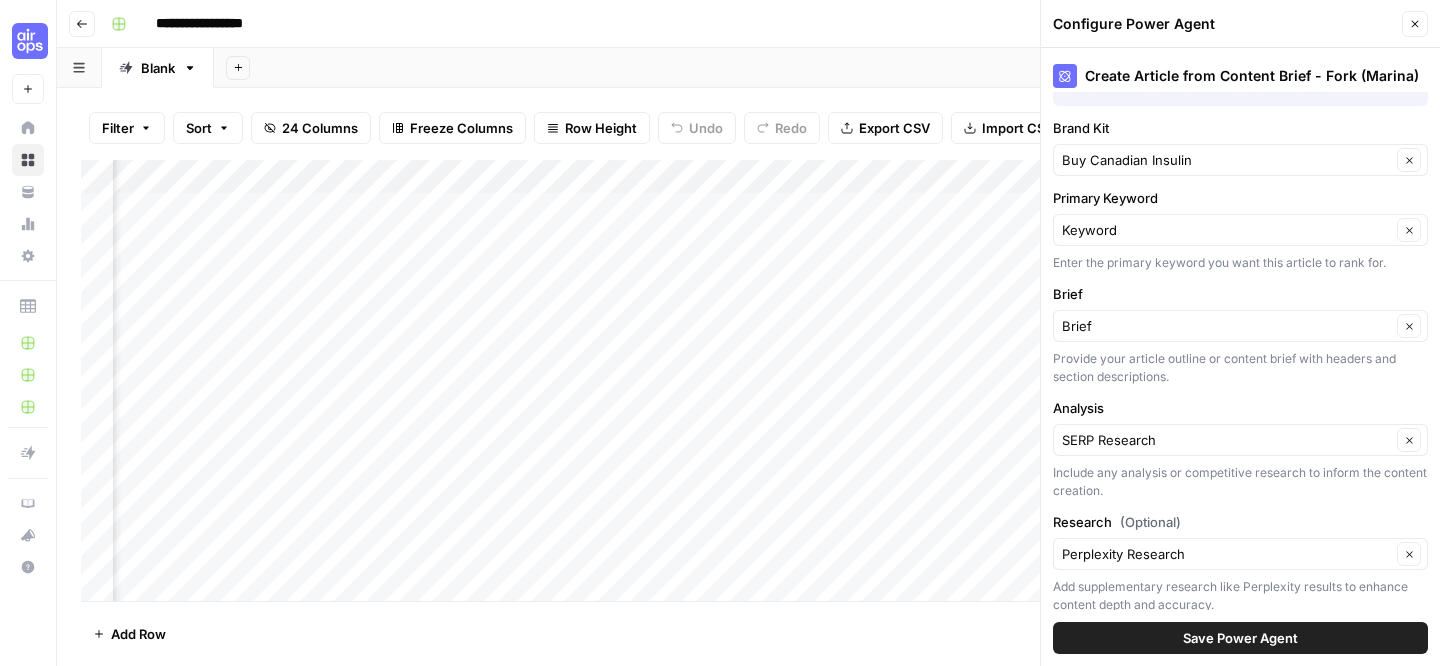 click 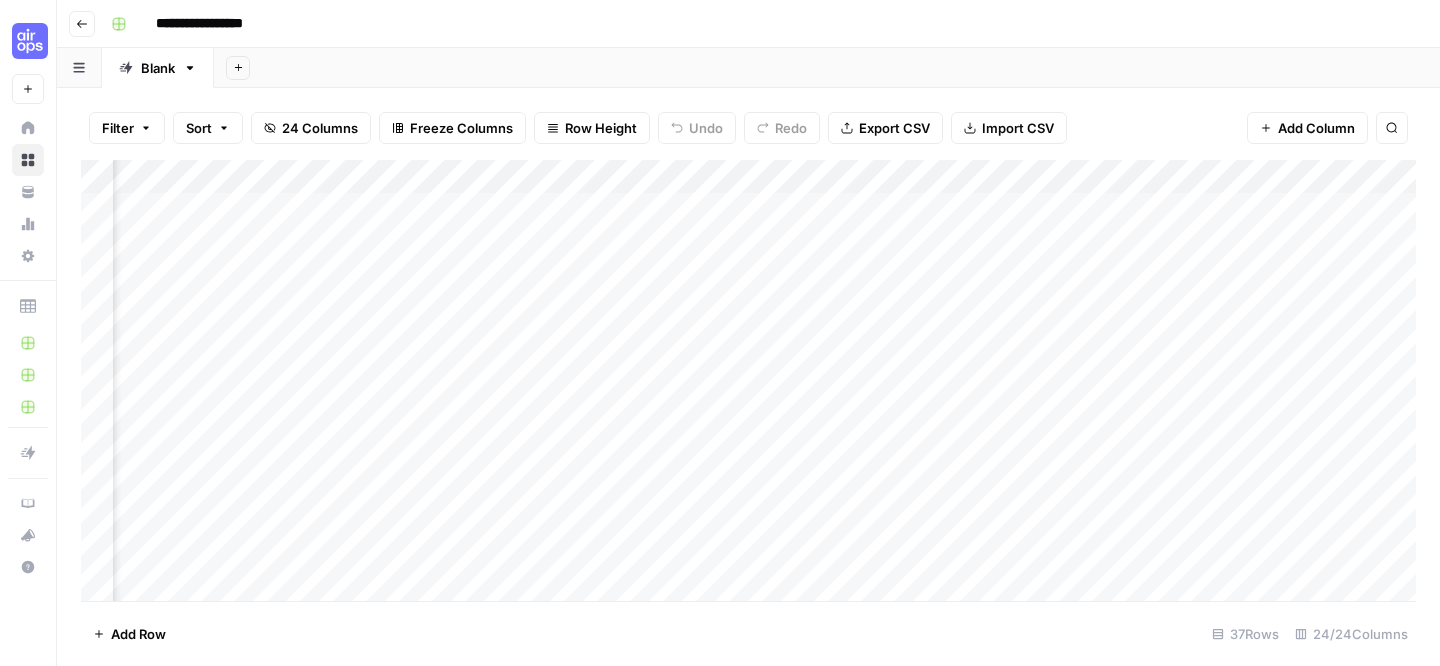 scroll, scrollTop: 0, scrollLeft: 0, axis: both 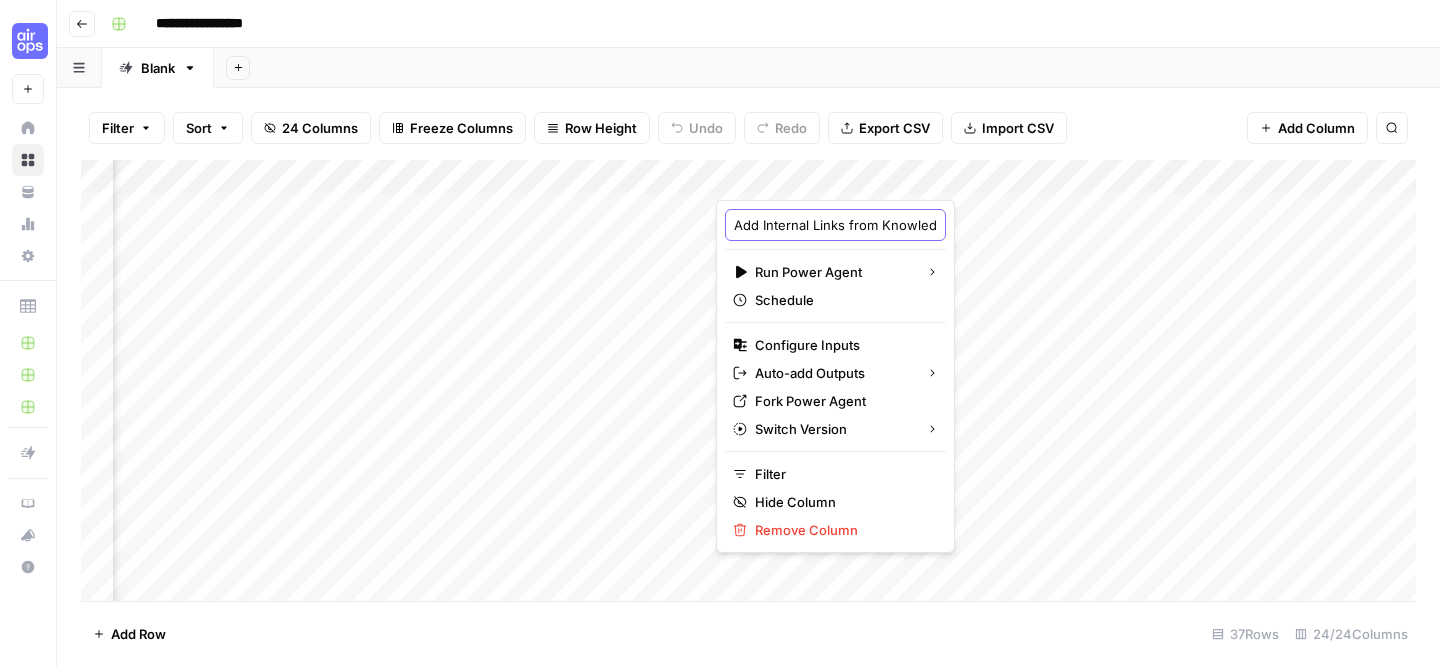 drag, startPoint x: 864, startPoint y: 224, endPoint x: 964, endPoint y: 226, distance: 100.02 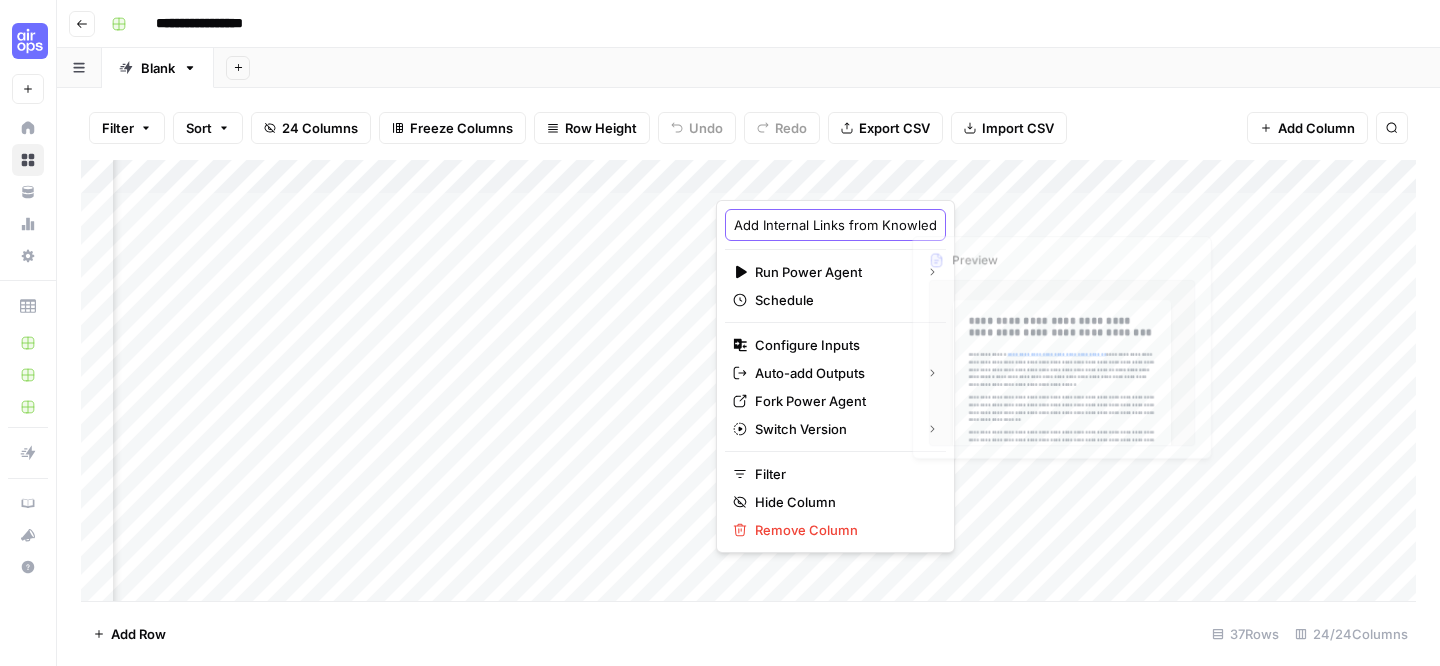 scroll, scrollTop: 0, scrollLeft: 89, axis: horizontal 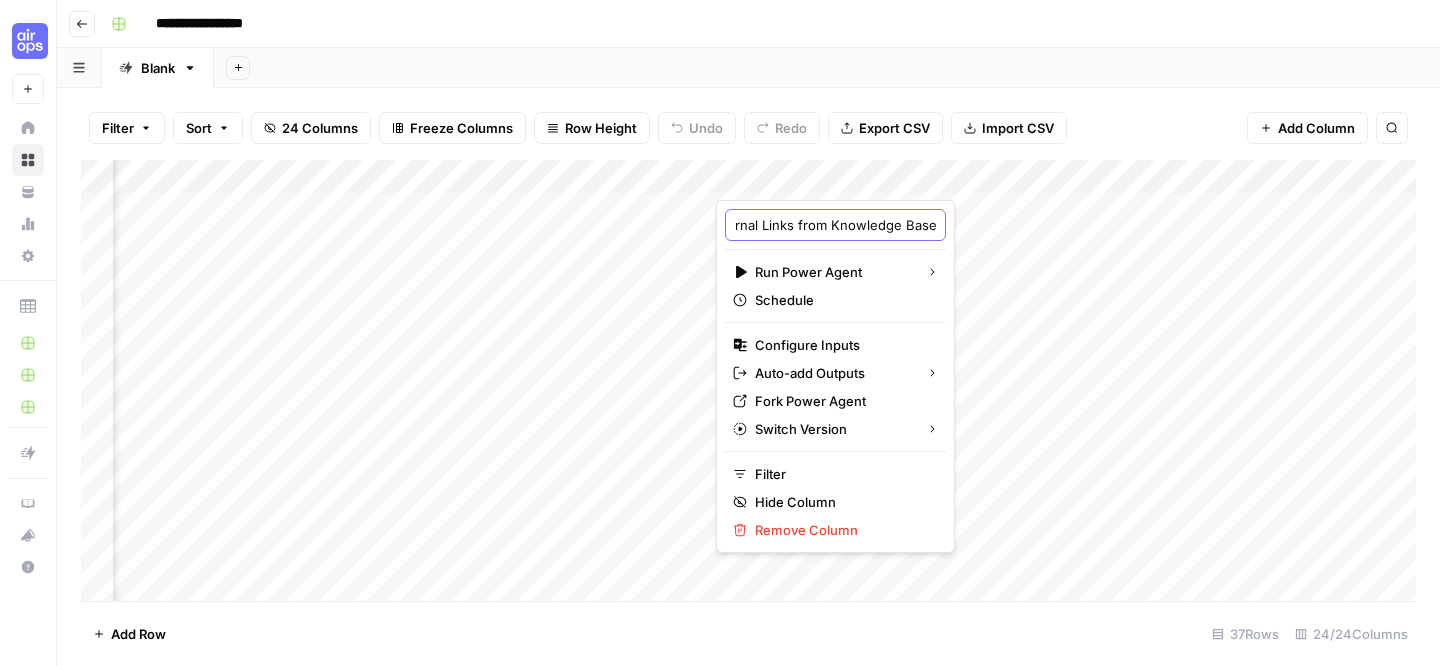 click on "Add Internal Links from Knowledge Base" at bounding box center [835, 225] 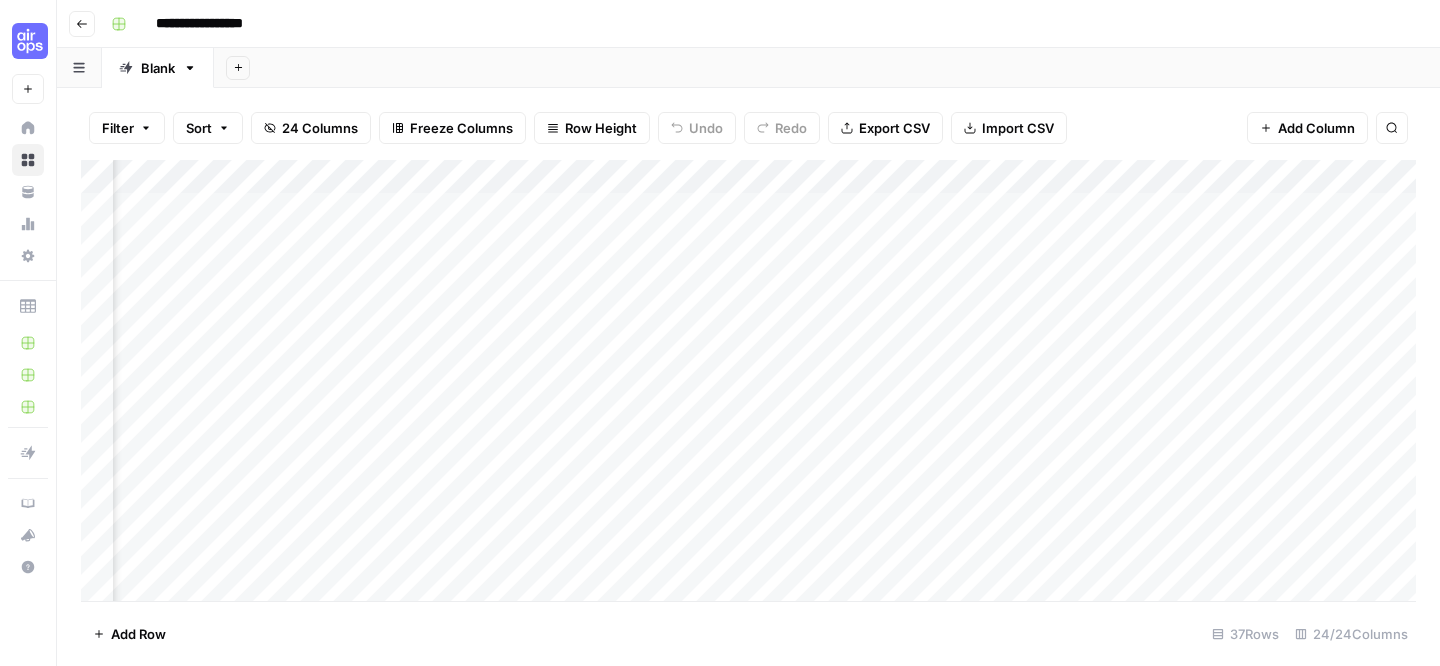 click on "Add Column" at bounding box center [748, 380] 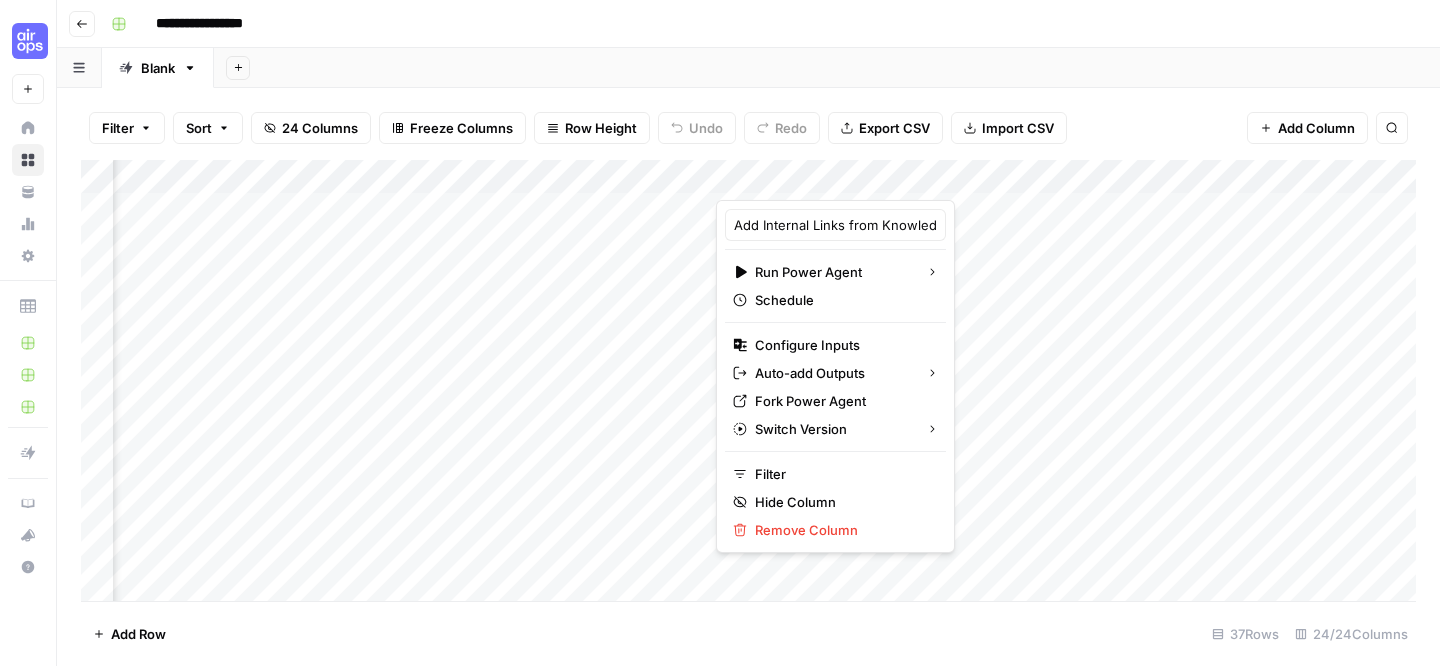 click on "Filter Sort 24 Columns Freeze Columns Row Height Undo Redo Export CSV Import CSV Add Column Search" at bounding box center (748, 128) 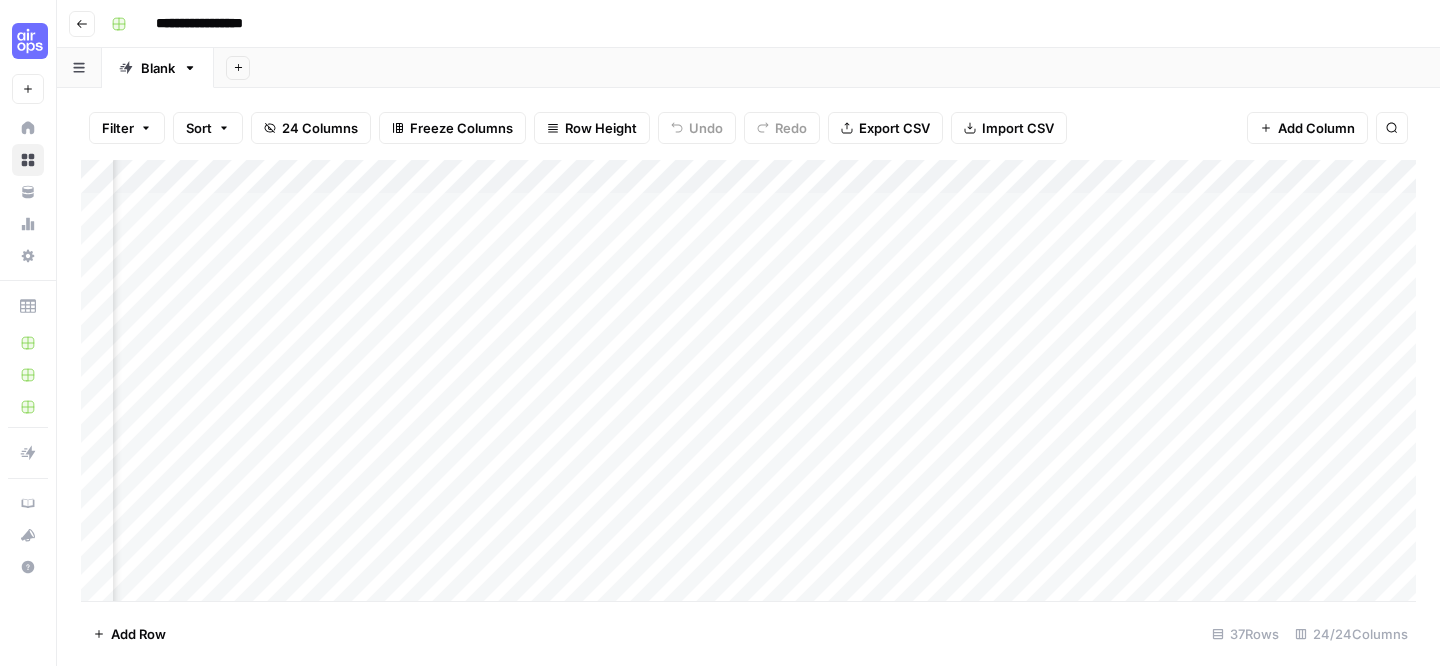 click on "Filter Sort 24 Columns Freeze Columns Row Height Undo Redo Export CSV Import CSV Add Column Search" at bounding box center [748, 128] 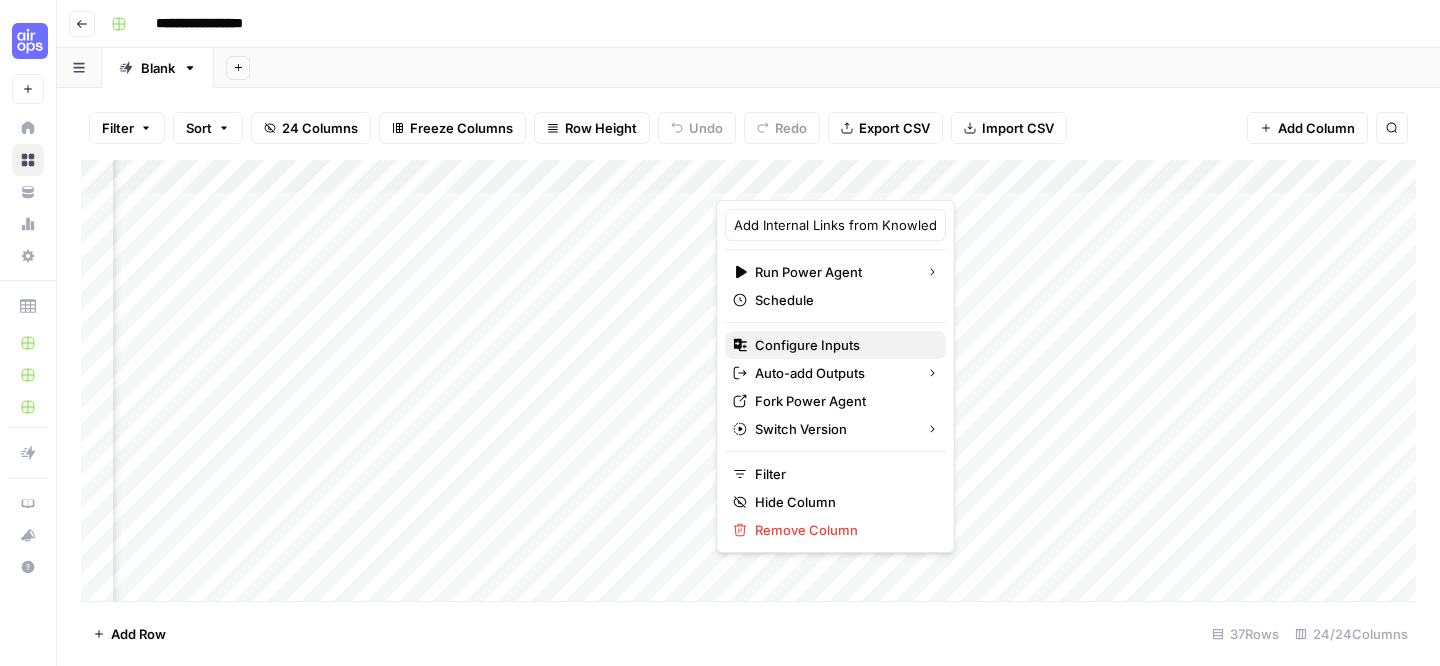 click on "Configure Inputs" at bounding box center (842, 345) 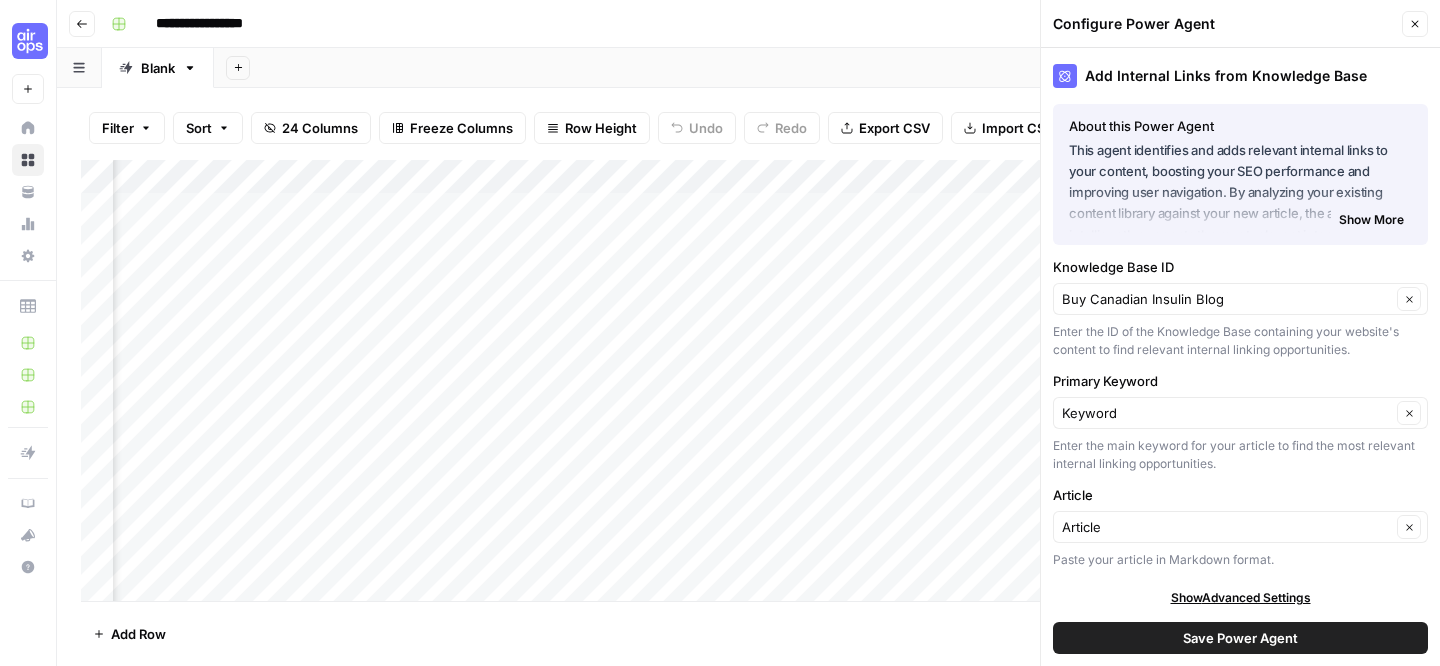 scroll, scrollTop: 5, scrollLeft: 0, axis: vertical 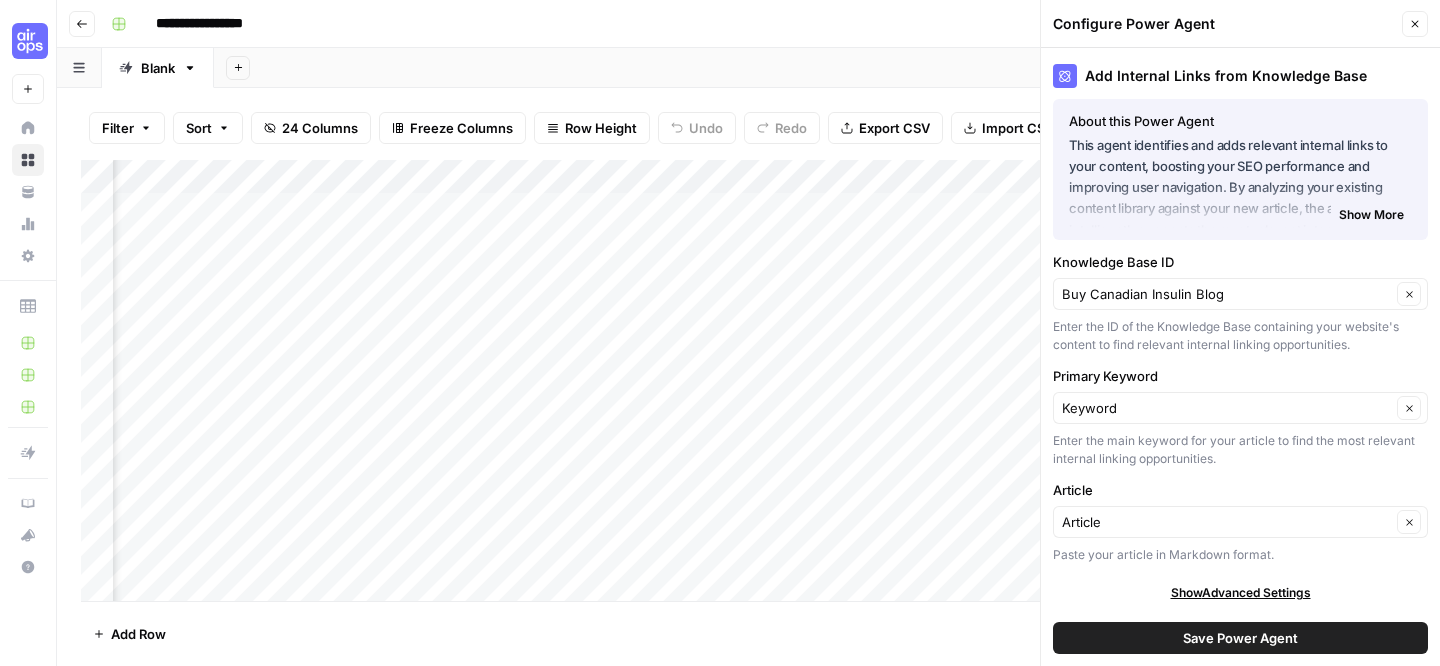 click 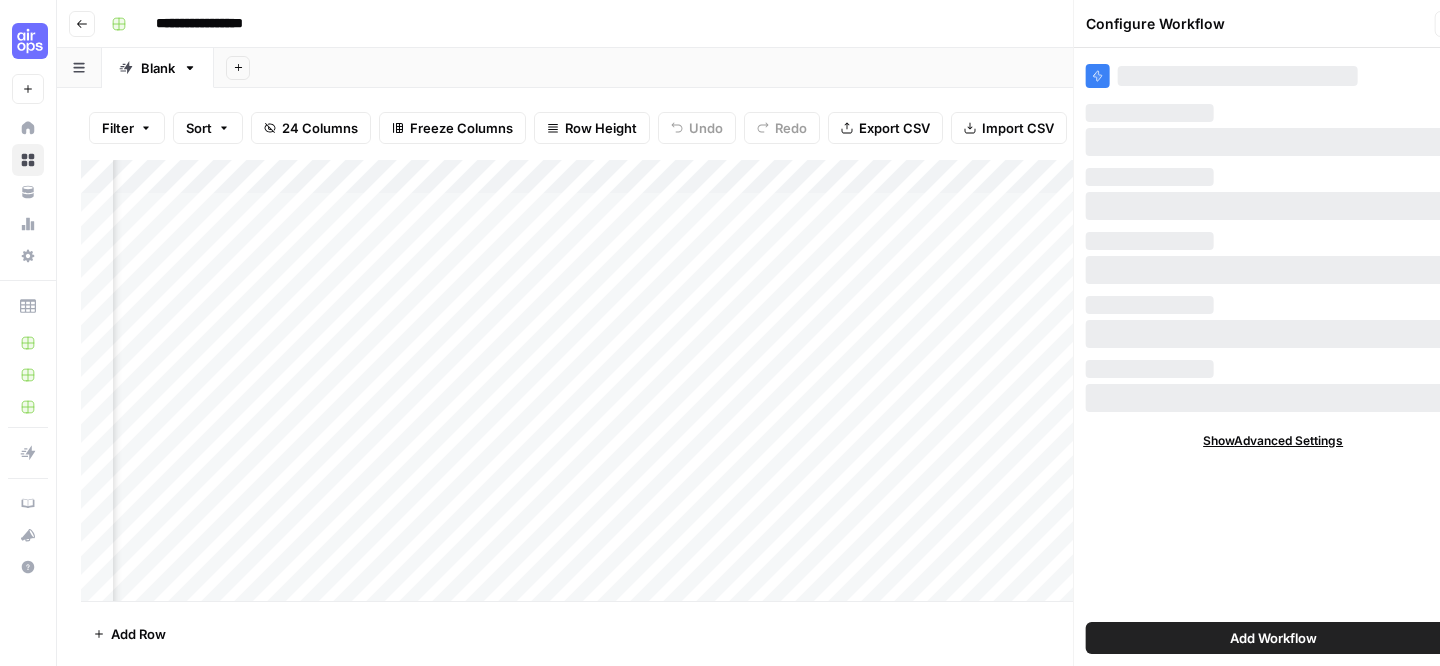 scroll, scrollTop: 0, scrollLeft: 0, axis: both 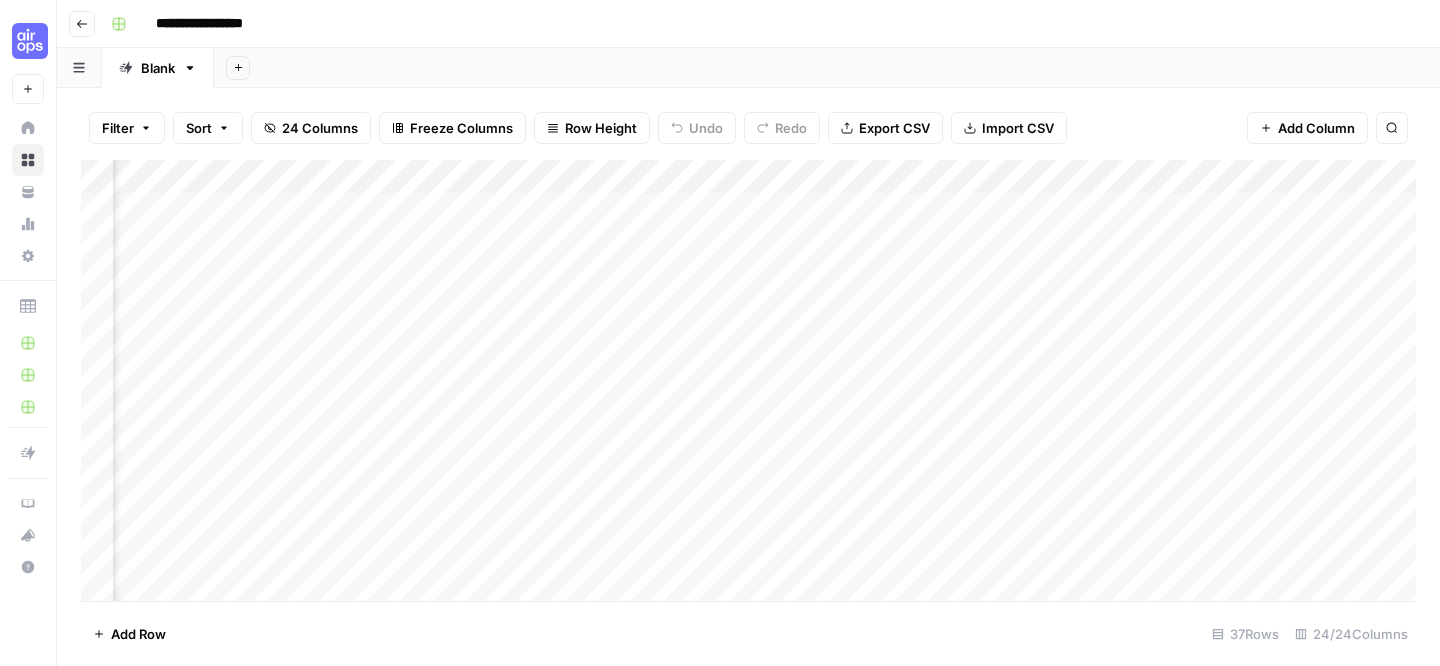 click on "Add Column" at bounding box center [748, 380] 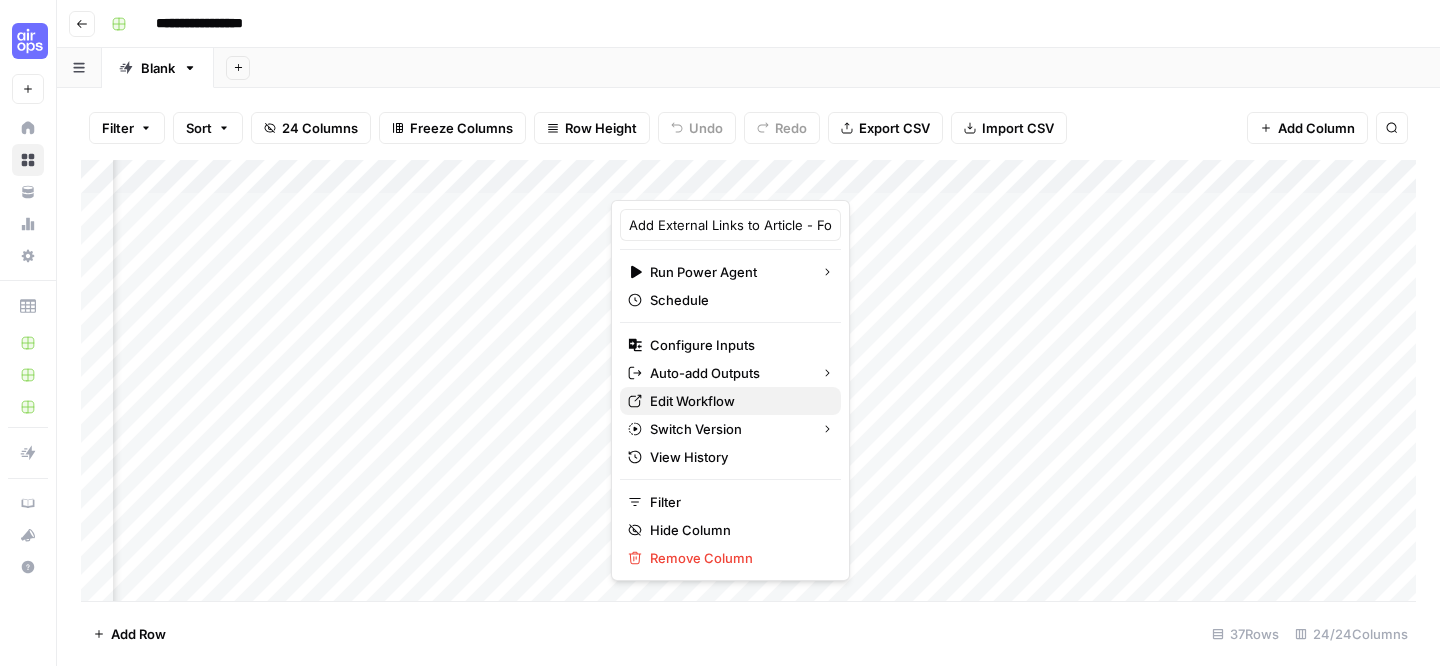 click on "Edit Workflow" at bounding box center [737, 401] 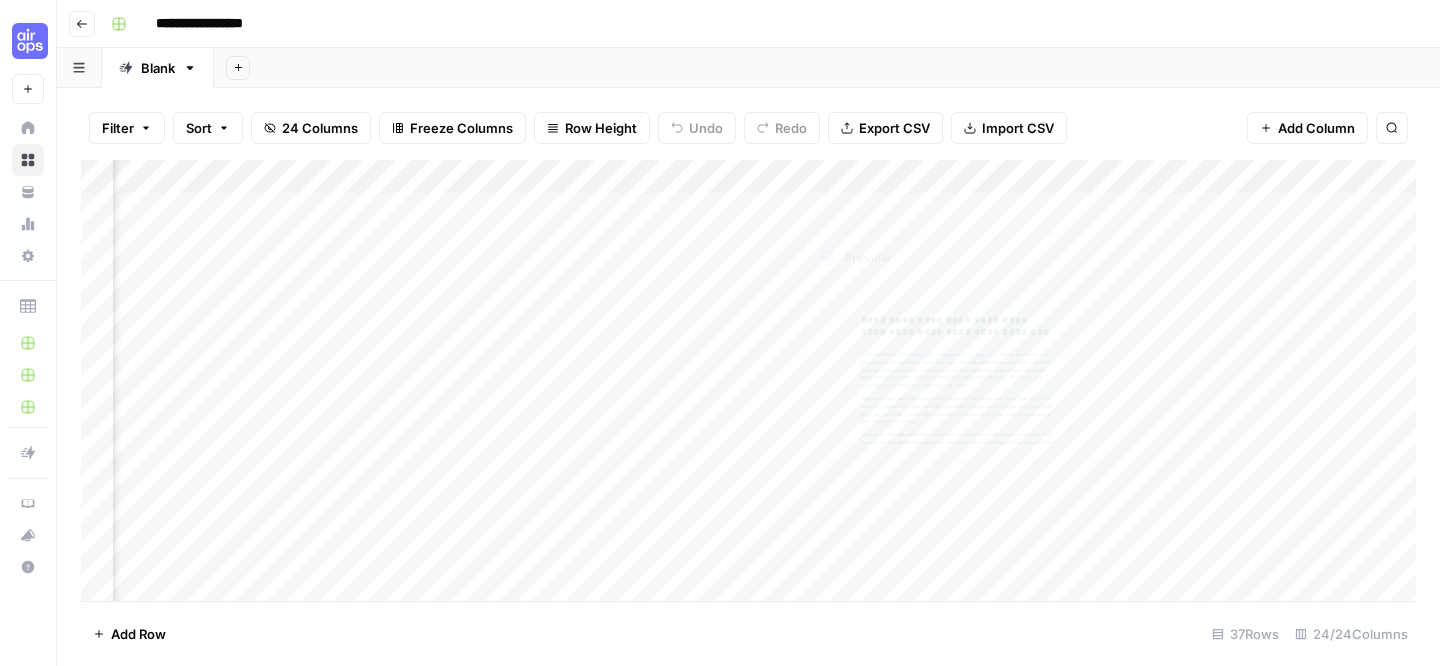 click on "Add Column" at bounding box center [748, 380] 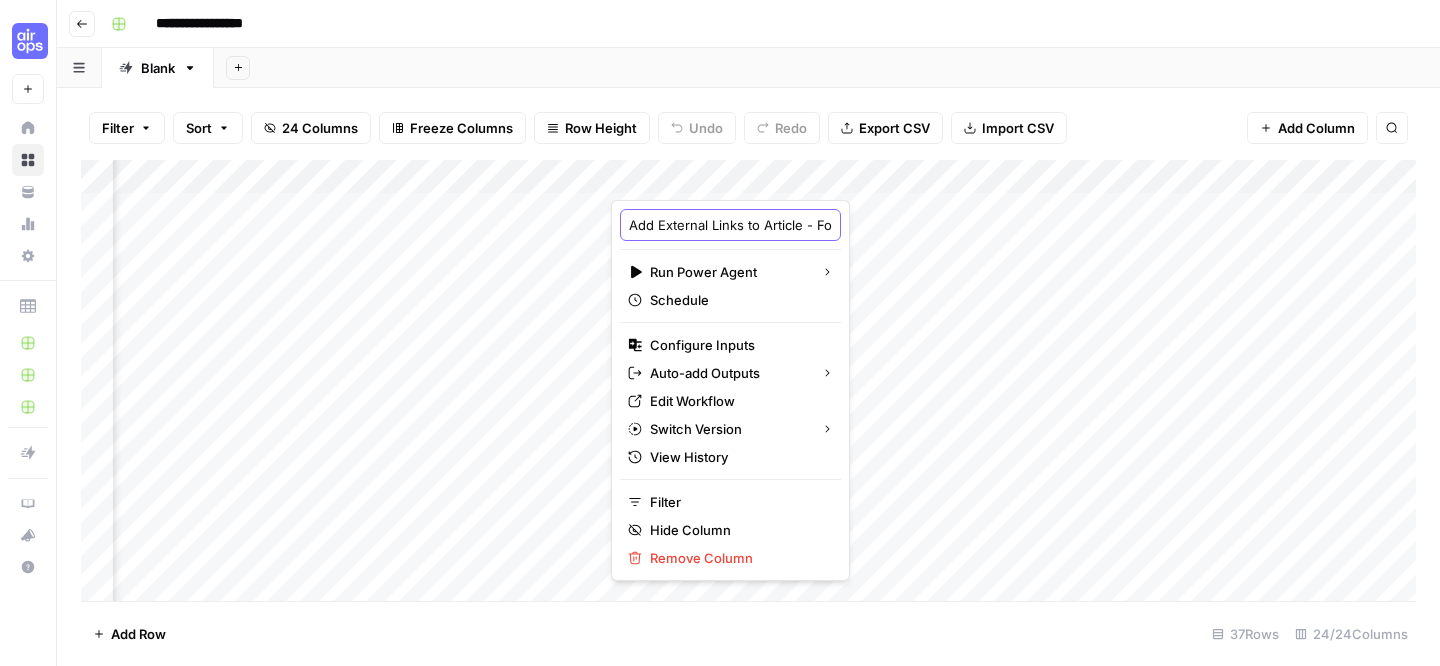 click on "Add External Links to Article - Fork" at bounding box center [730, 225] 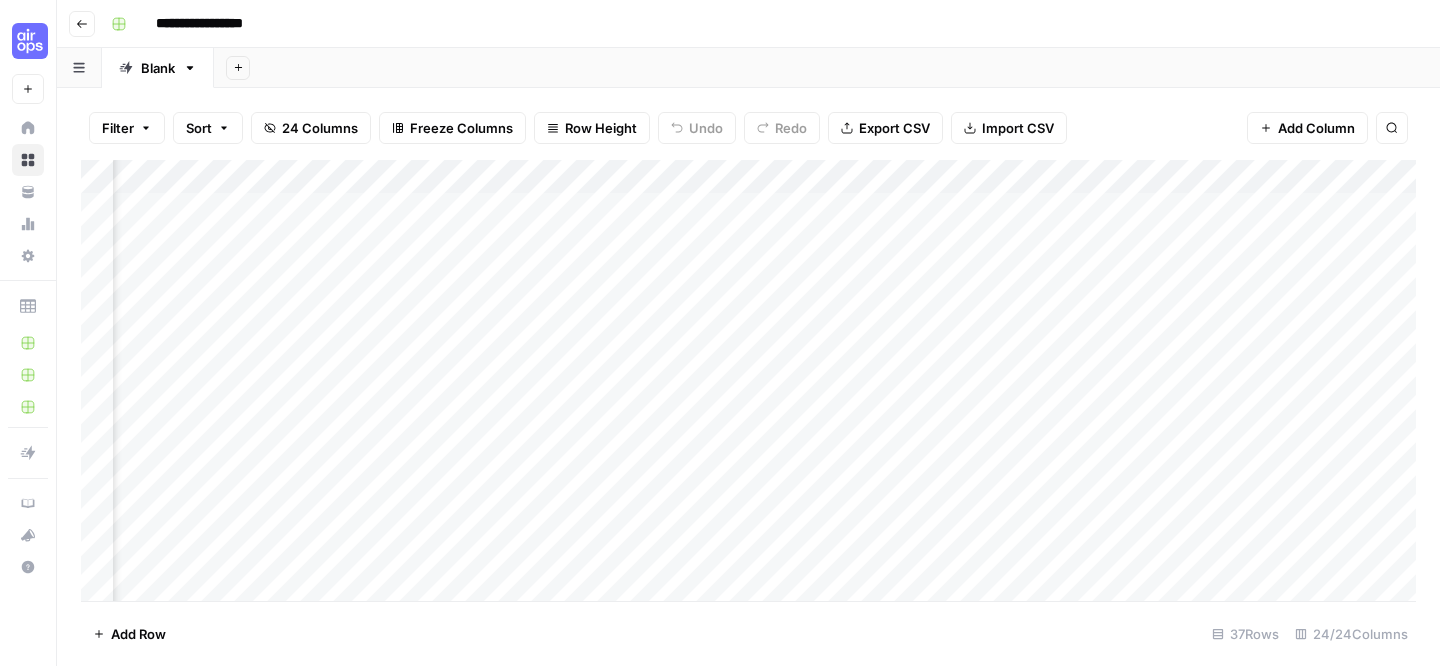 click on "Filter Sort 24 Columns Freeze Columns Row Height Undo Redo Export CSV Import CSV Add Column Search" at bounding box center [748, 128] 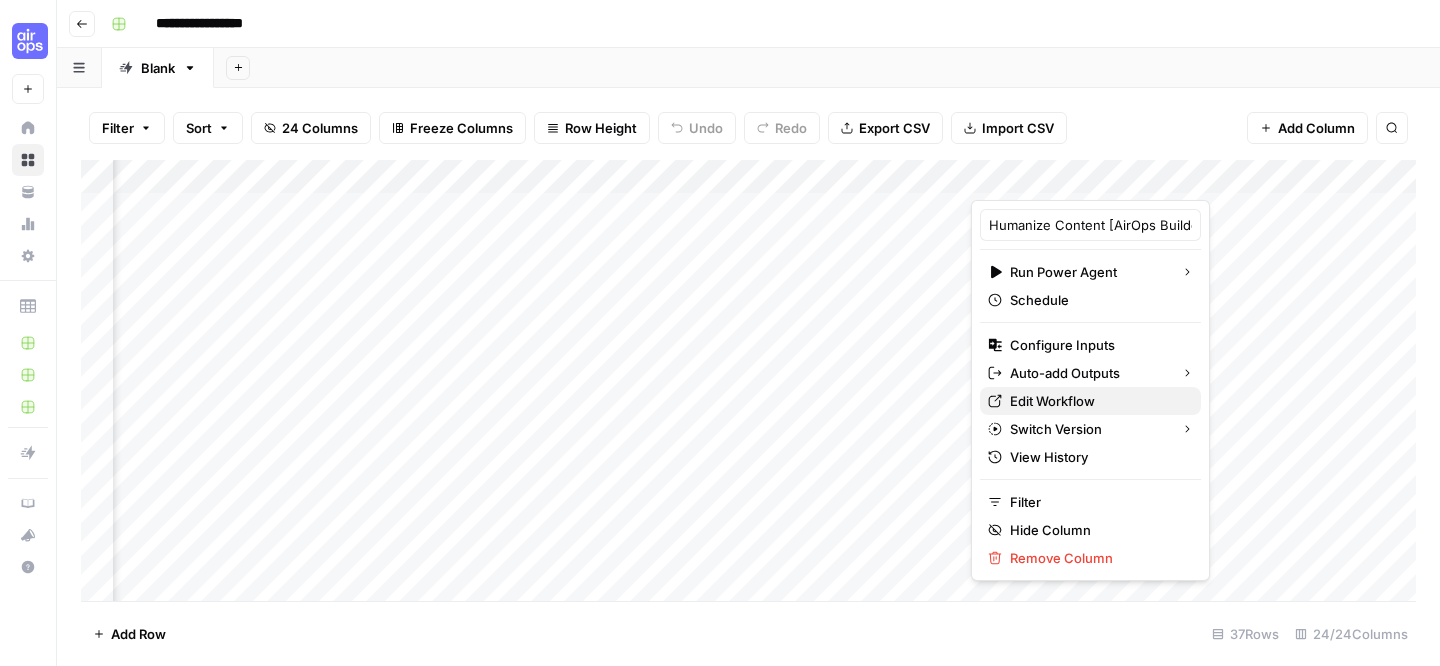 click on "Edit Workflow" at bounding box center (1097, 401) 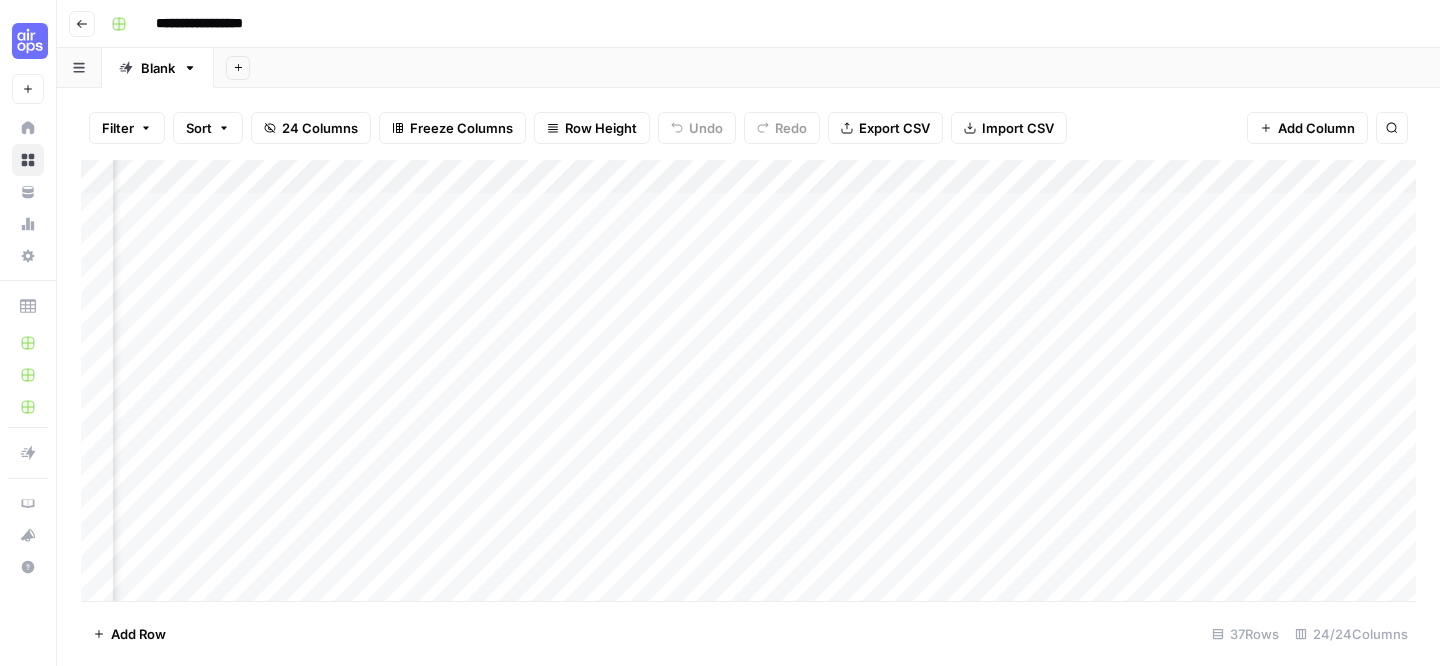 click on "Add Column" at bounding box center [748, 380] 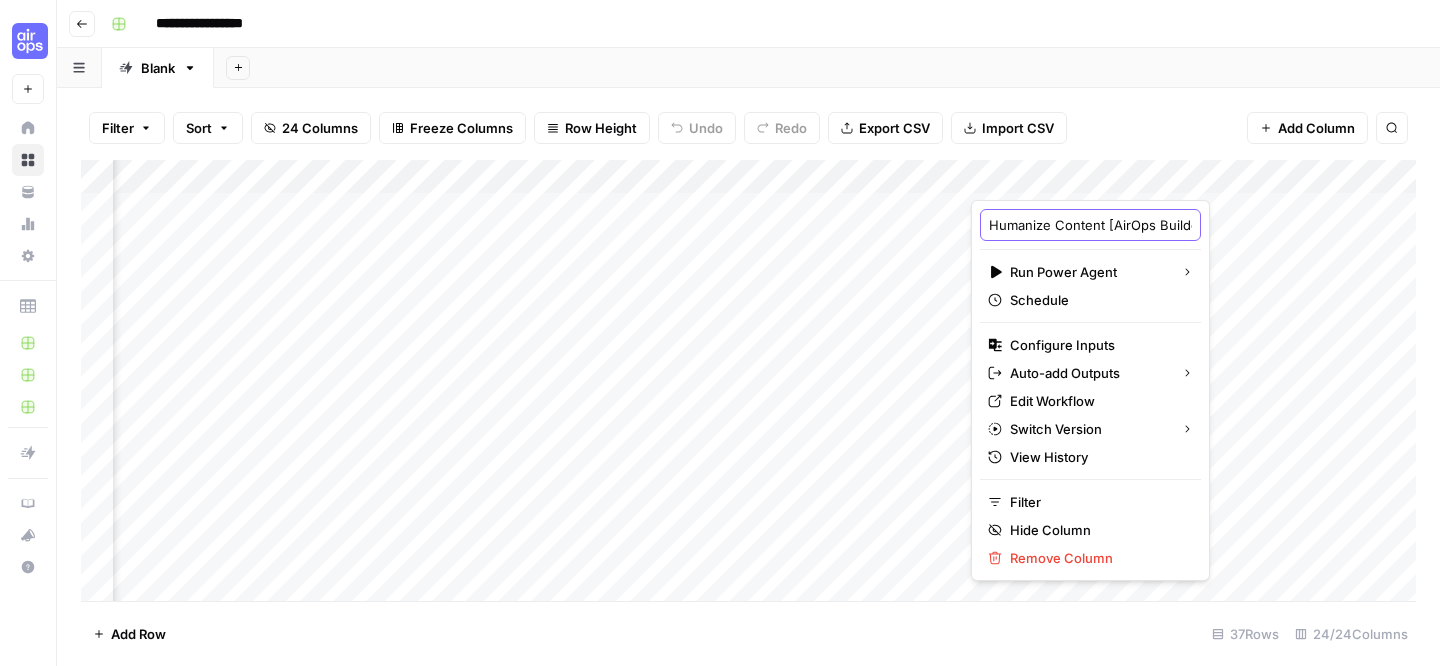 click on "Humanize Content [AirOps Builders]" at bounding box center [1090, 225] 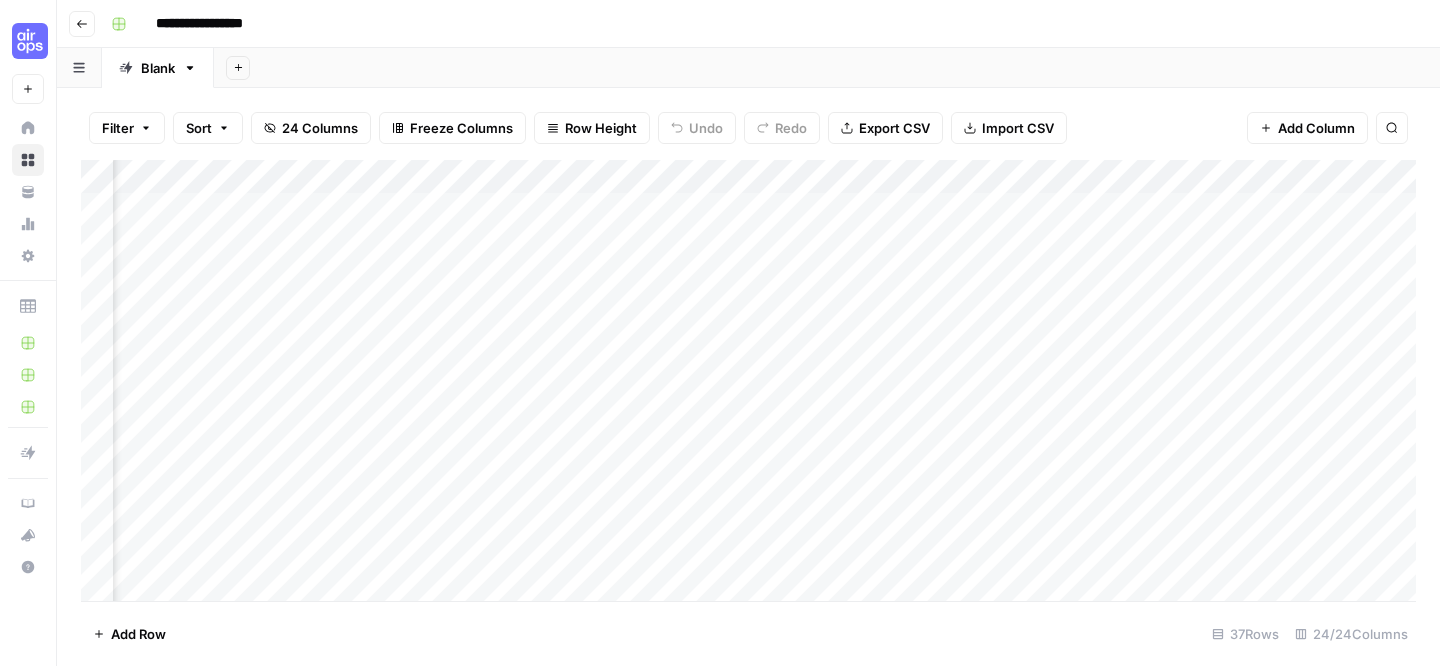 scroll, scrollTop: 0, scrollLeft: 2298, axis: horizontal 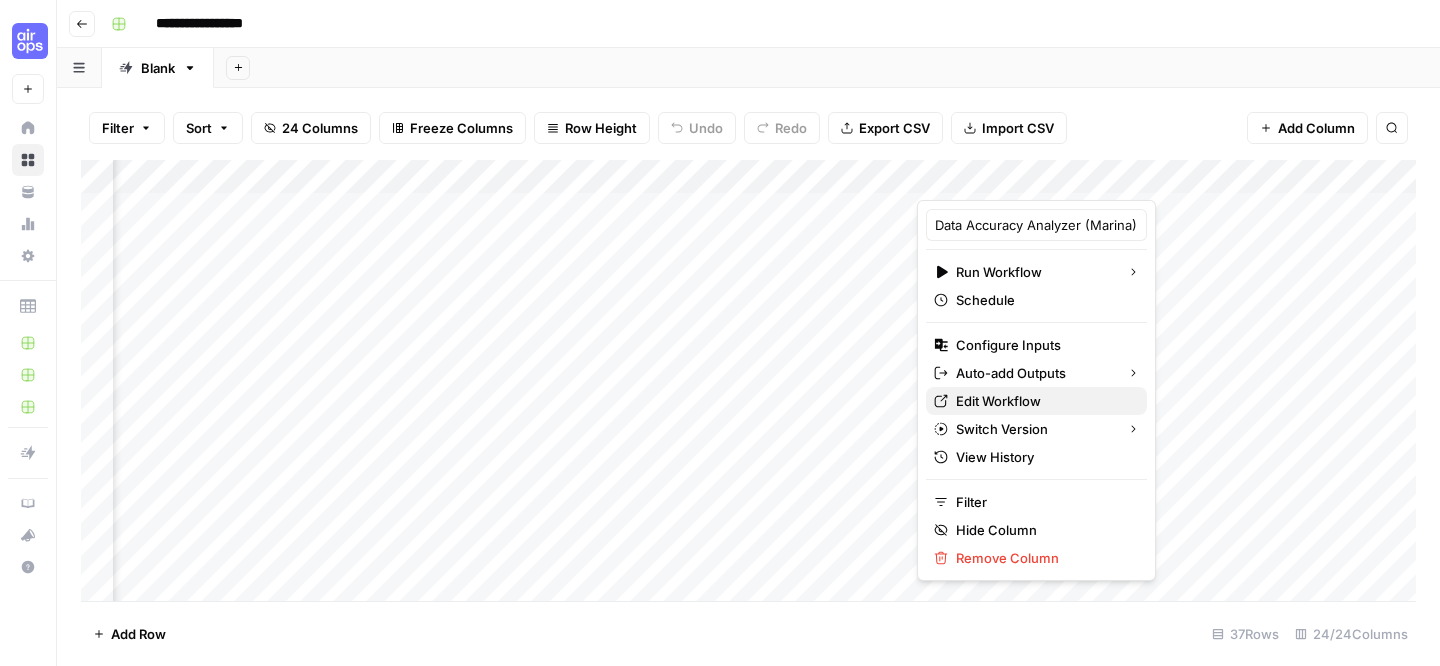 click on "Edit Workflow" at bounding box center [1043, 401] 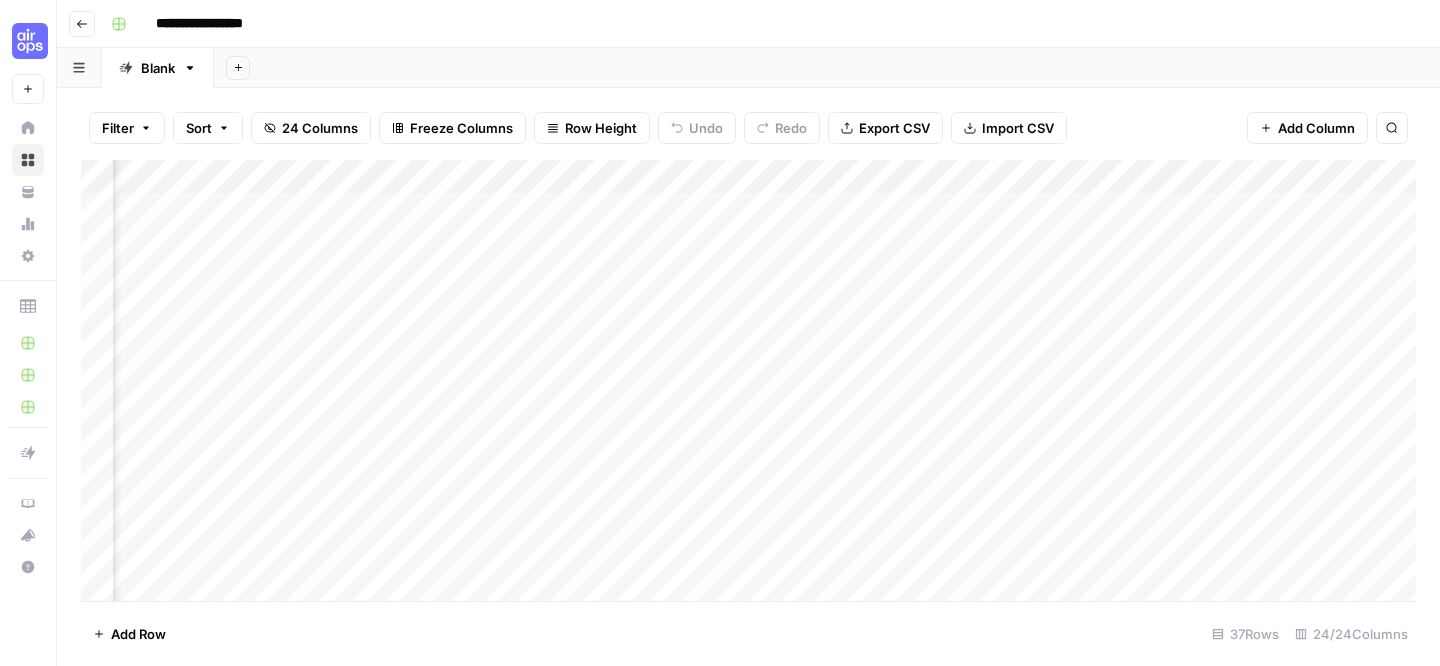 scroll, scrollTop: 0, scrollLeft: 1289, axis: horizontal 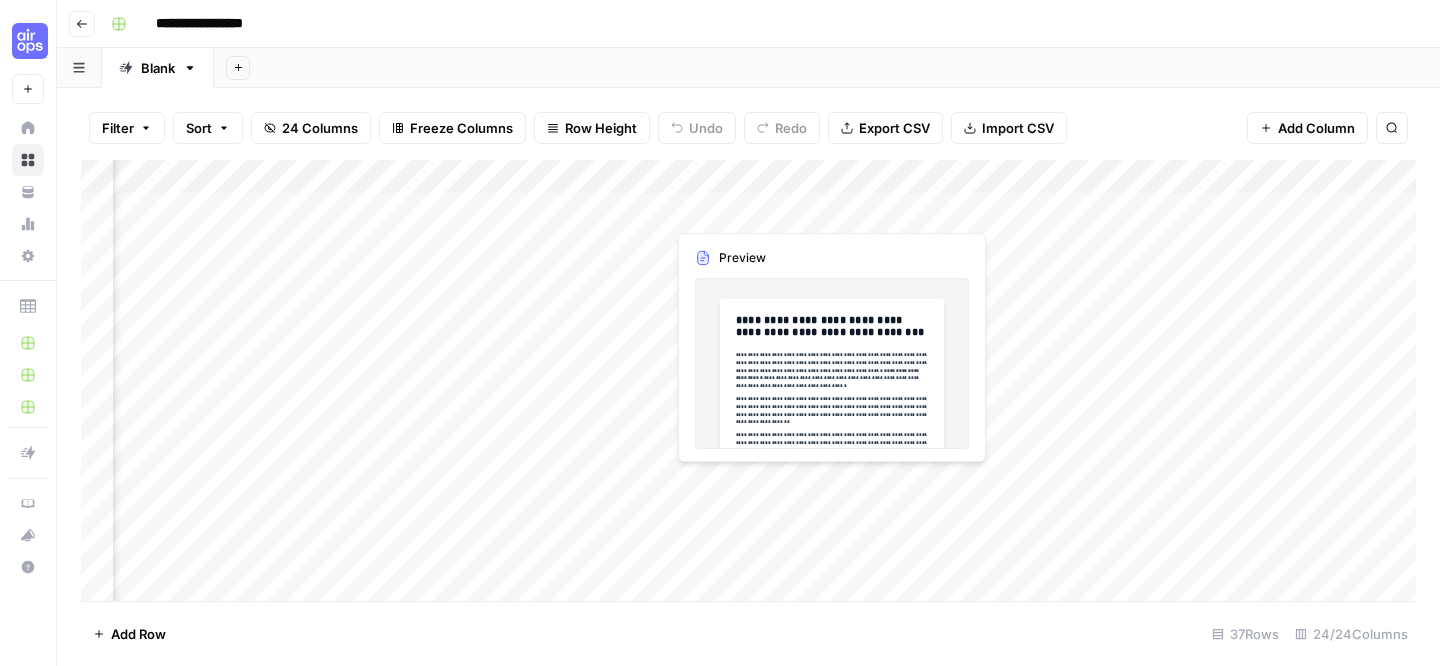 click on "Add Column" at bounding box center (748, 380) 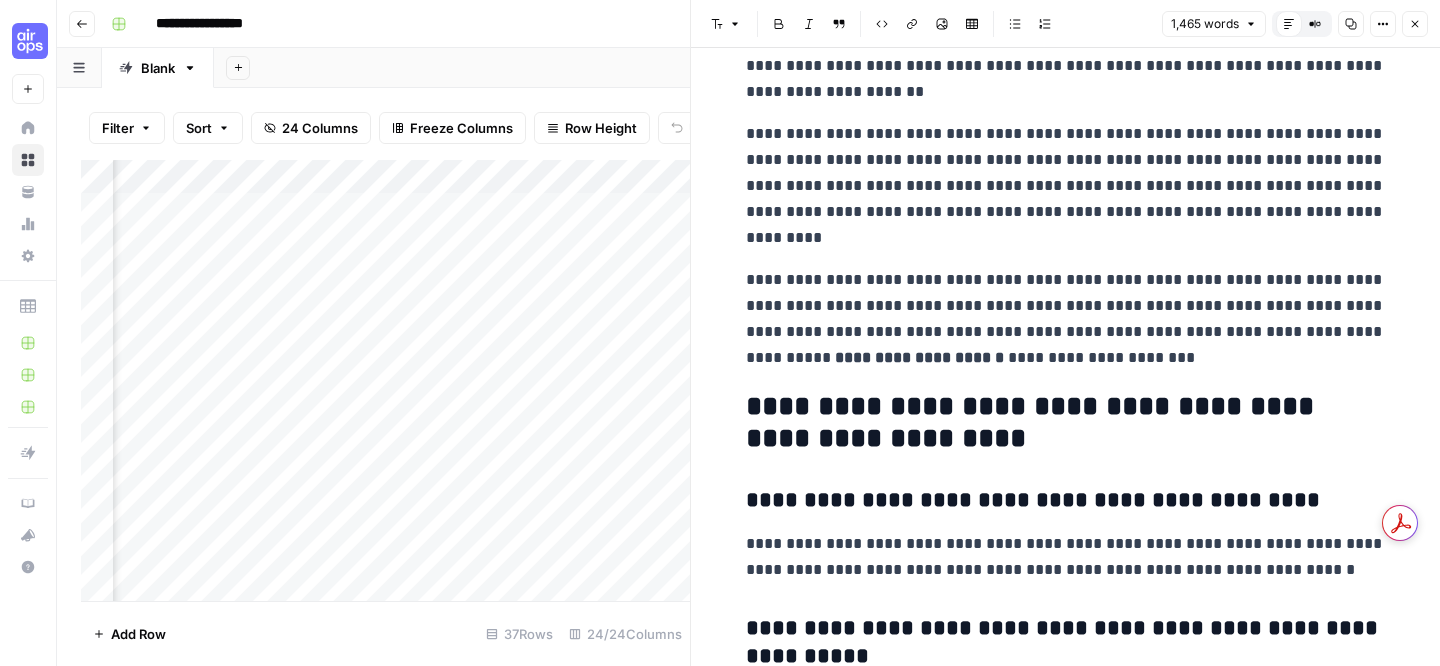 scroll, scrollTop: 5643, scrollLeft: 0, axis: vertical 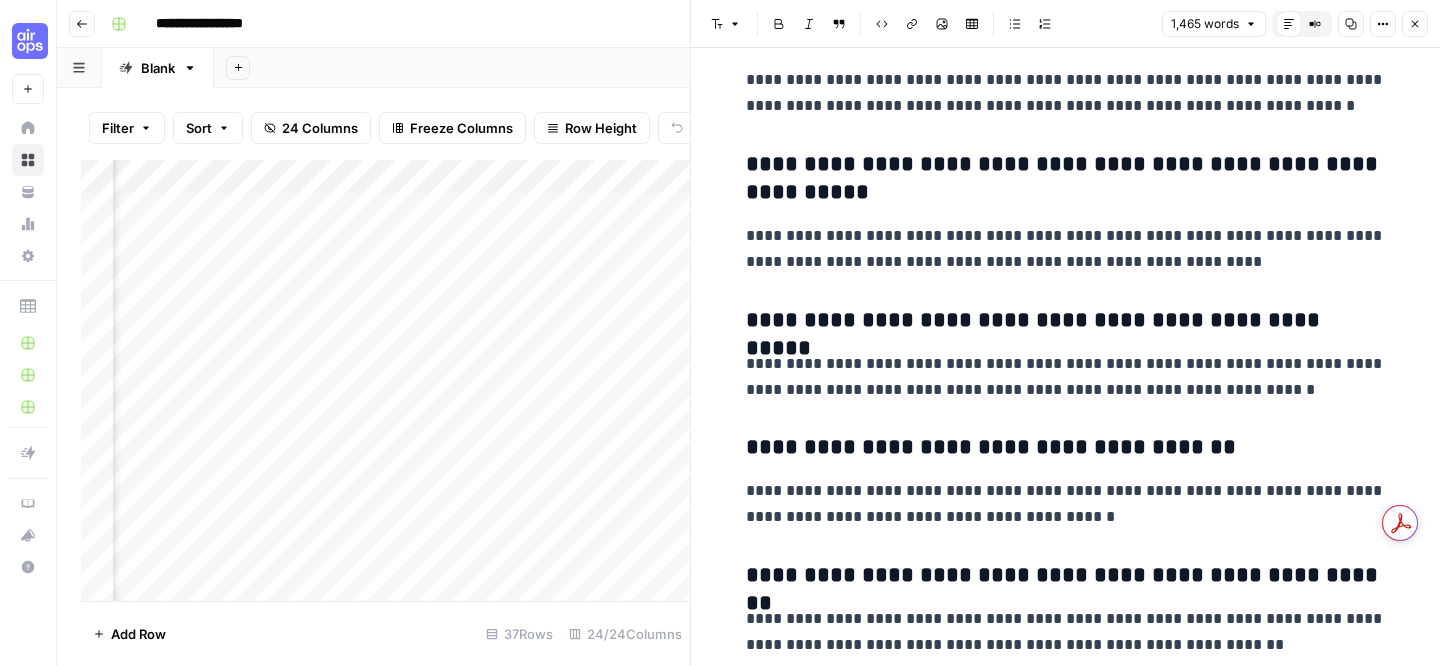 click 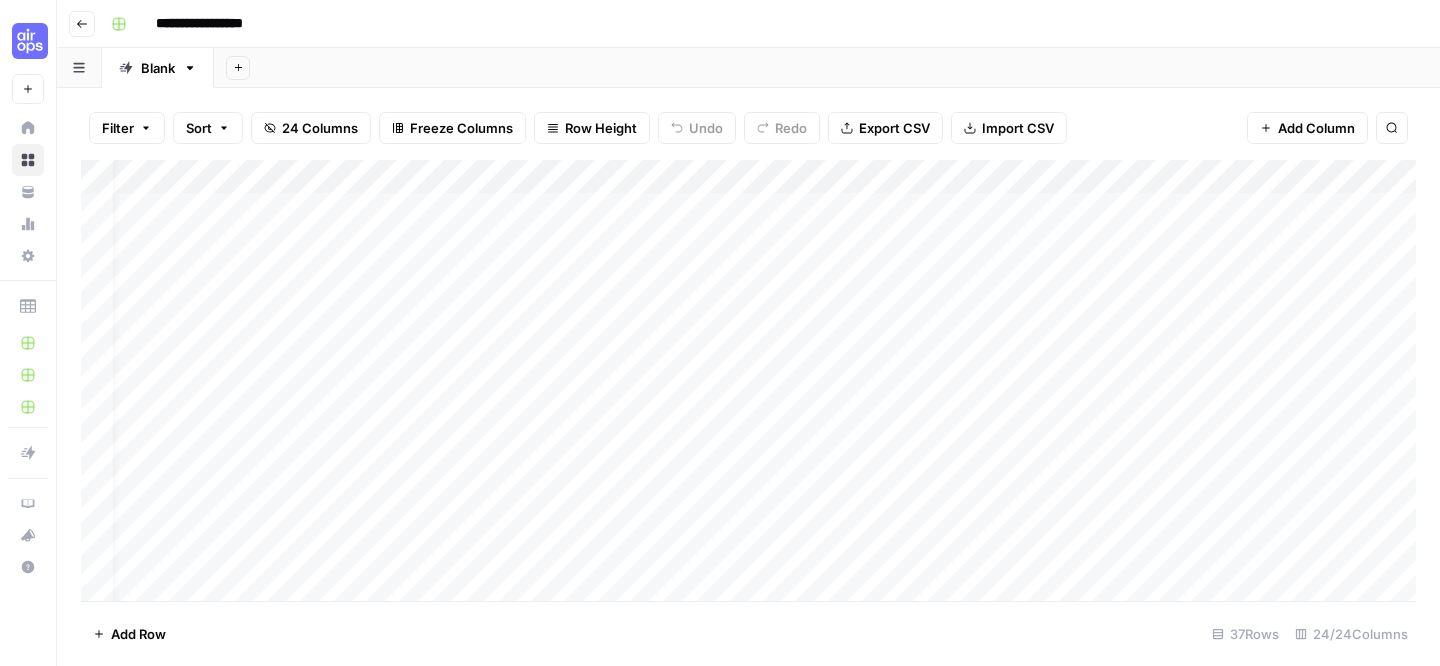 scroll, scrollTop: 0, scrollLeft: 0, axis: both 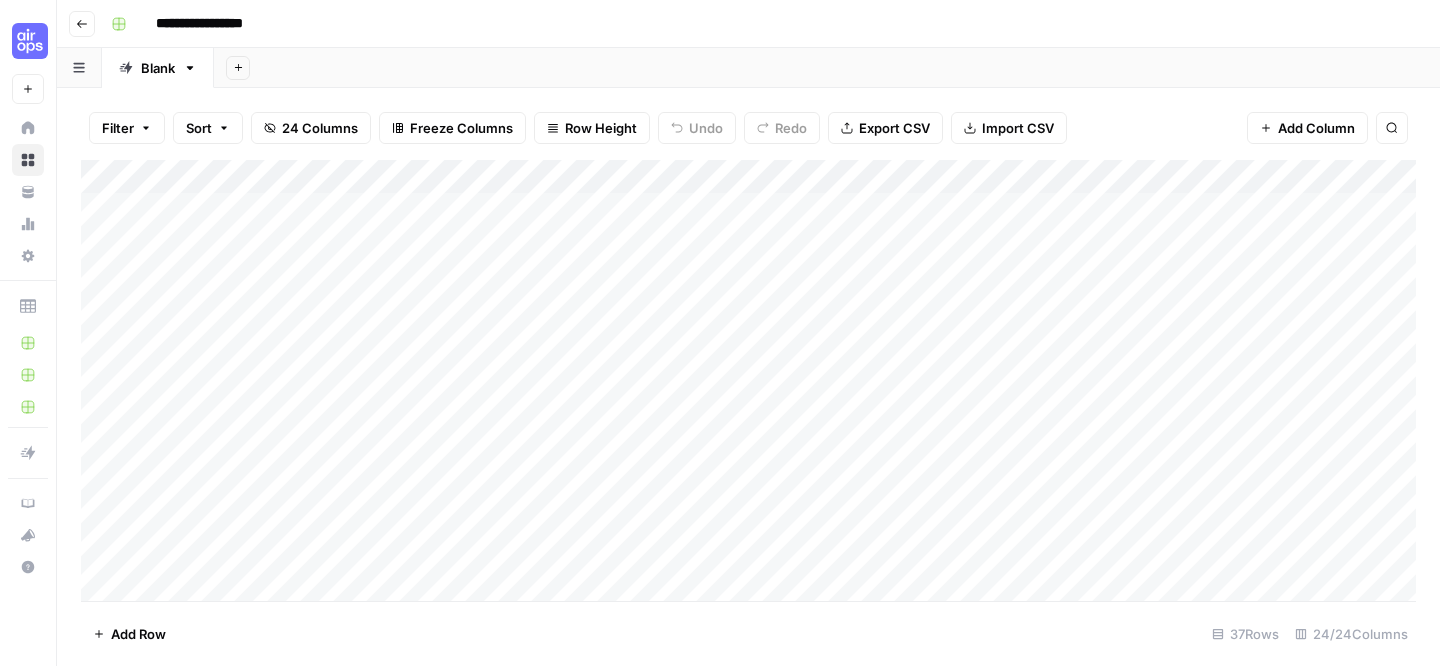 click on "Filter Sort 24 Columns Freeze Columns Row Height Undo Redo Export CSV Import CSV Add Column Search" at bounding box center [748, 128] 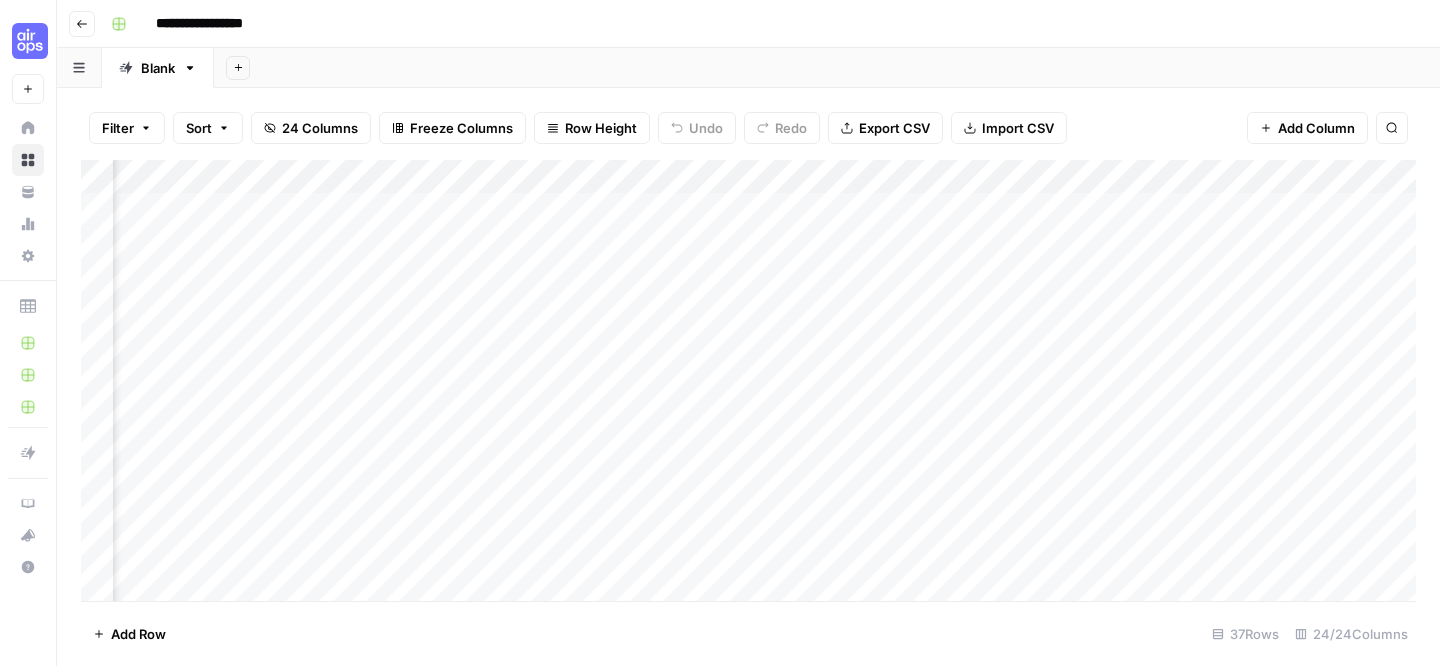 scroll, scrollTop: 0, scrollLeft: 0, axis: both 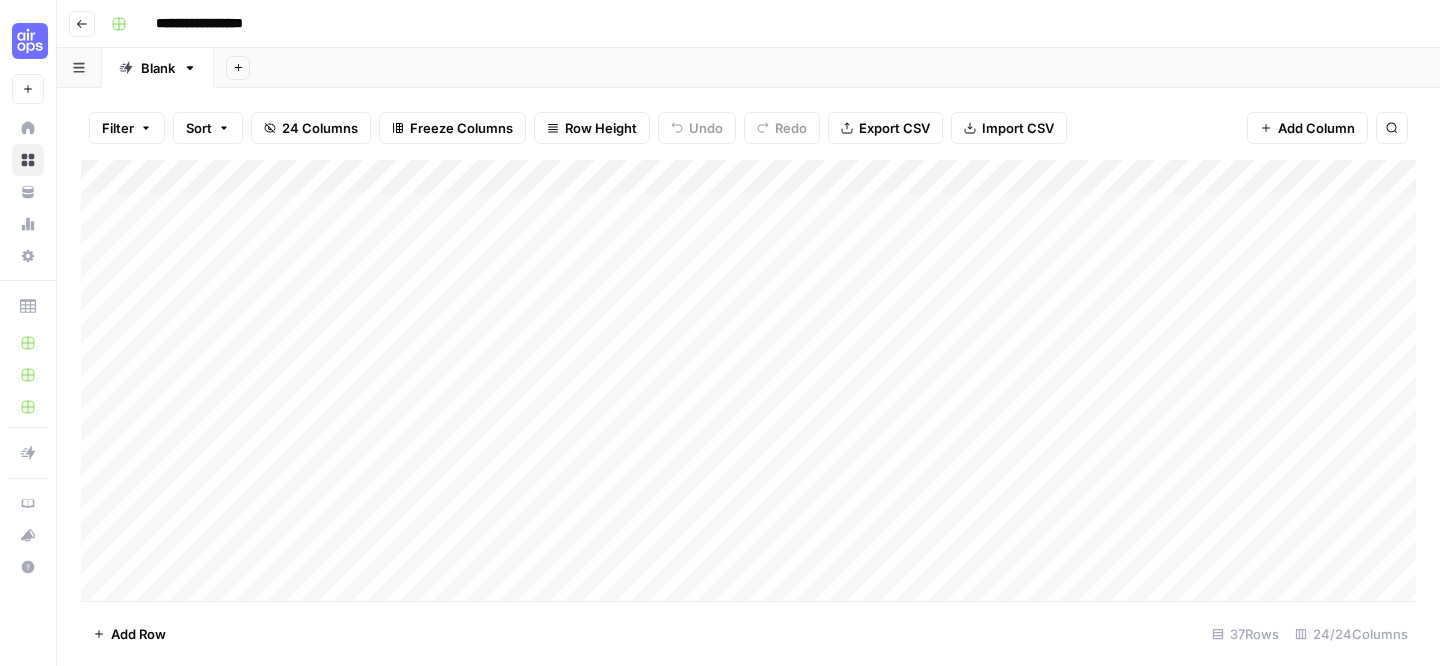 click at bounding box center (30, 41) 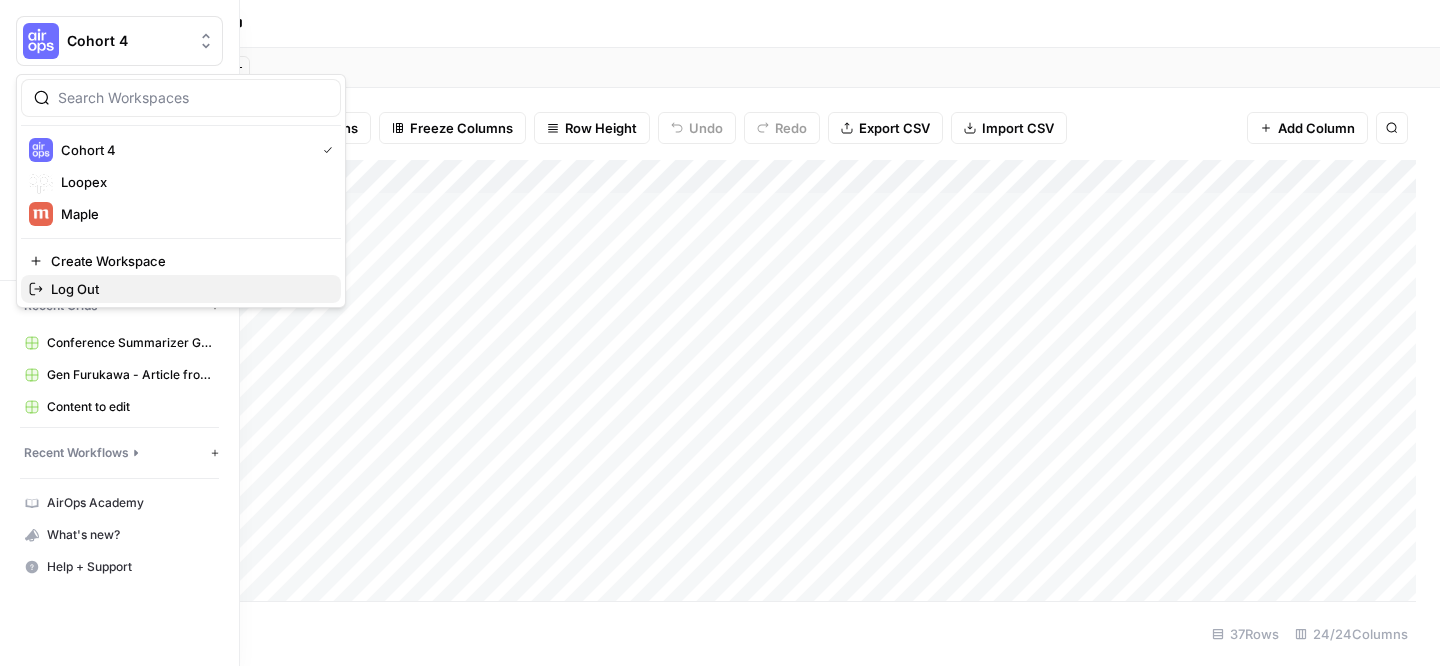 click on "Log Out" at bounding box center [188, 289] 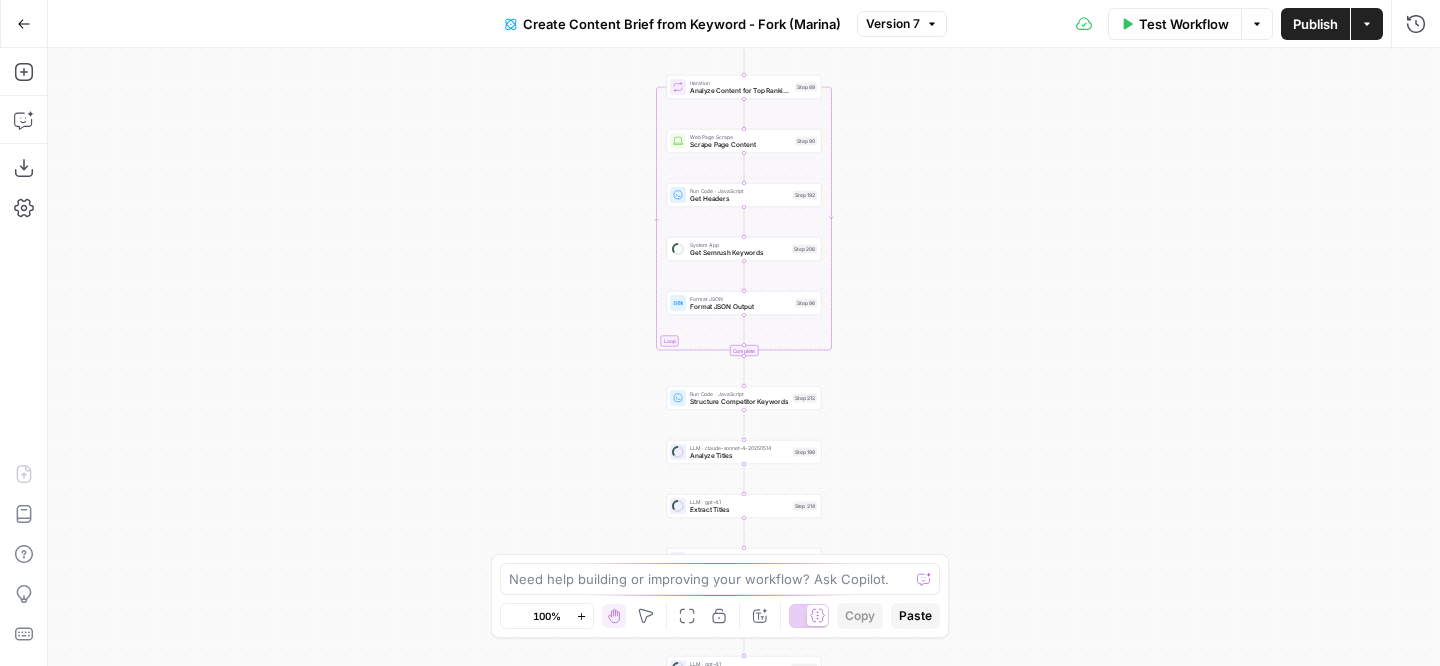 scroll, scrollTop: 0, scrollLeft: 0, axis: both 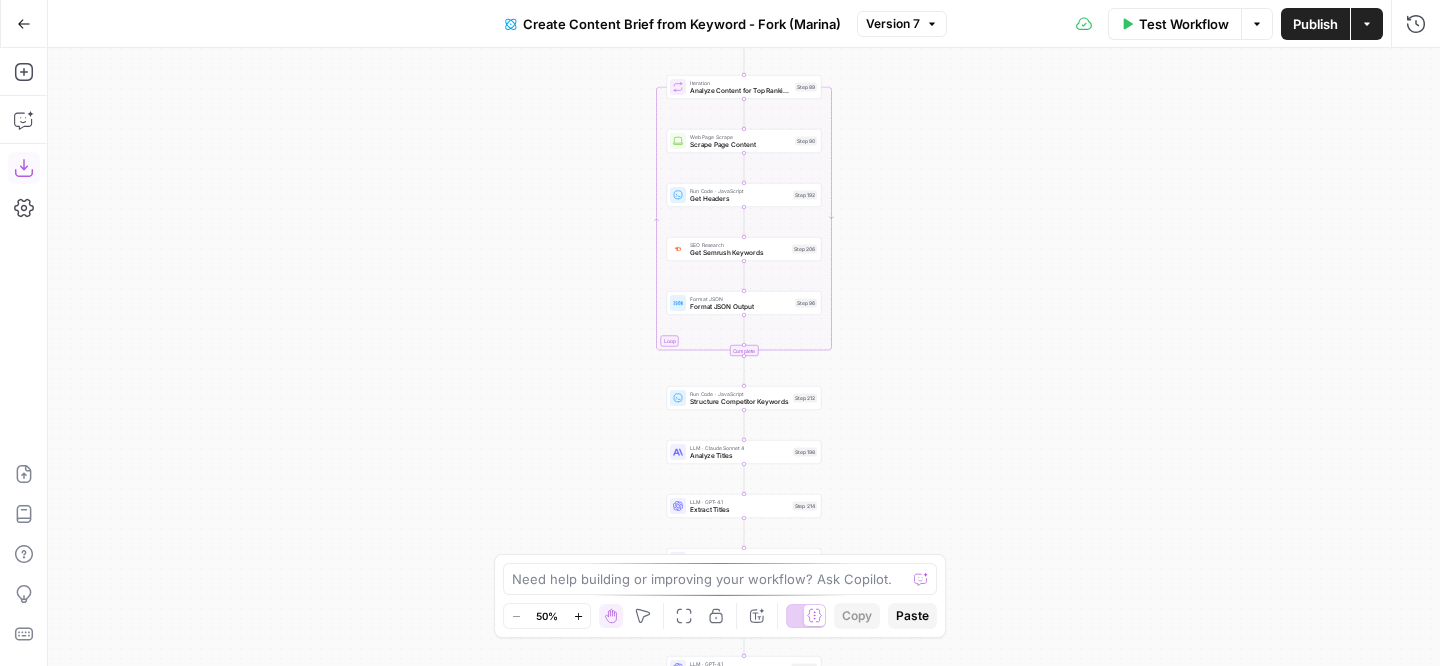 click 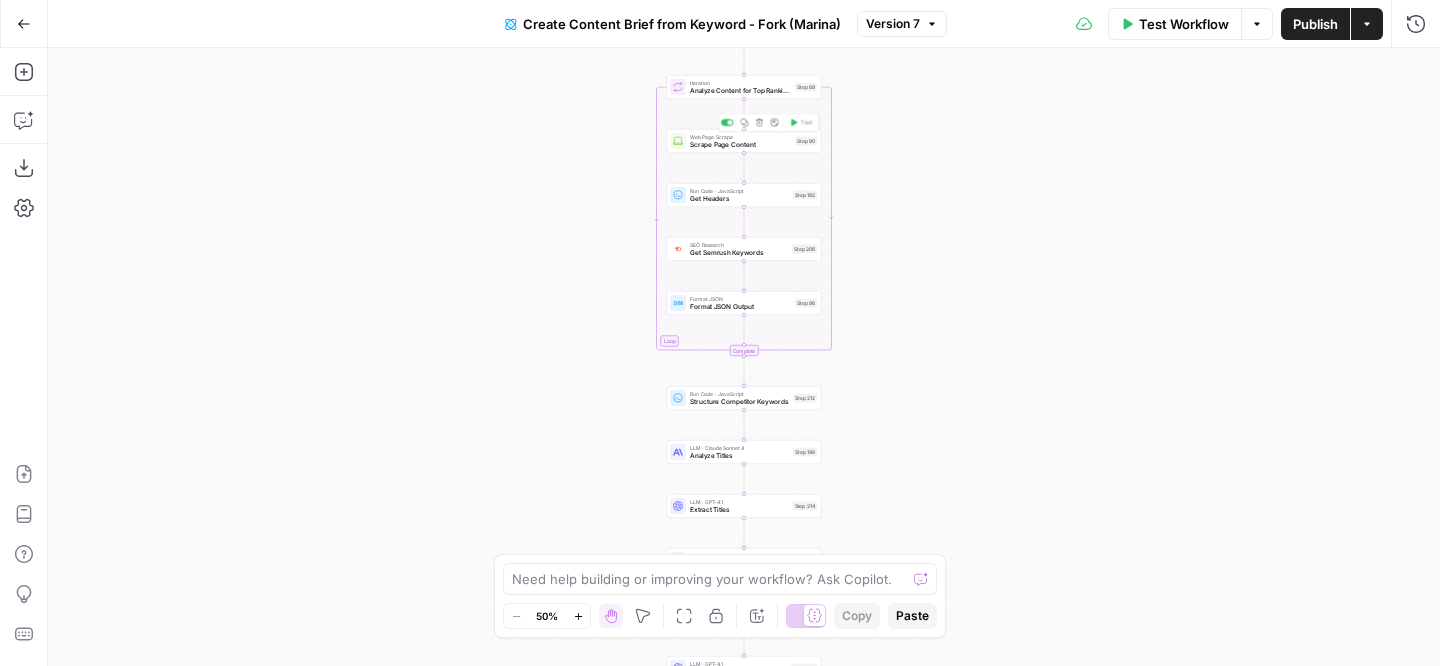 click on "Scrape Page Content" at bounding box center [740, 145] 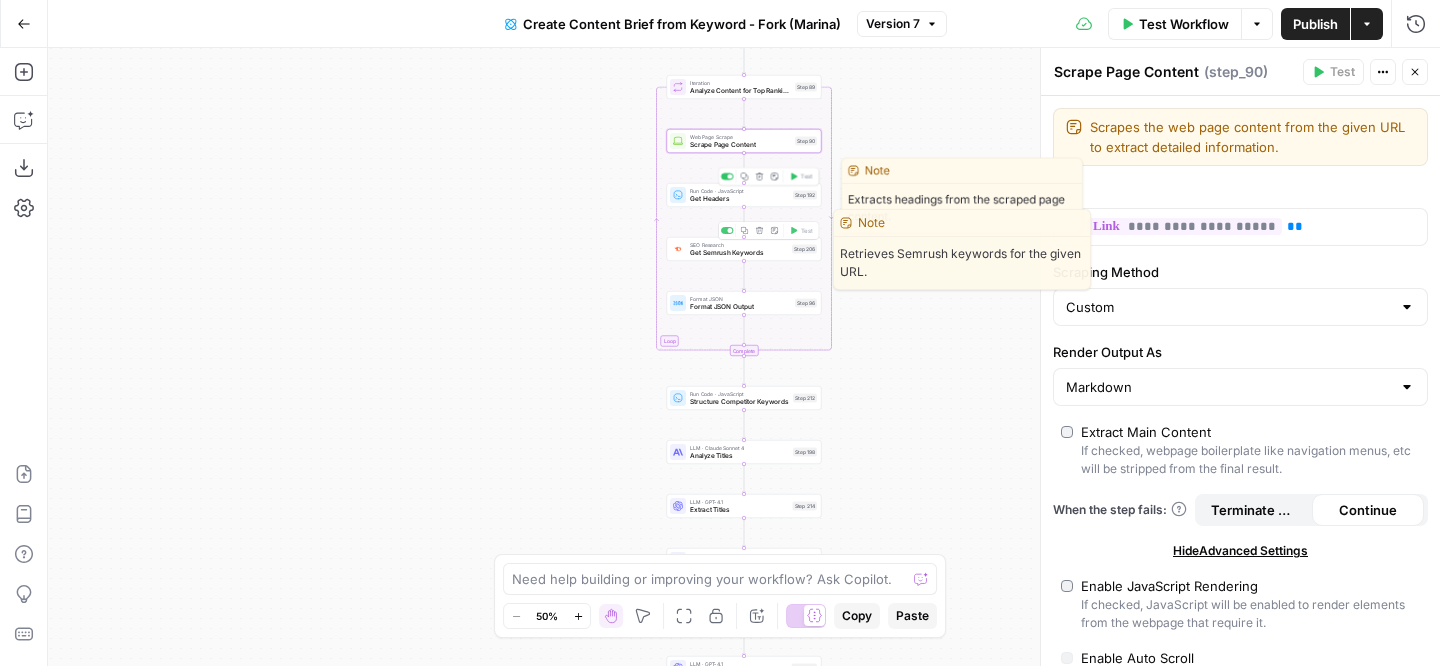click on "Run Code · JavaScript Get Headers Step 192 Copy step Delete step Edit Note Test" at bounding box center (744, 195) 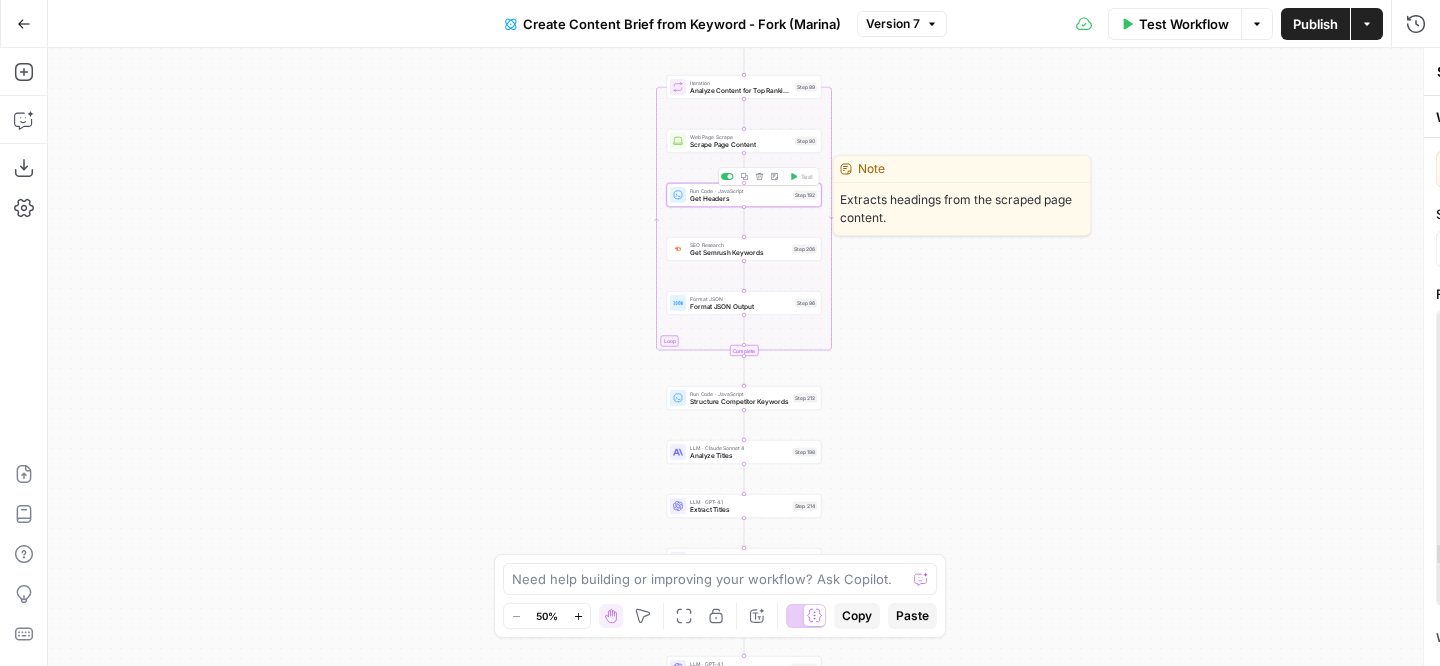 type on "Get Headers" 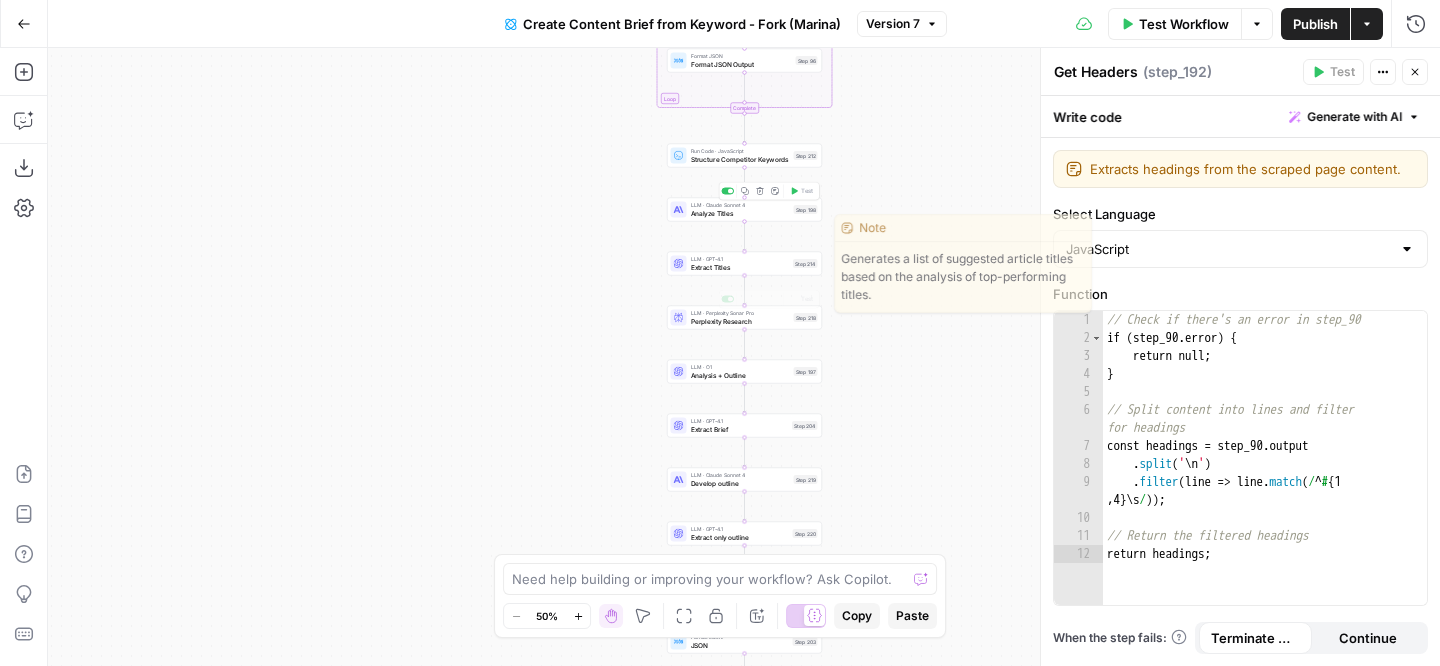 click on "Analyze Titles" at bounding box center [740, 213] 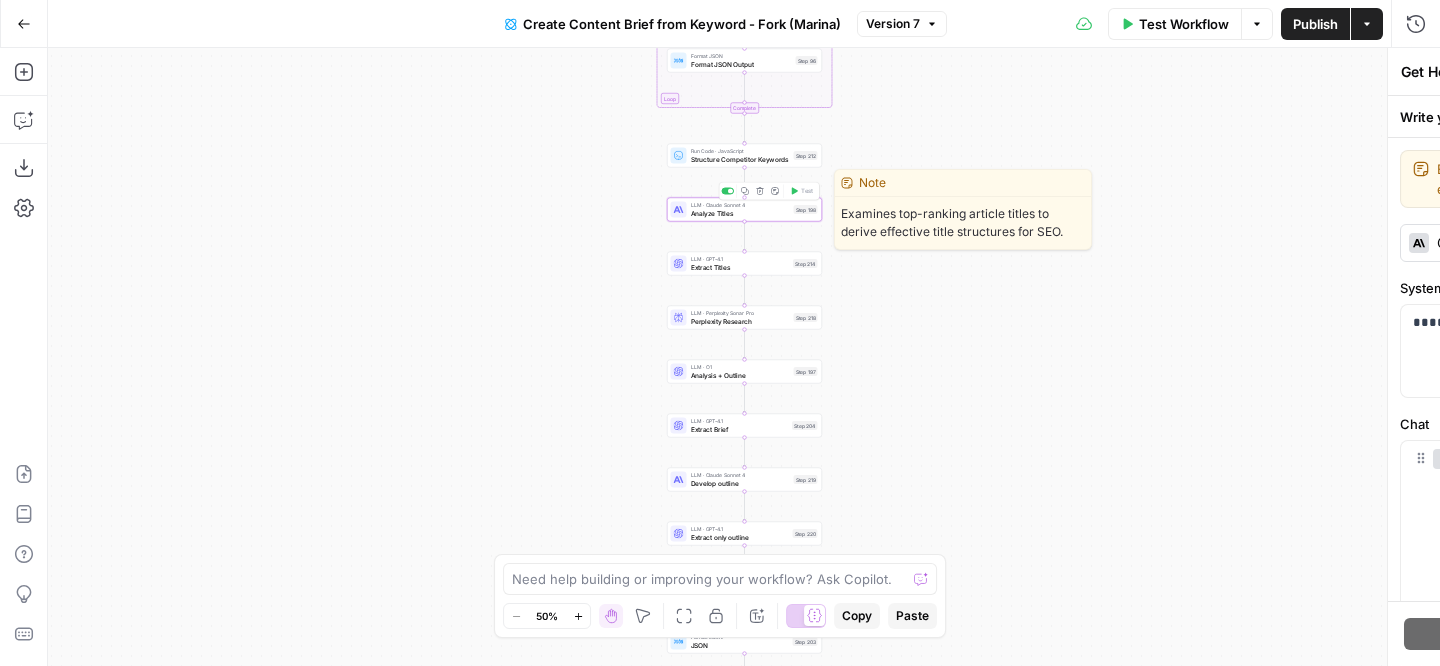type on "Analyze Titles" 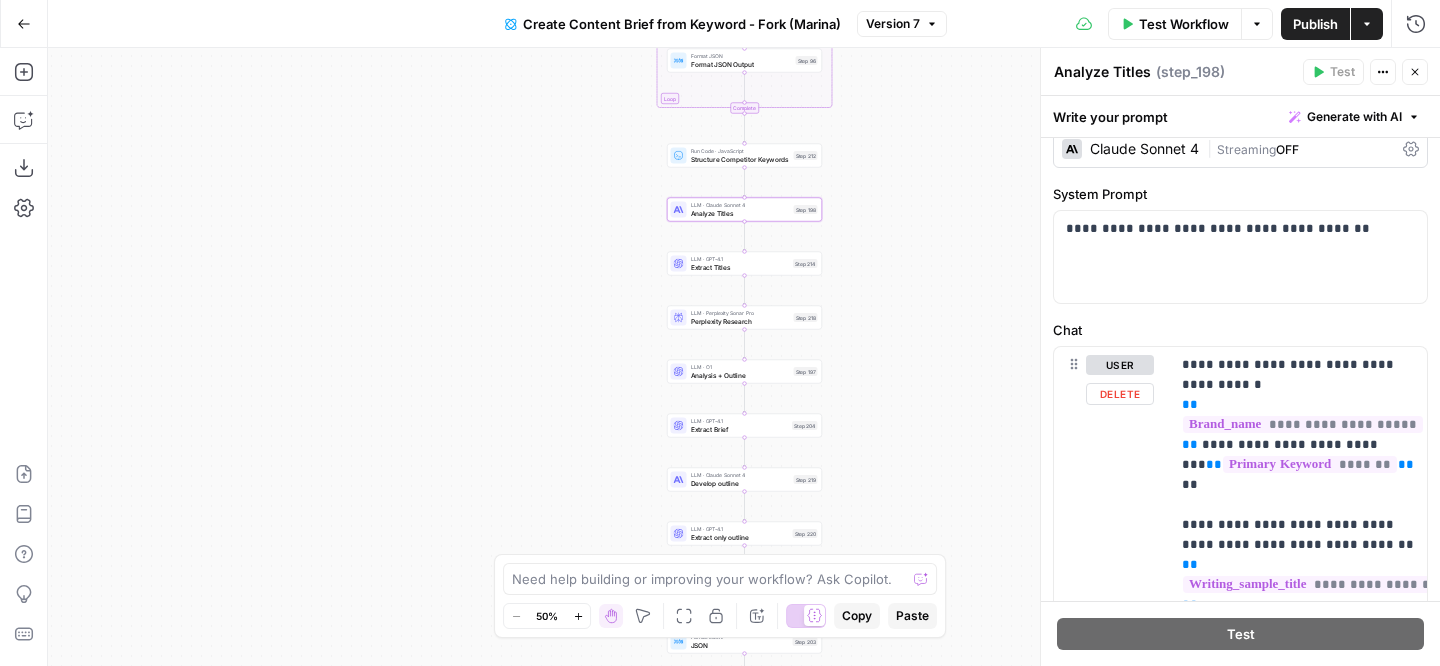 scroll, scrollTop: 74, scrollLeft: 0, axis: vertical 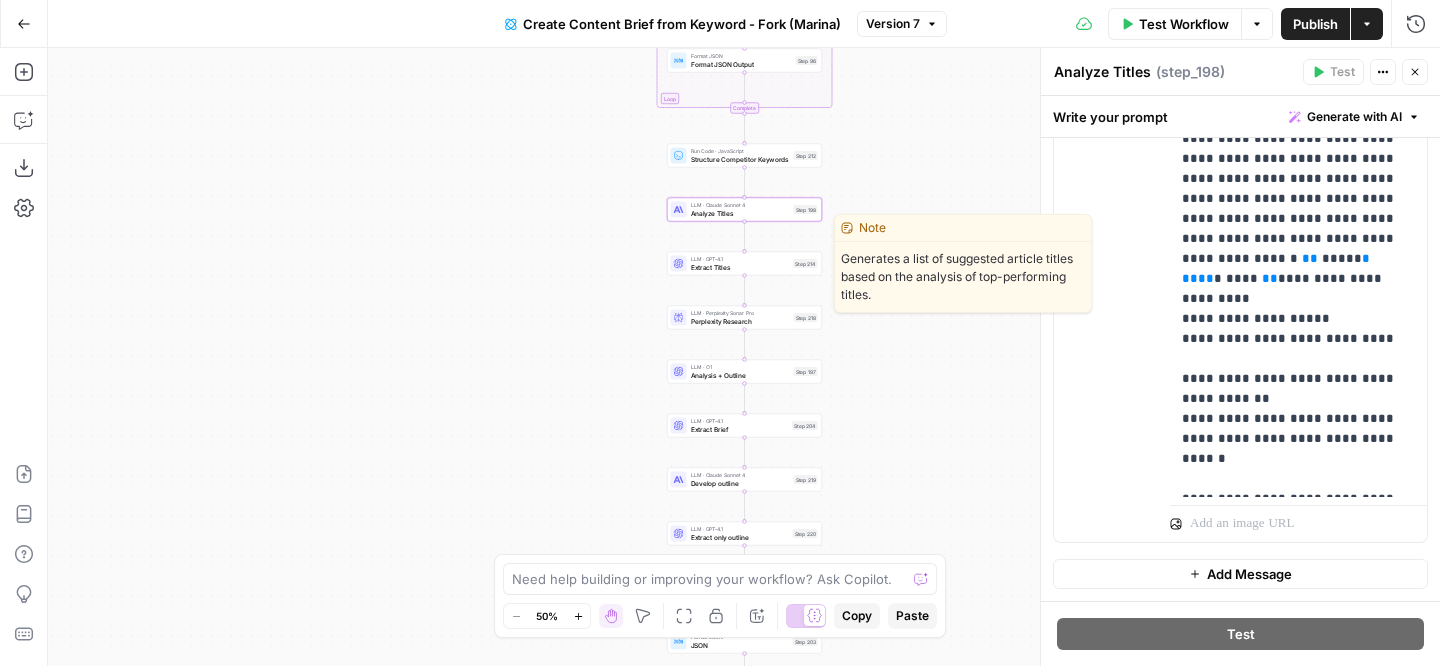 click on "LLM · GPT-4.1 Extract Titles Step 214 Copy step Delete step Edit Note Test" at bounding box center [744, 264] 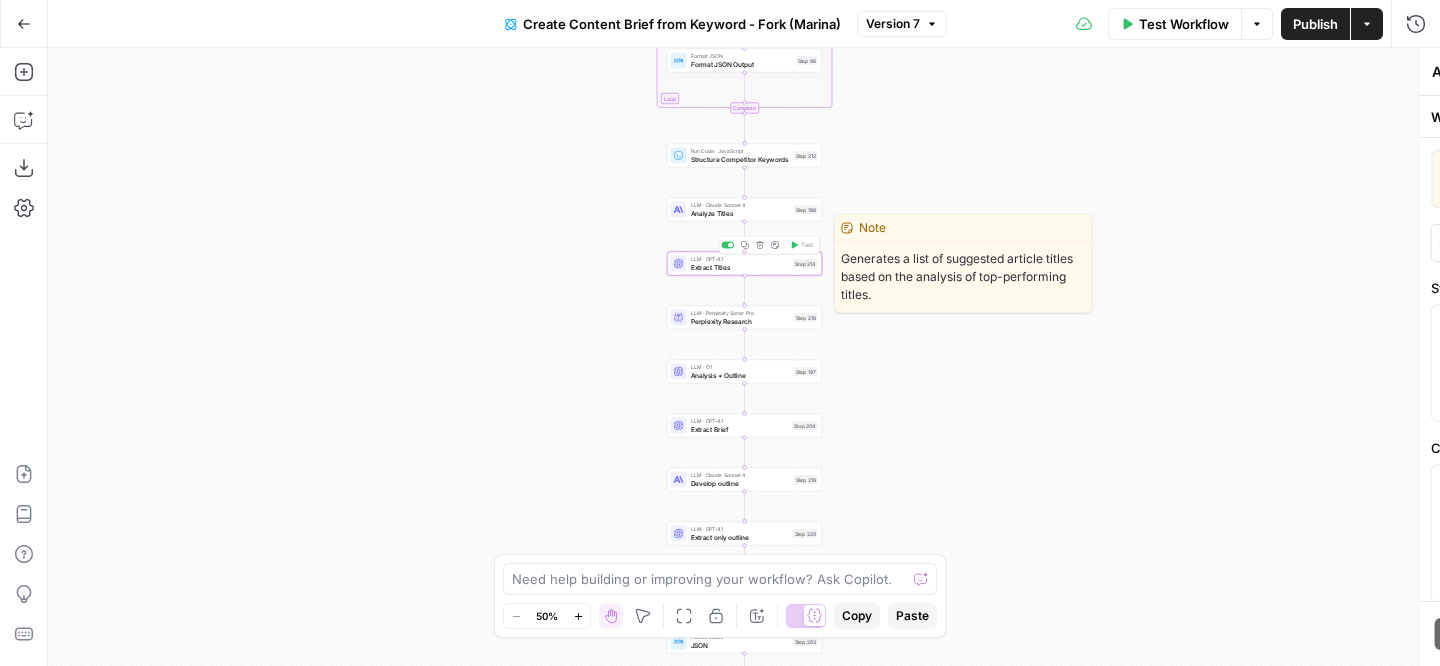 type on "Extract Titles" 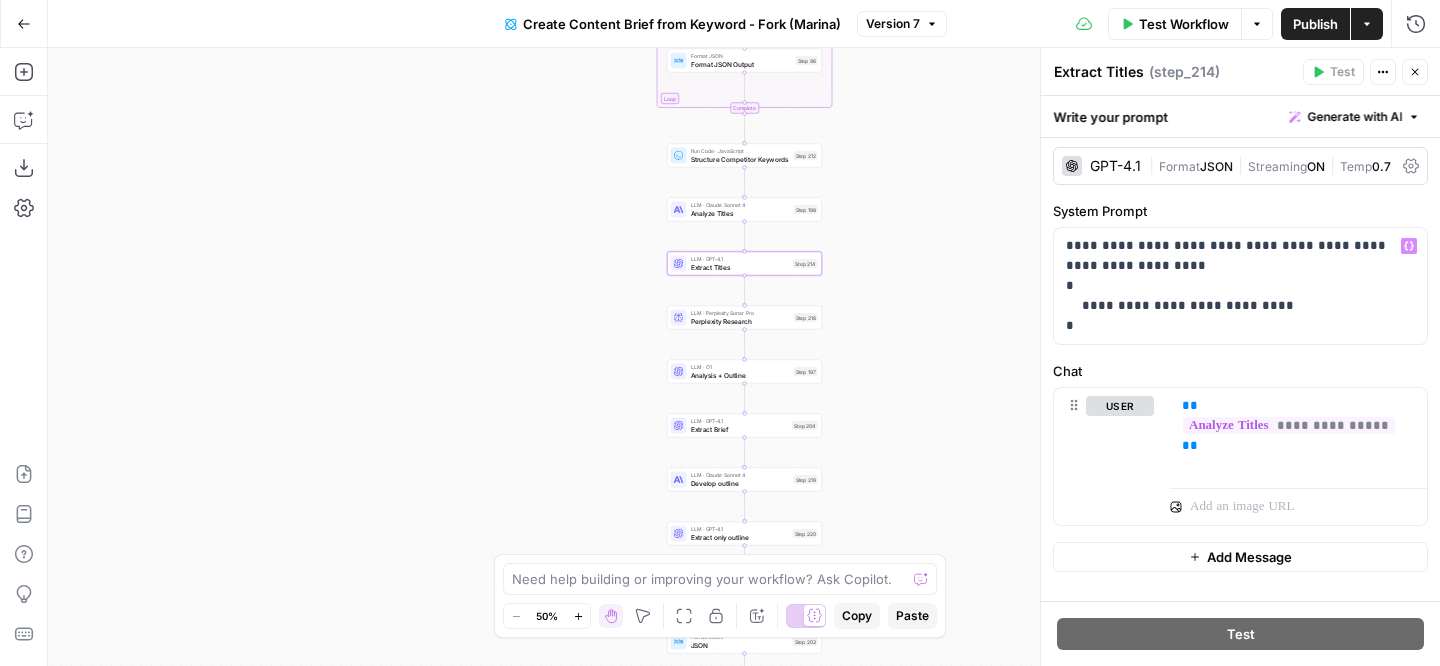 scroll, scrollTop: 78, scrollLeft: 0, axis: vertical 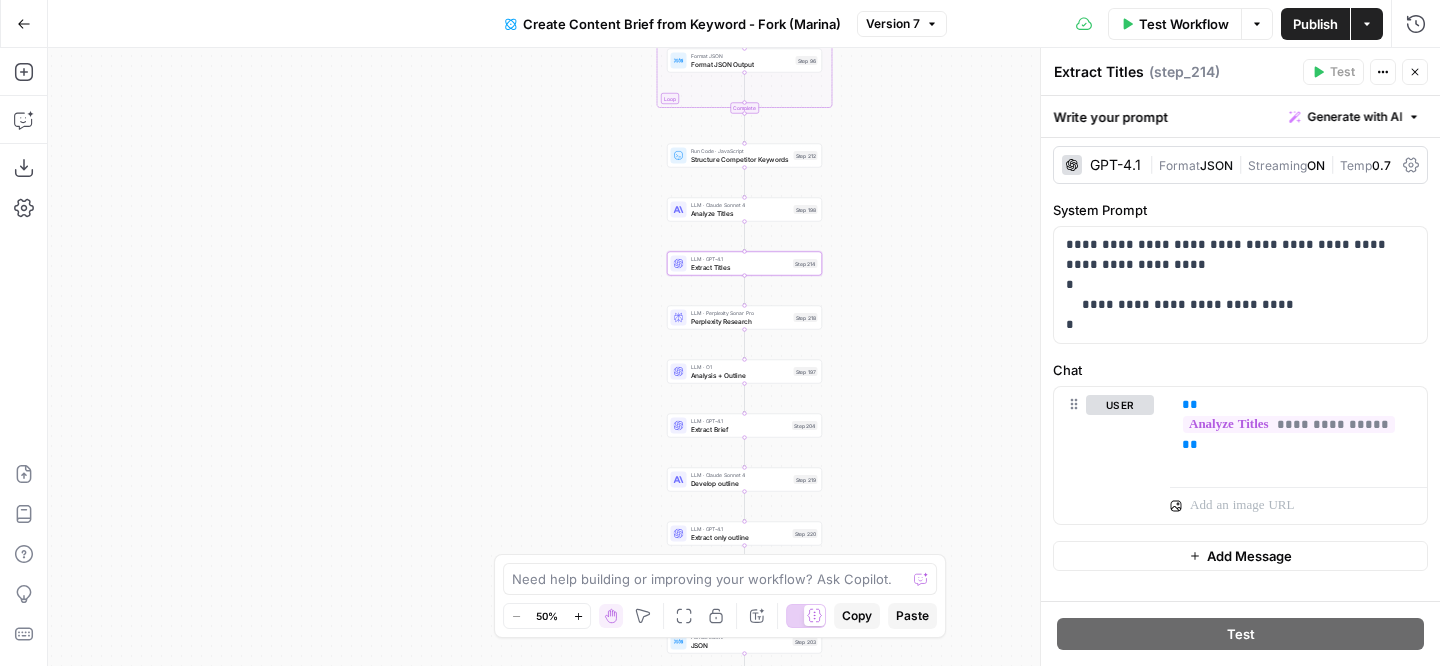 click on "Perplexity Research" at bounding box center (740, 321) 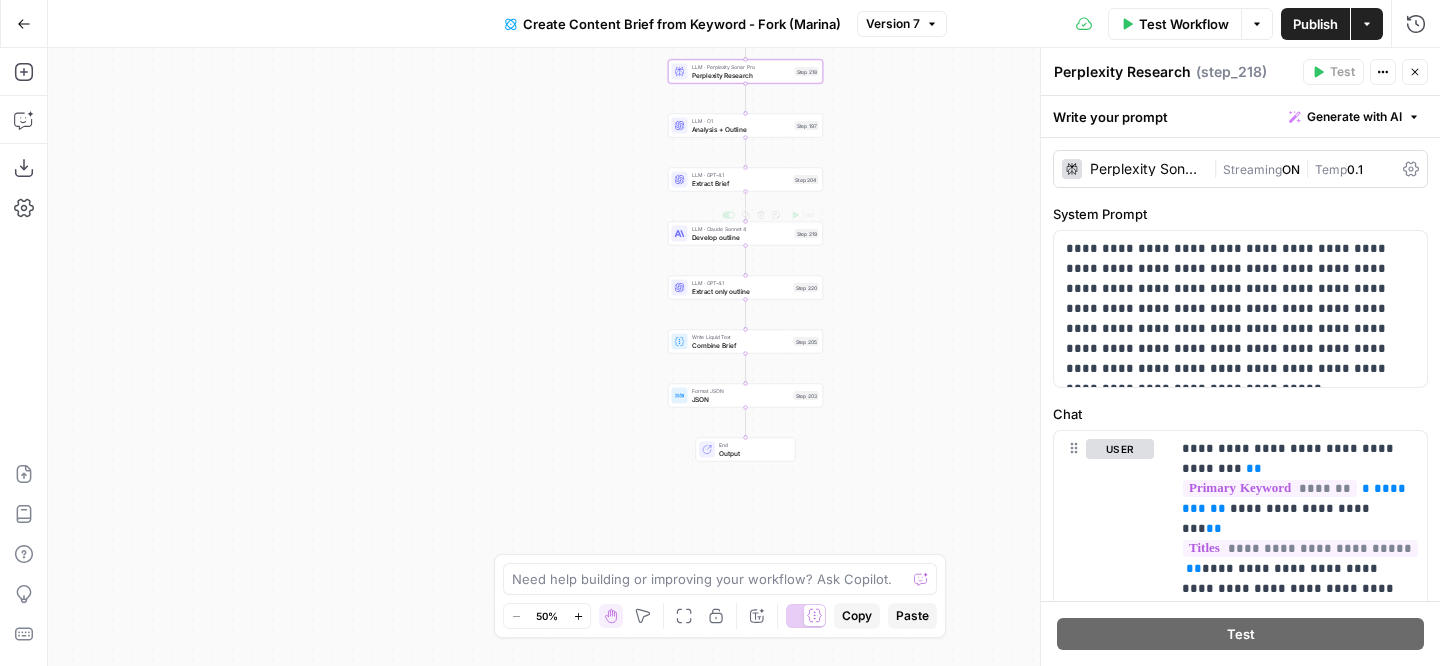 click on "Extract Brief" at bounding box center [741, 183] 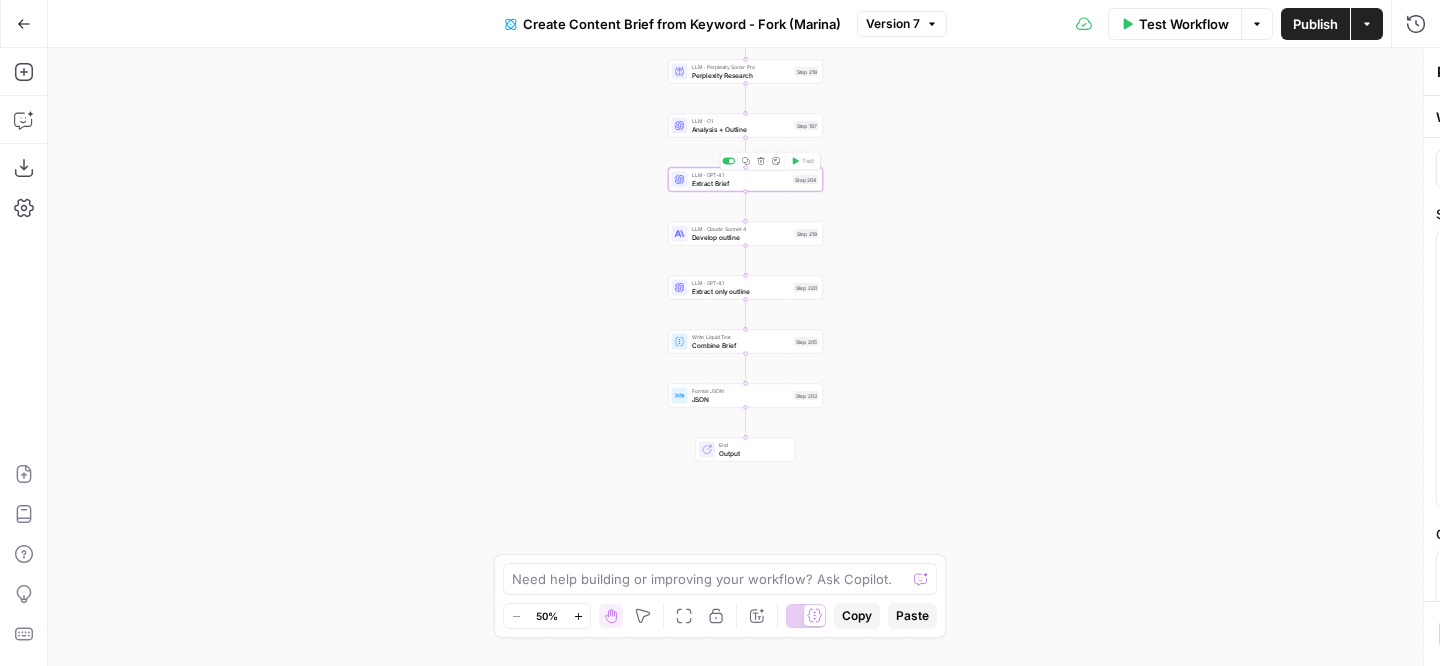 type on "Extract Brief" 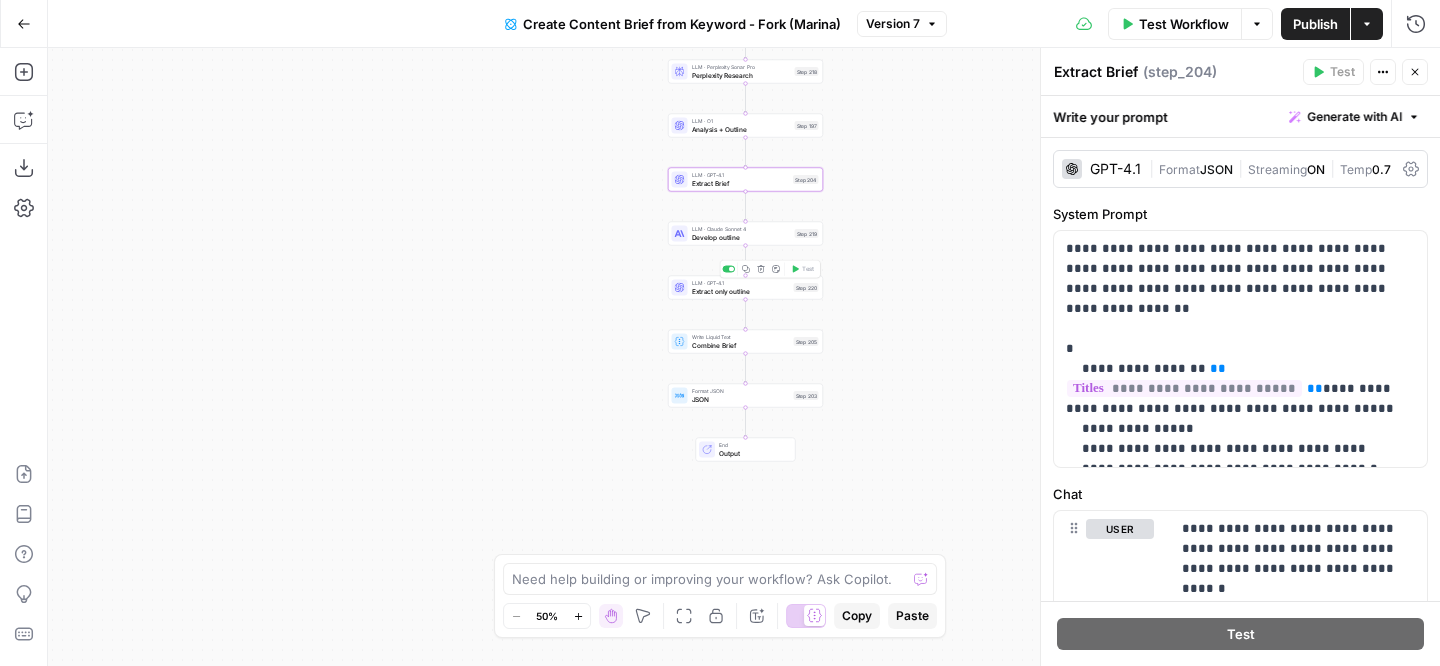 click on "LLM · GPT-4.1 Extract only outline Step 220 Copy step Delete step Add Note Test" at bounding box center (745, 288) 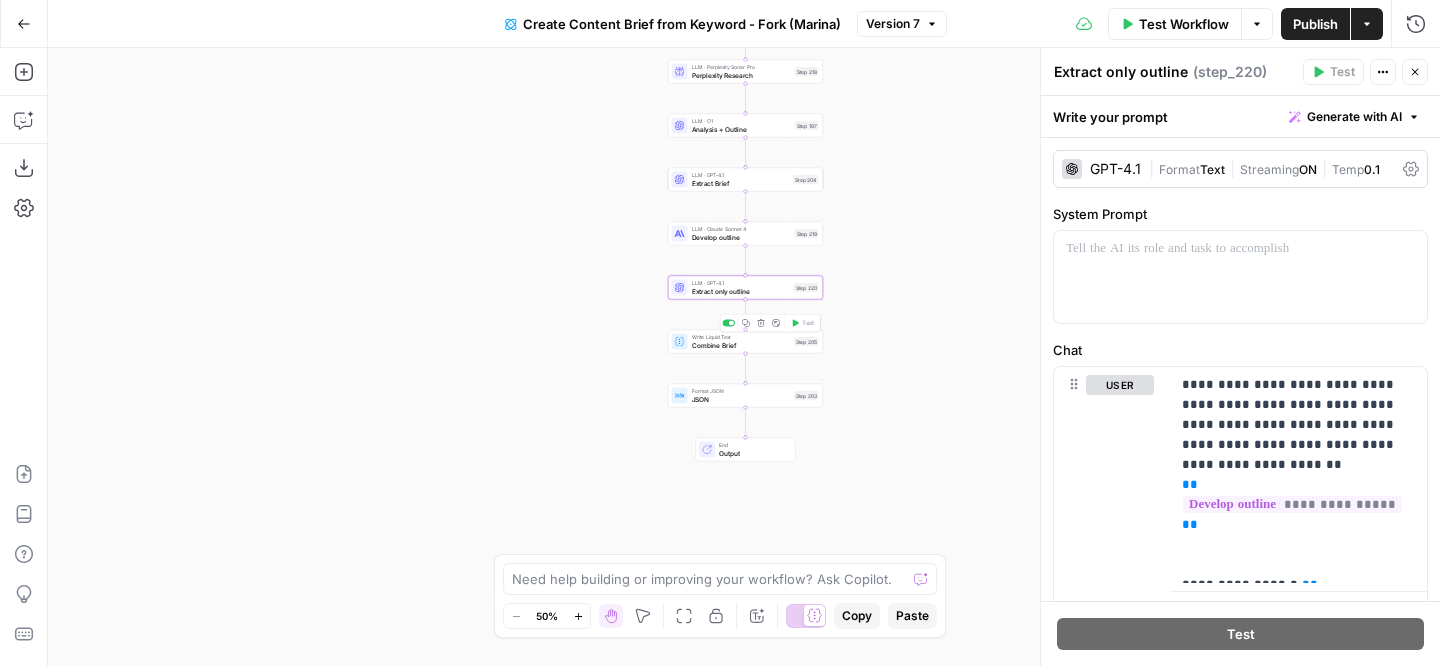 click on "Write Liquid Text Combine Brief Step 205 Copy step Delete step Add Note Test" at bounding box center [745, 342] 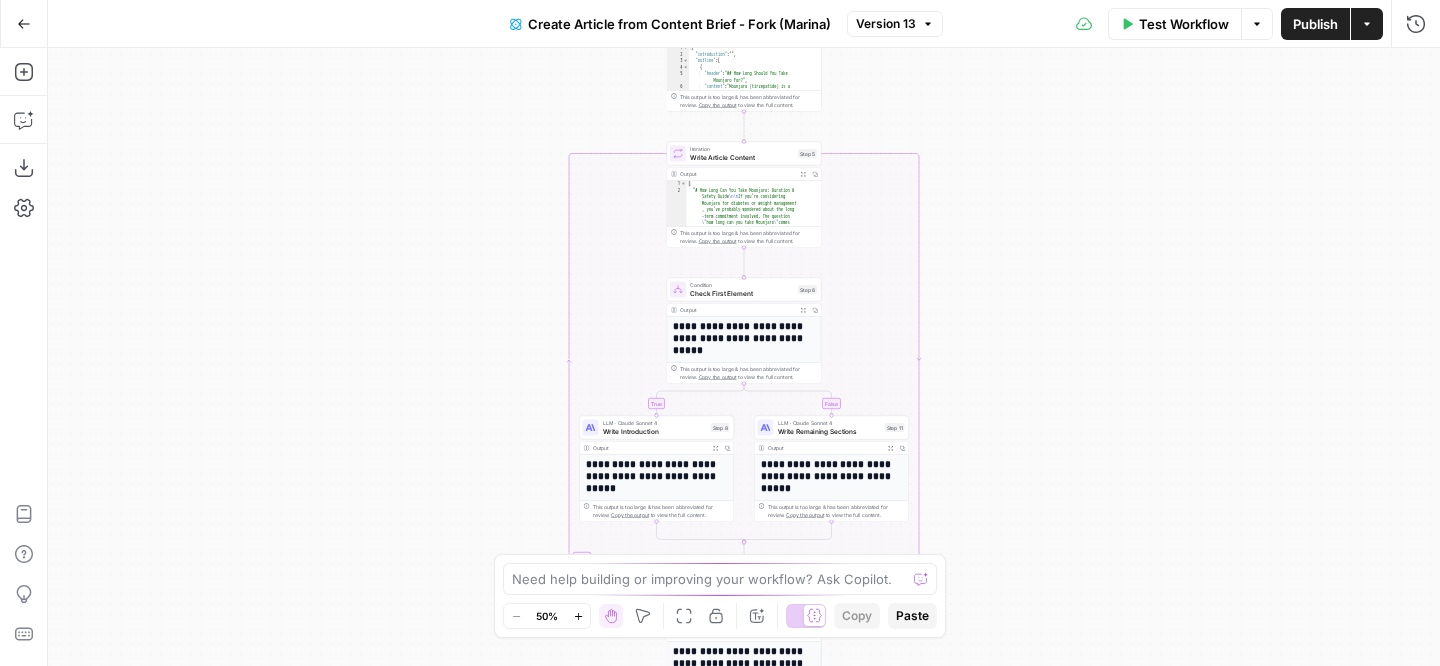 scroll, scrollTop: 0, scrollLeft: 0, axis: both 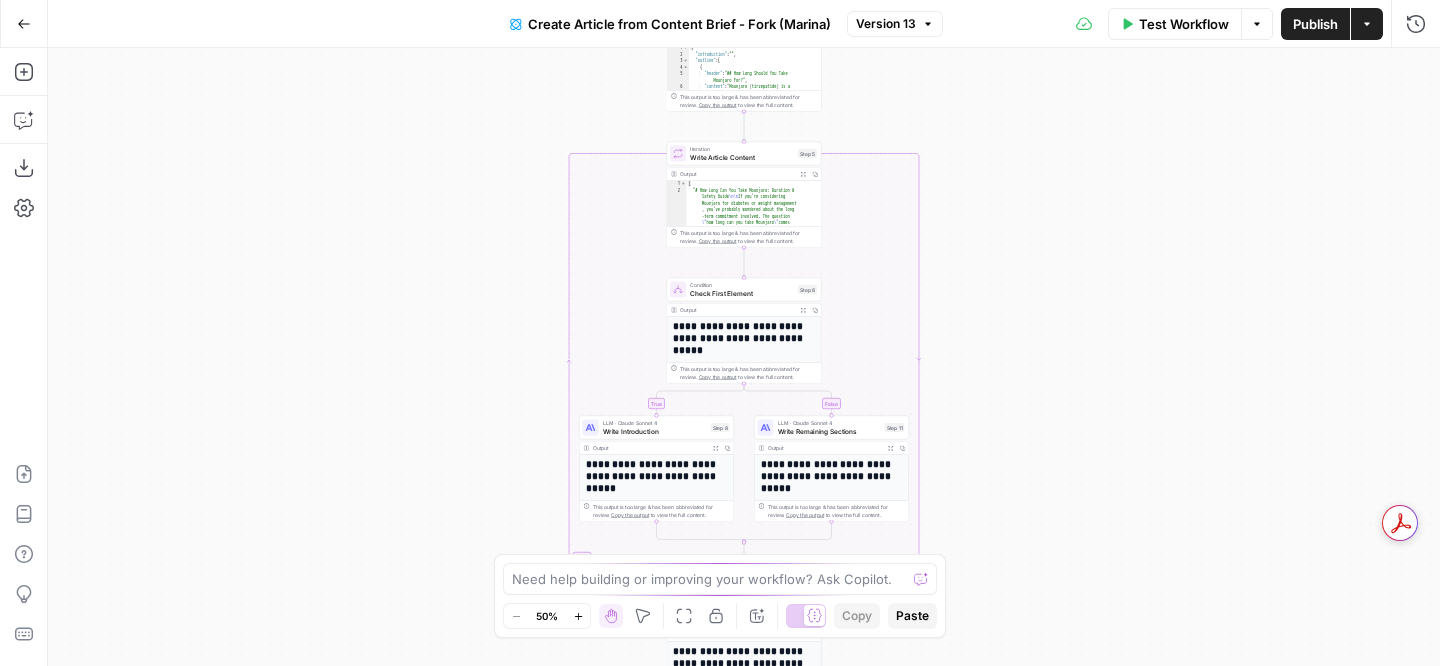 click on "Actions" at bounding box center [1367, 24] 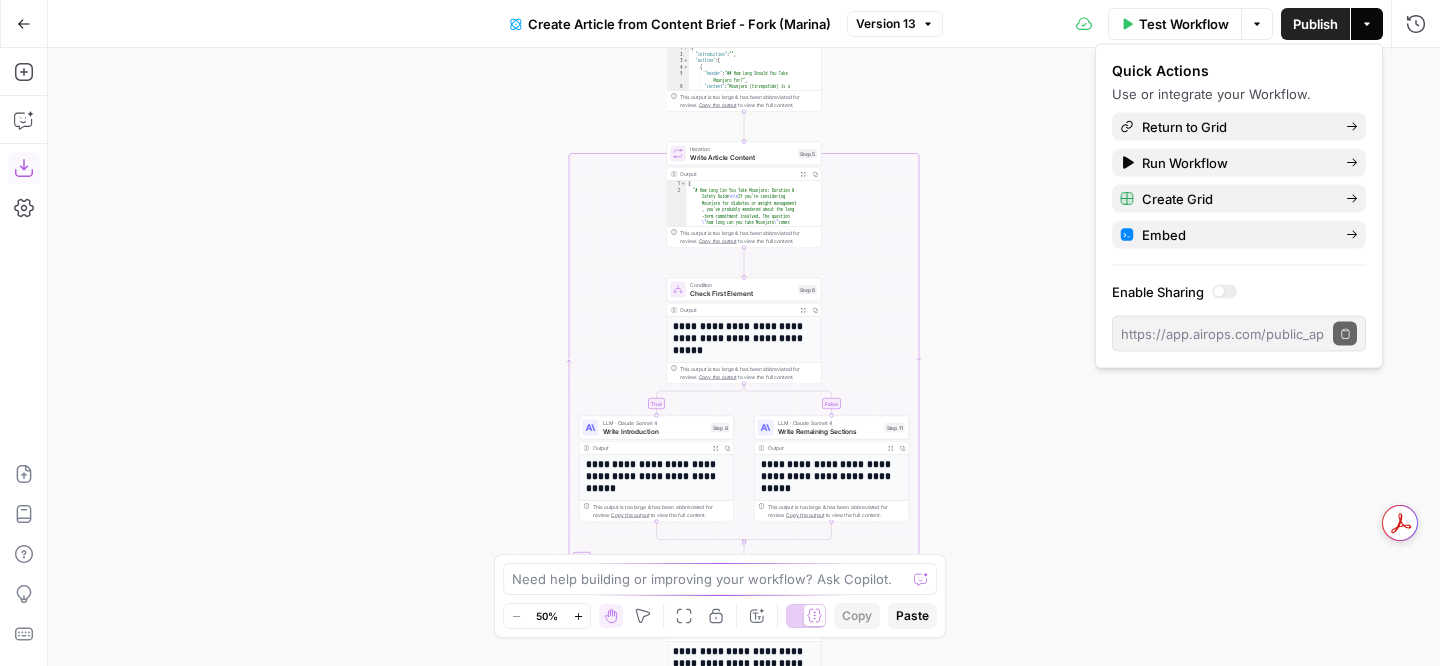 click 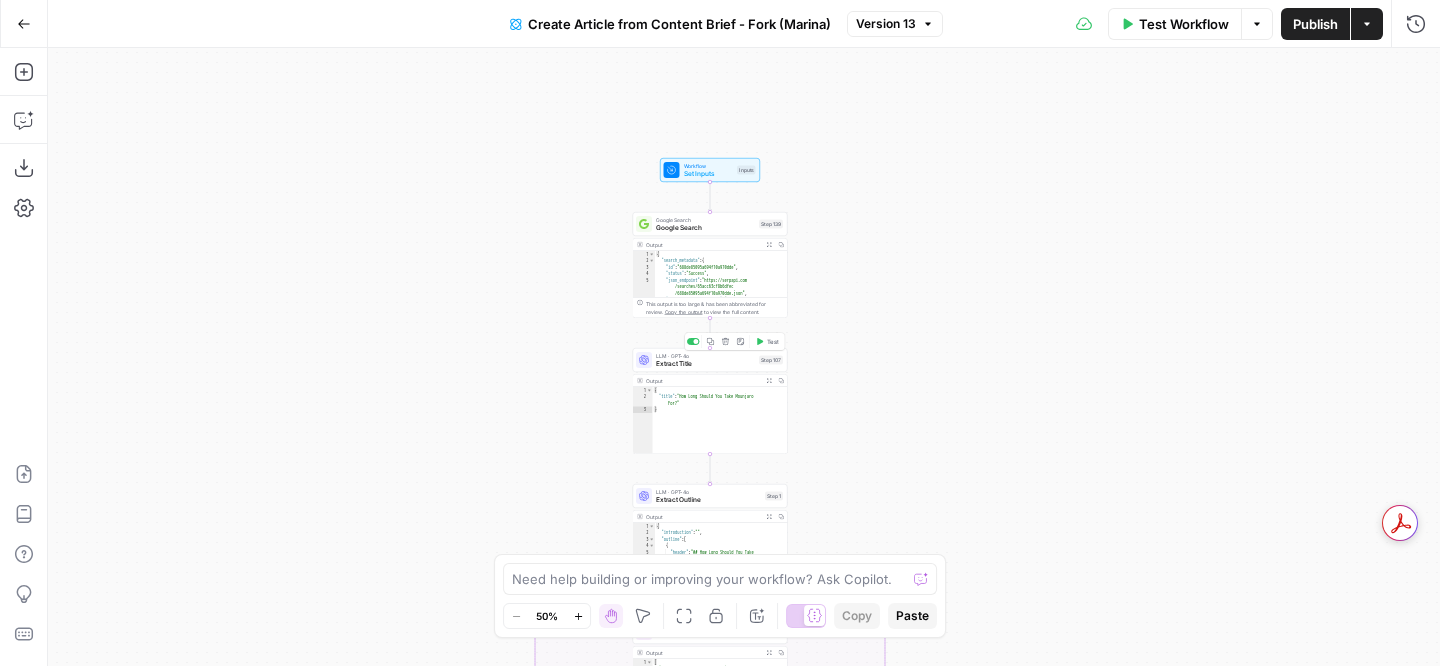 click on "Extract Title" at bounding box center [705, 364] 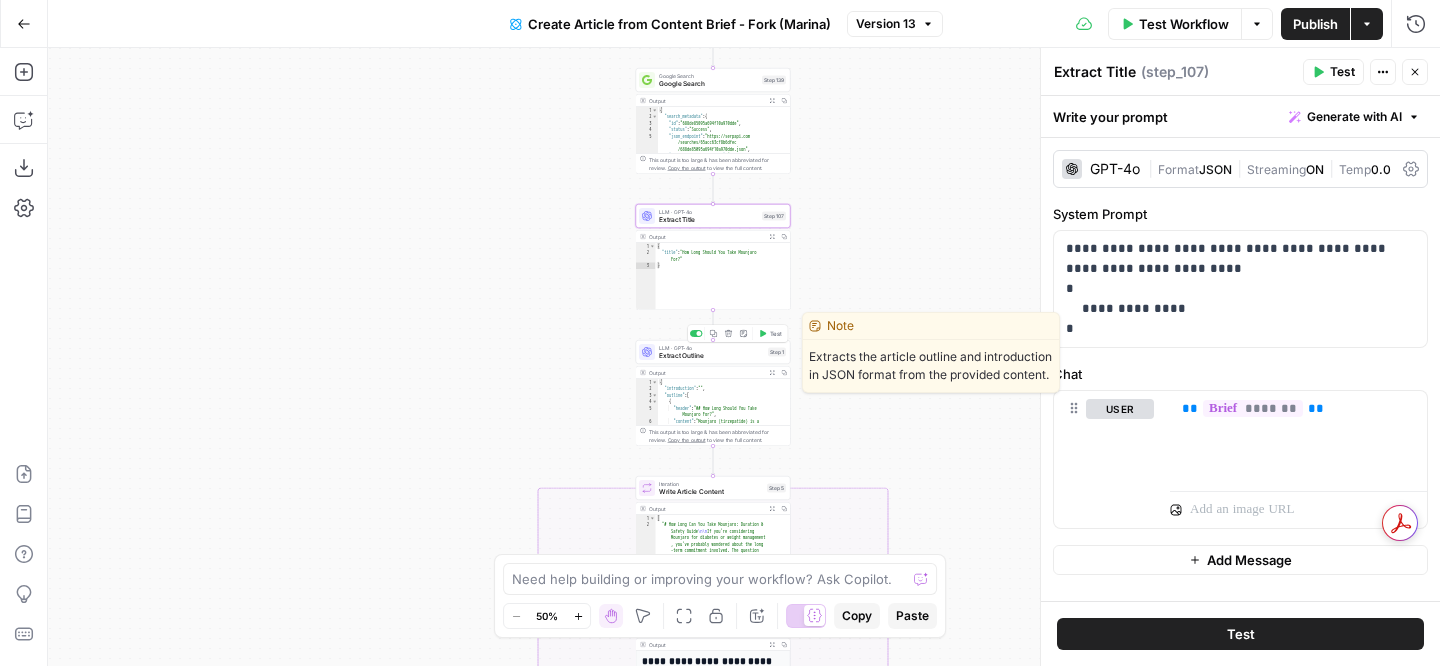 click on "Extract Outline" at bounding box center (711, 356) 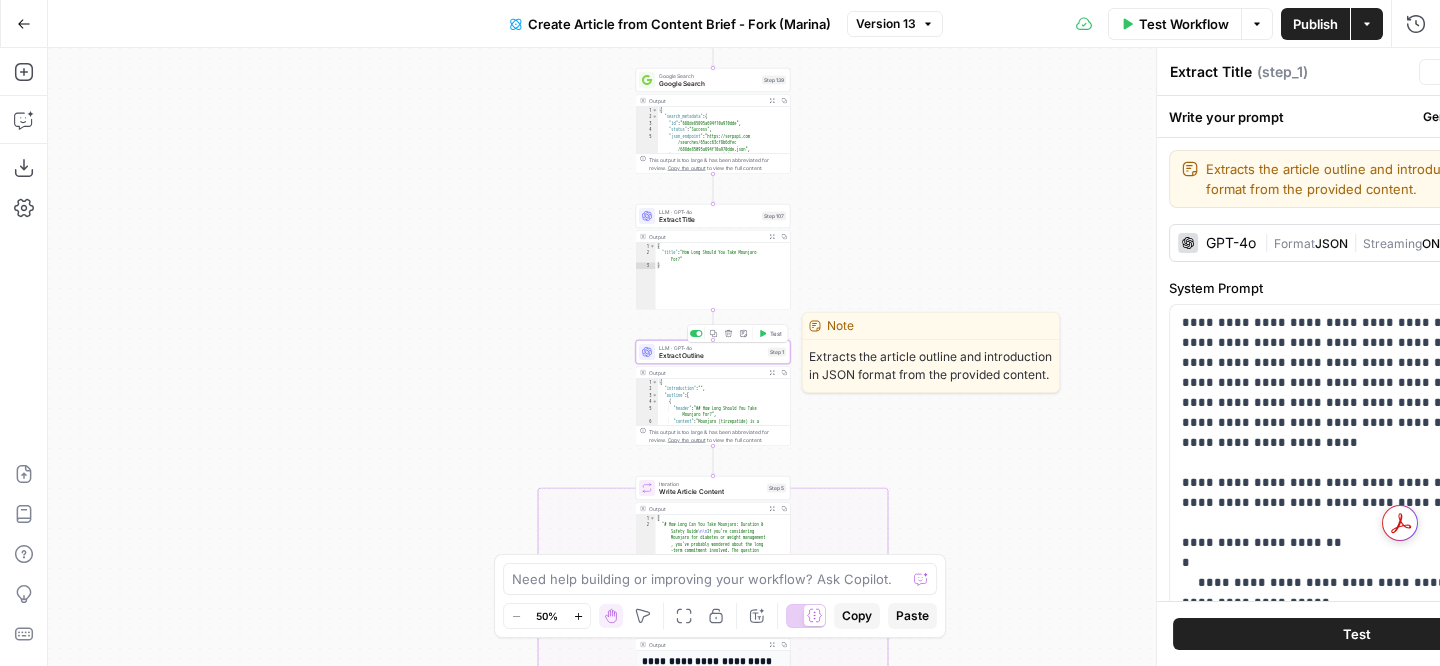 type on "Extract Outline" 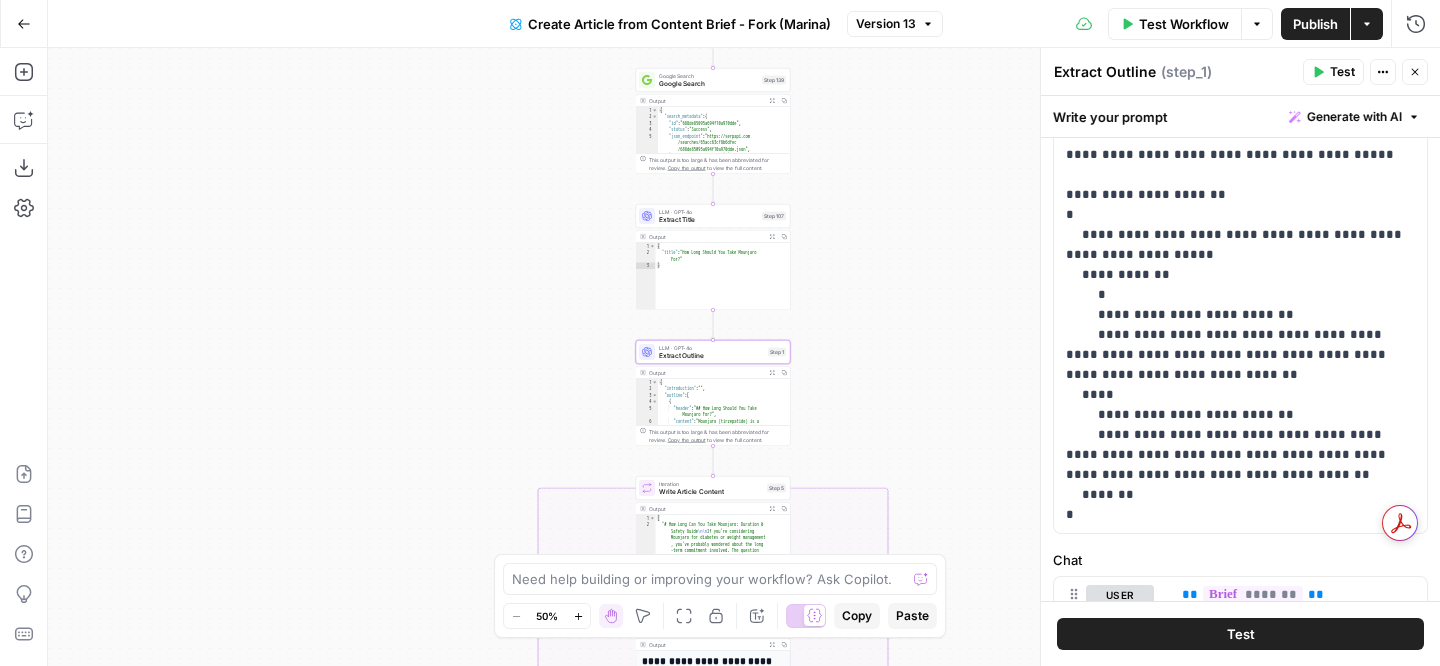scroll, scrollTop: 568, scrollLeft: 0, axis: vertical 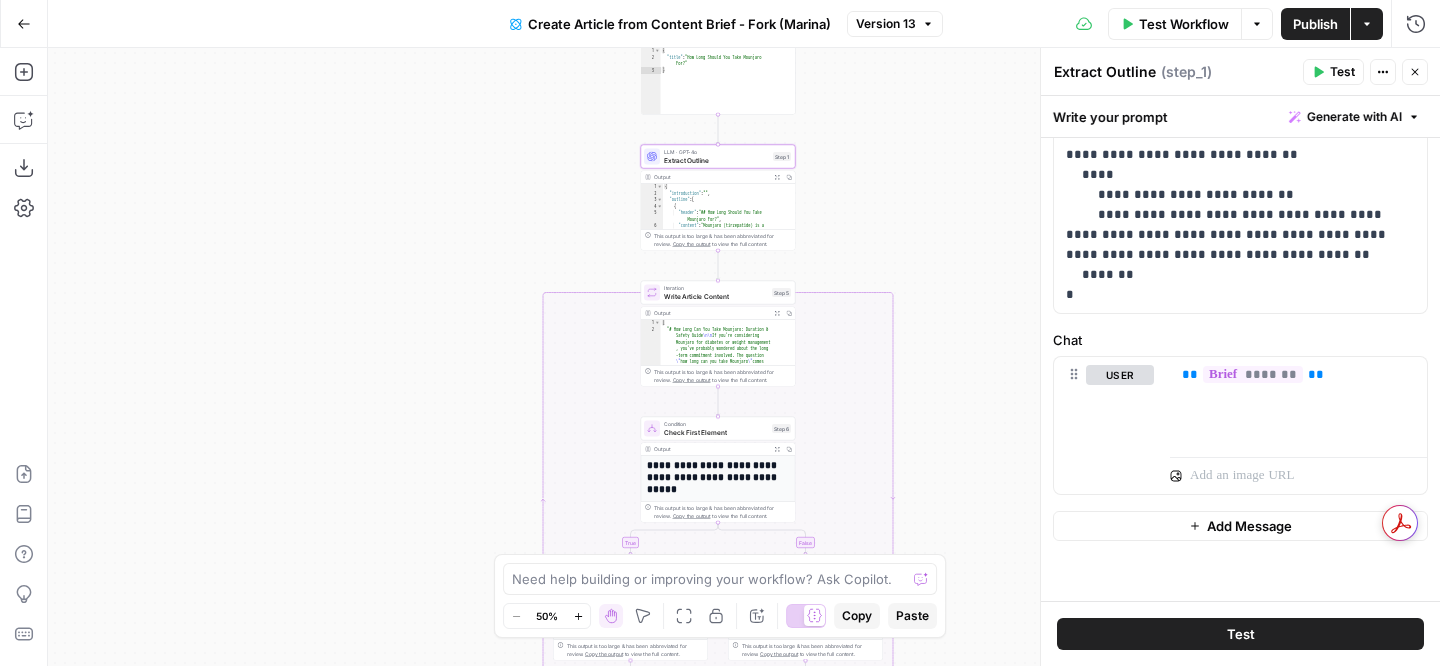 click on "Write Article Content" at bounding box center (716, 296) 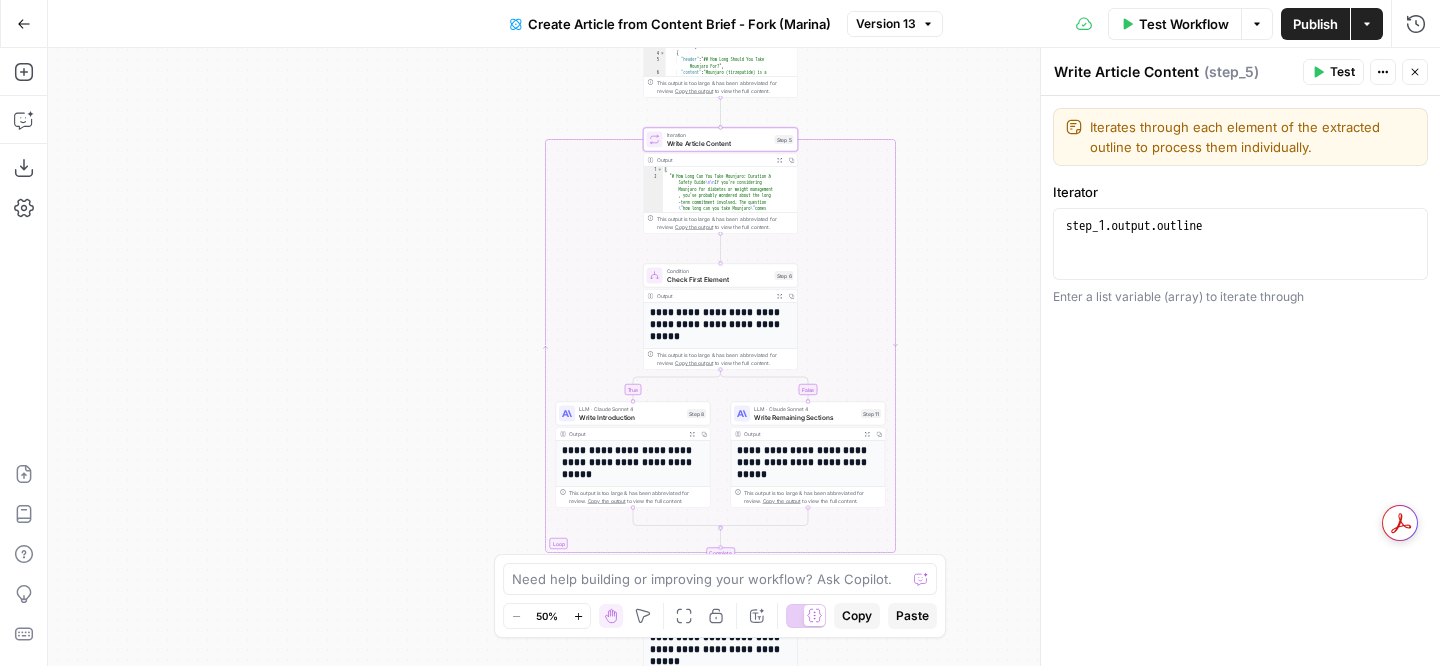 click on "Check First Element" at bounding box center (719, 279) 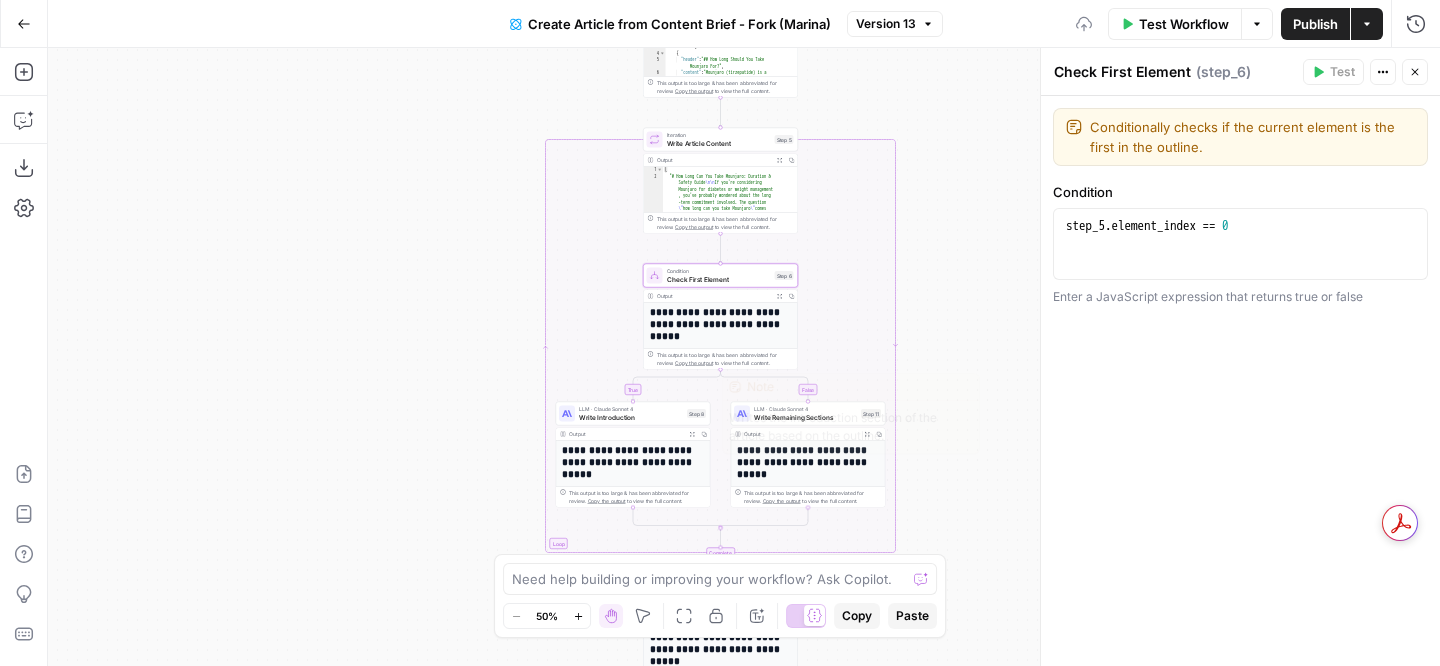 click on "Write Introduction" at bounding box center [631, 417] 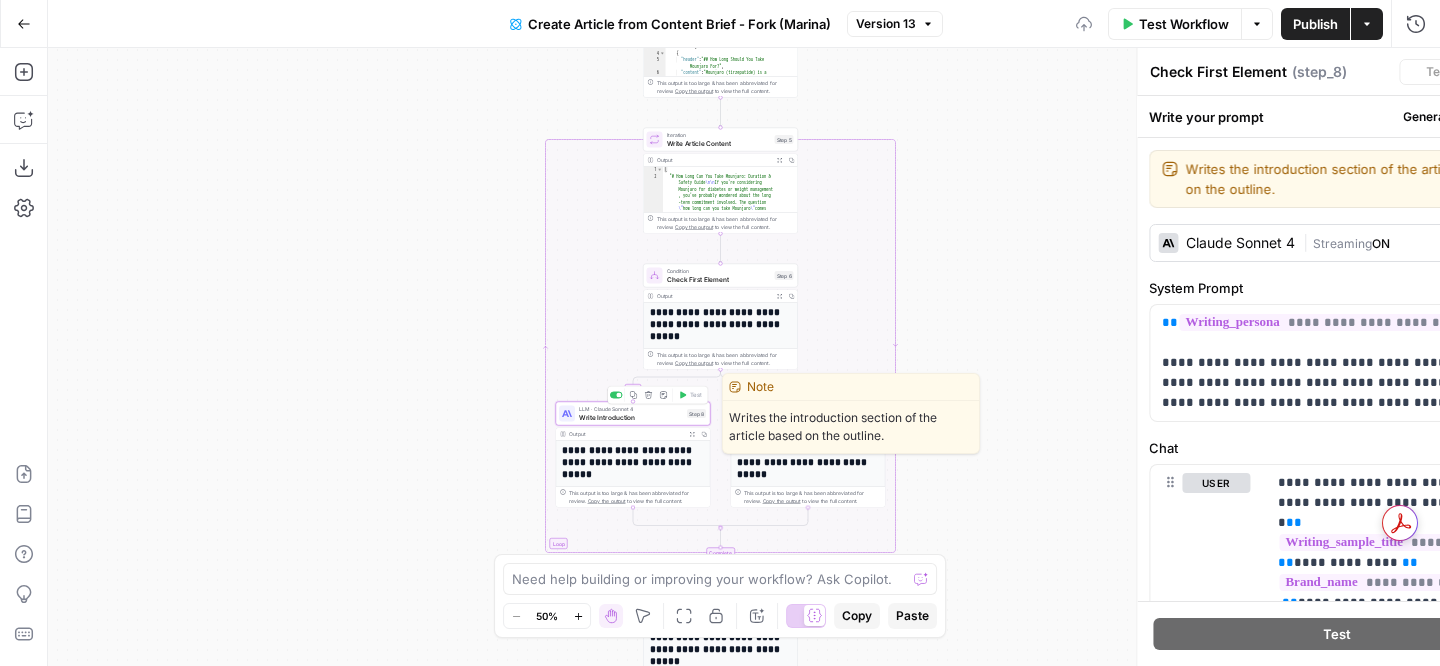 type on "Write Introduction" 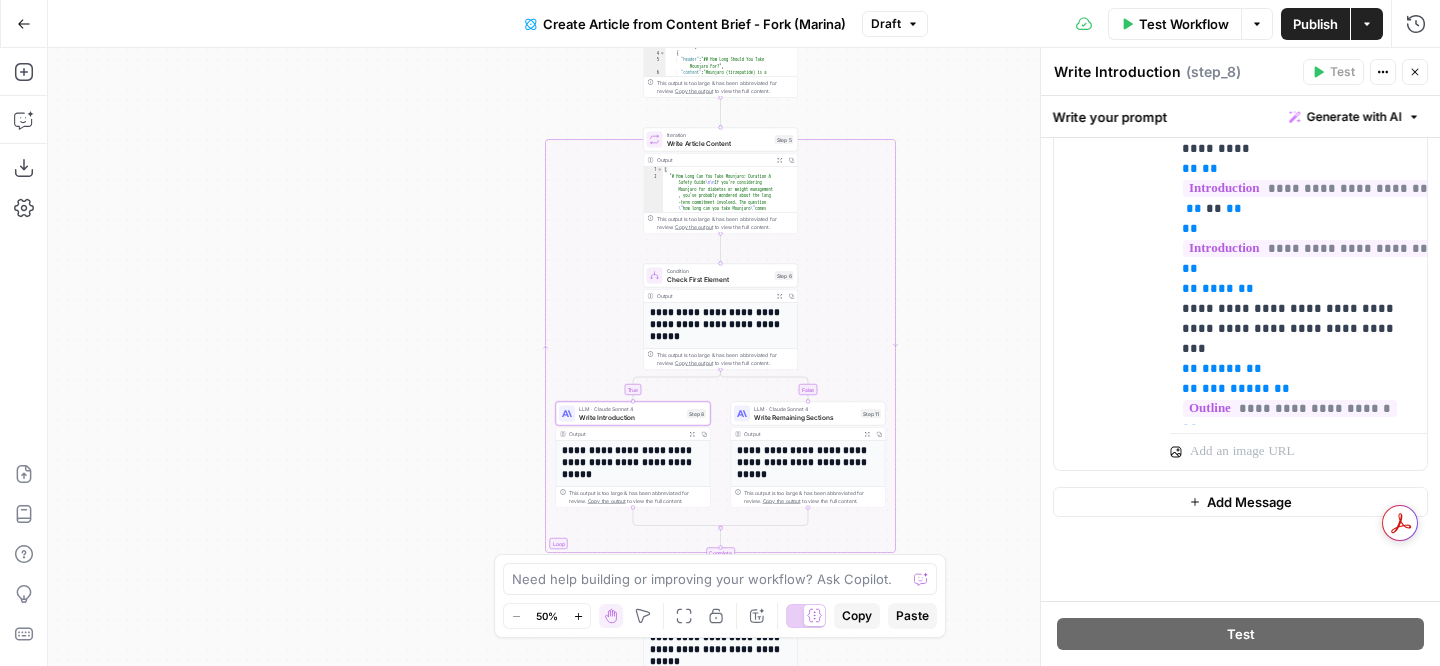 scroll, scrollTop: 1919, scrollLeft: 0, axis: vertical 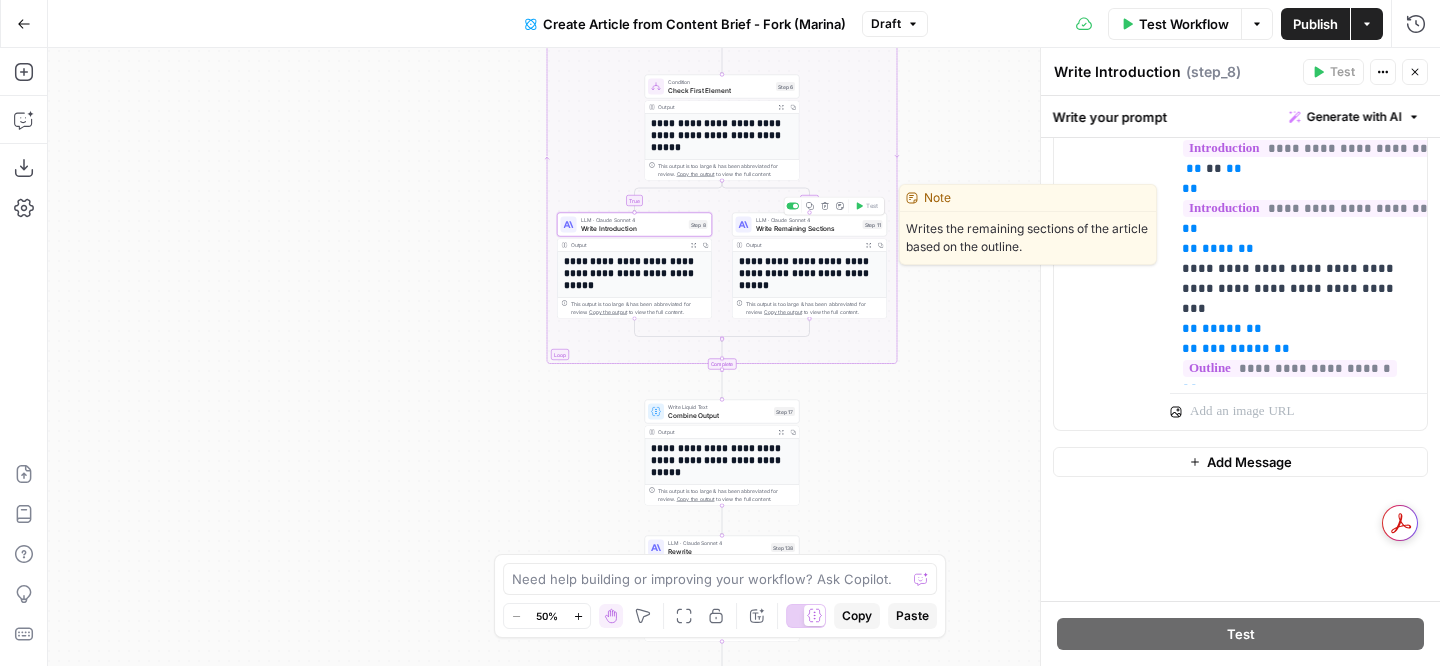 click on "Write Remaining Sections" at bounding box center [807, 228] 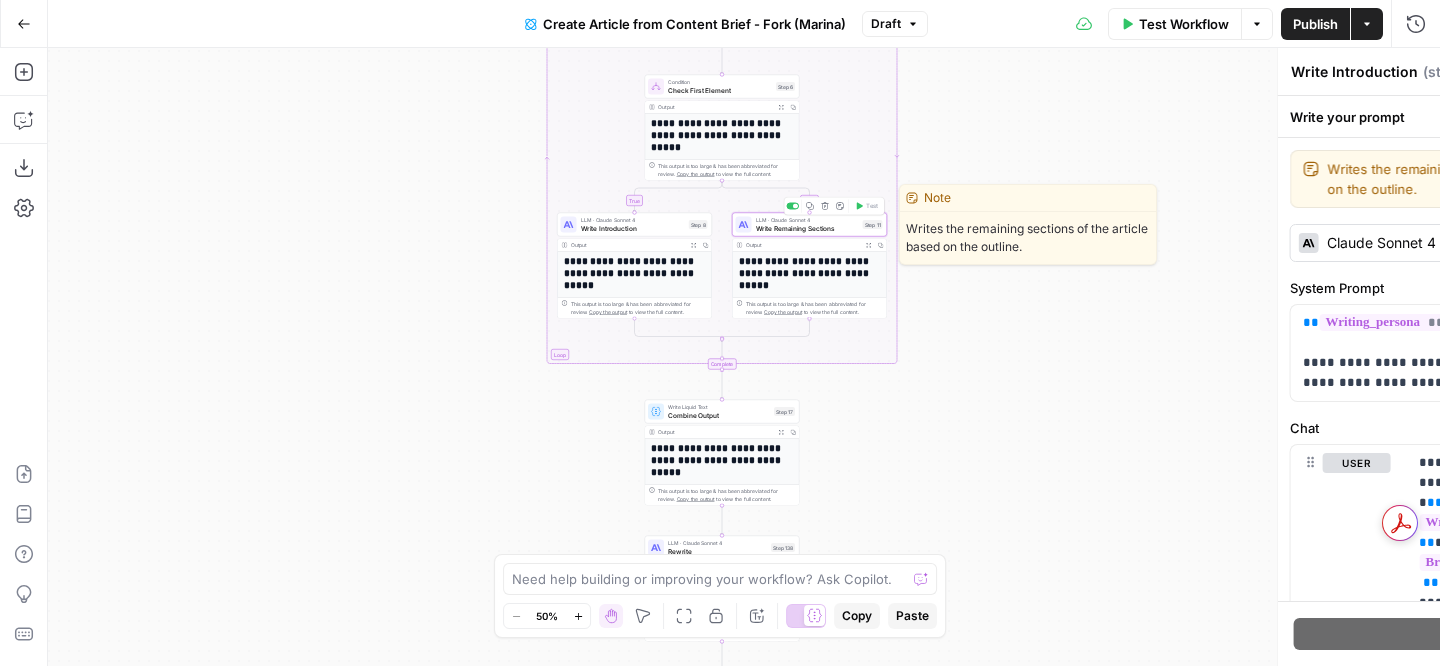 type on "Write Remaining Sections" 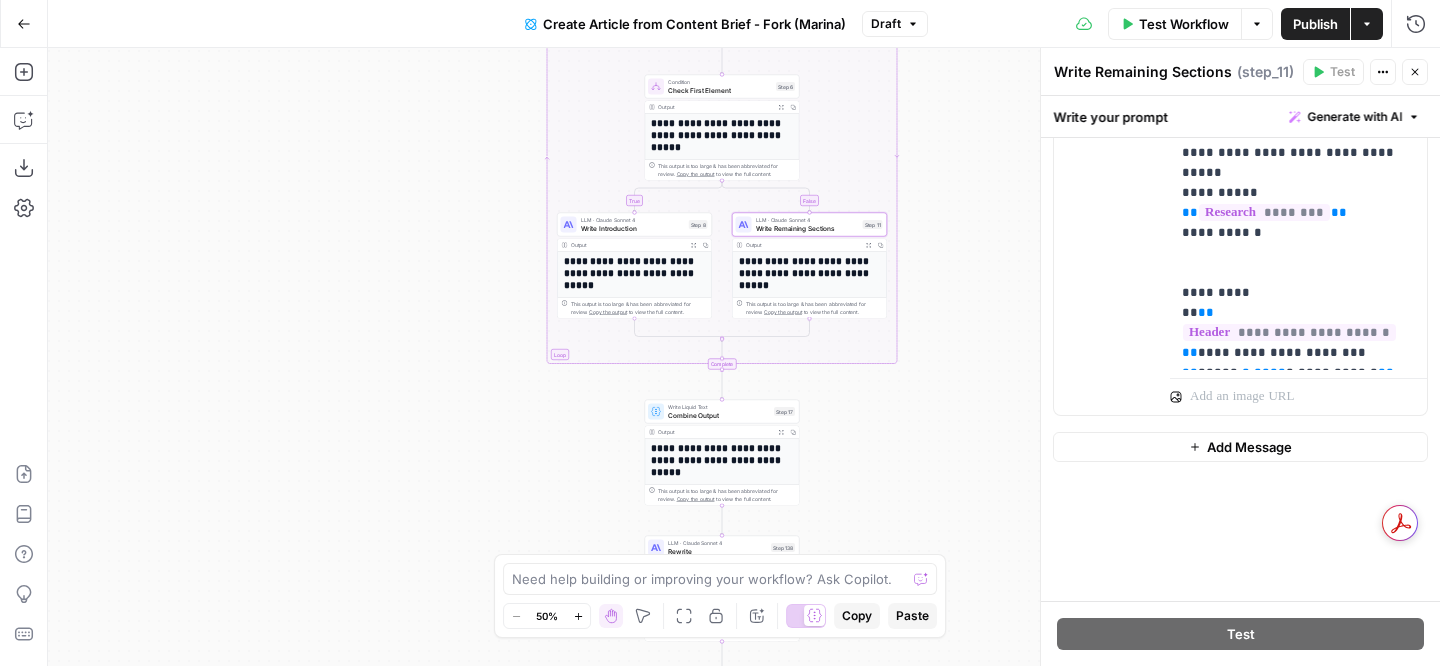 scroll, scrollTop: 3012, scrollLeft: 0, axis: vertical 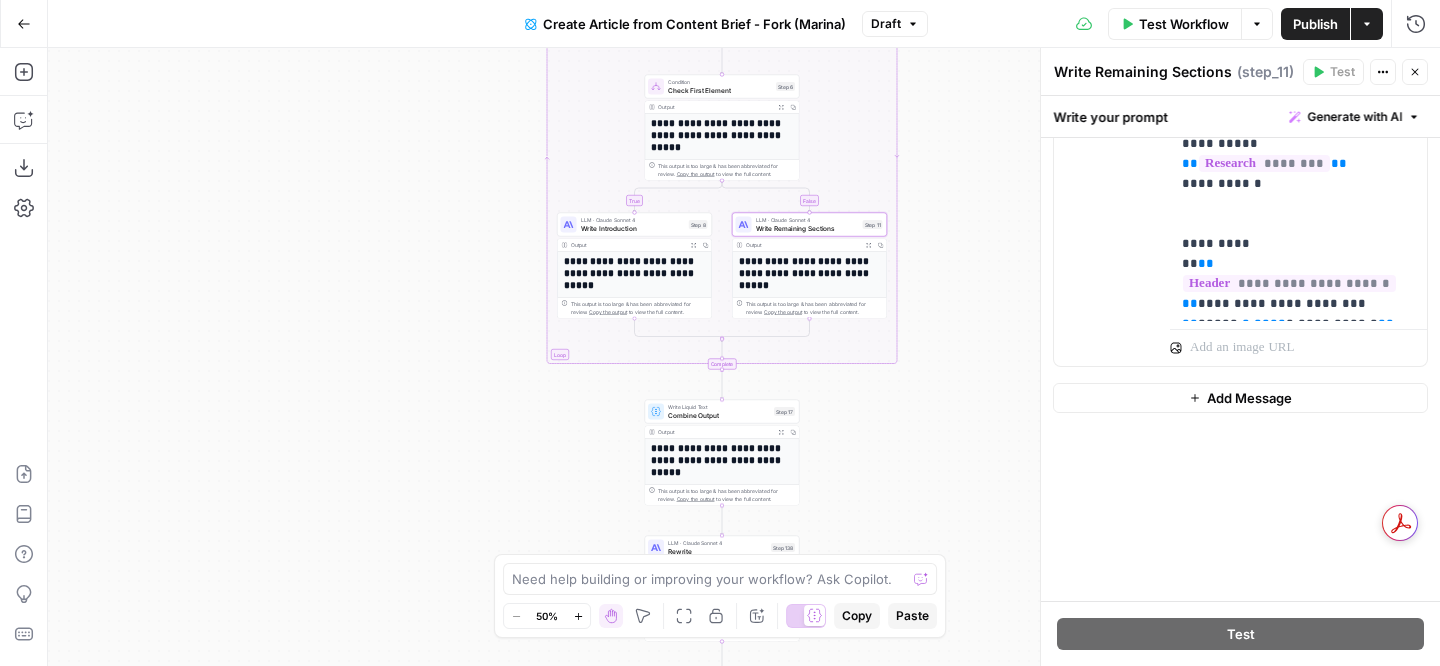 click on "Combine Output" at bounding box center [719, 415] 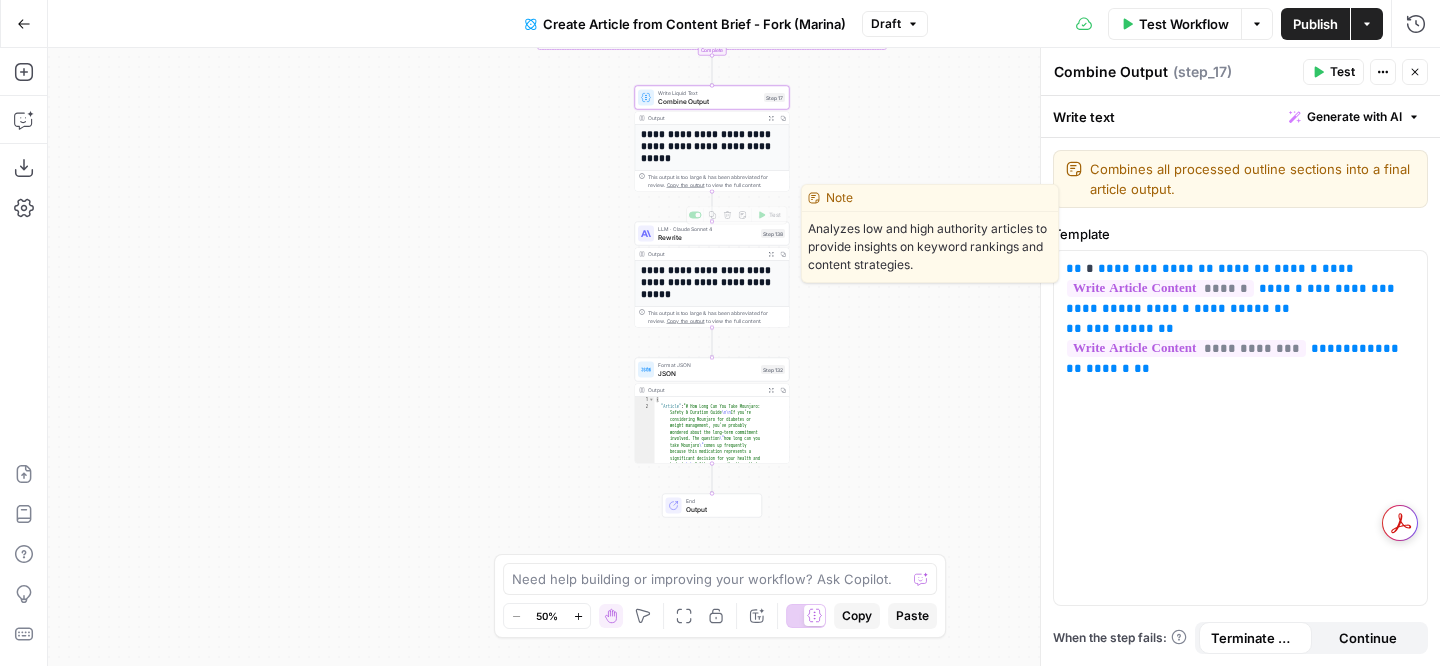 click on "Rewrite" at bounding box center [707, 237] 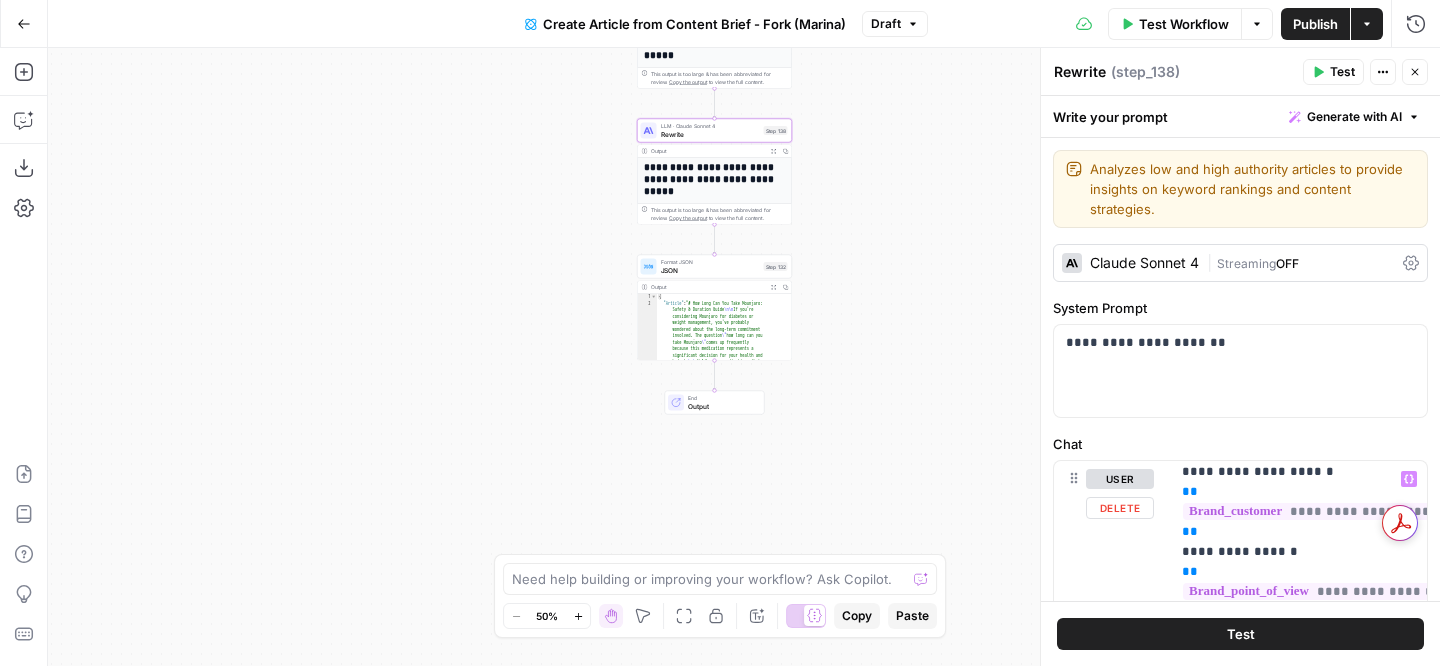 scroll, scrollTop: 795, scrollLeft: 0, axis: vertical 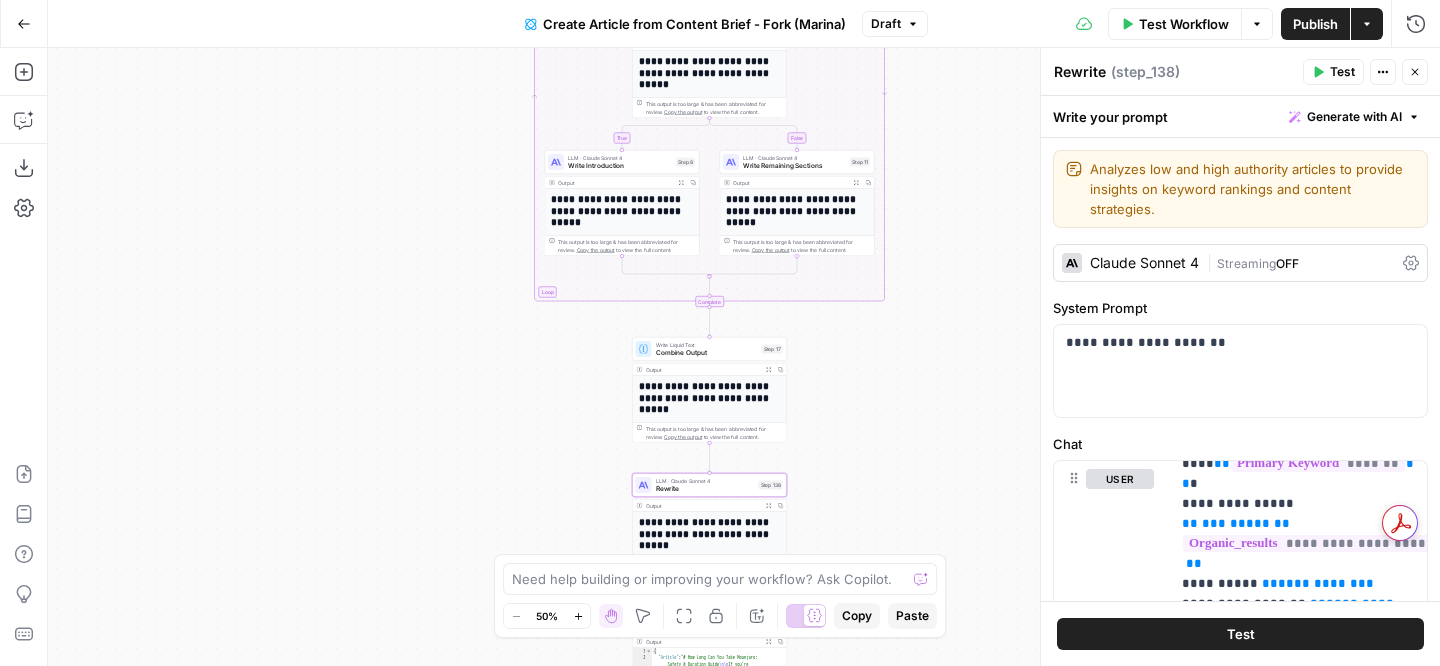 click on "Go Back Create Article from Content Brief - Fork ([FIRST] [LAST]) Draft Test Workflow Options Publish Actions Run History" at bounding box center (720, 23) 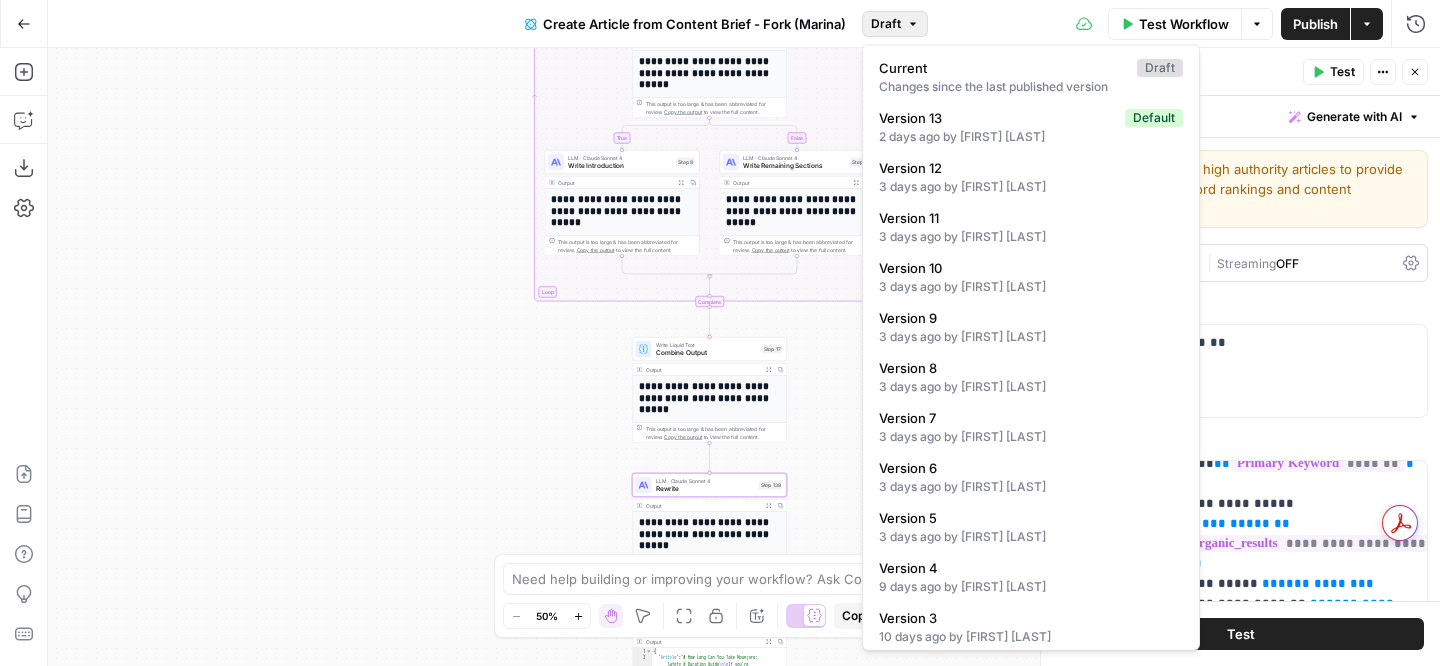 click on "Draft" at bounding box center (886, 24) 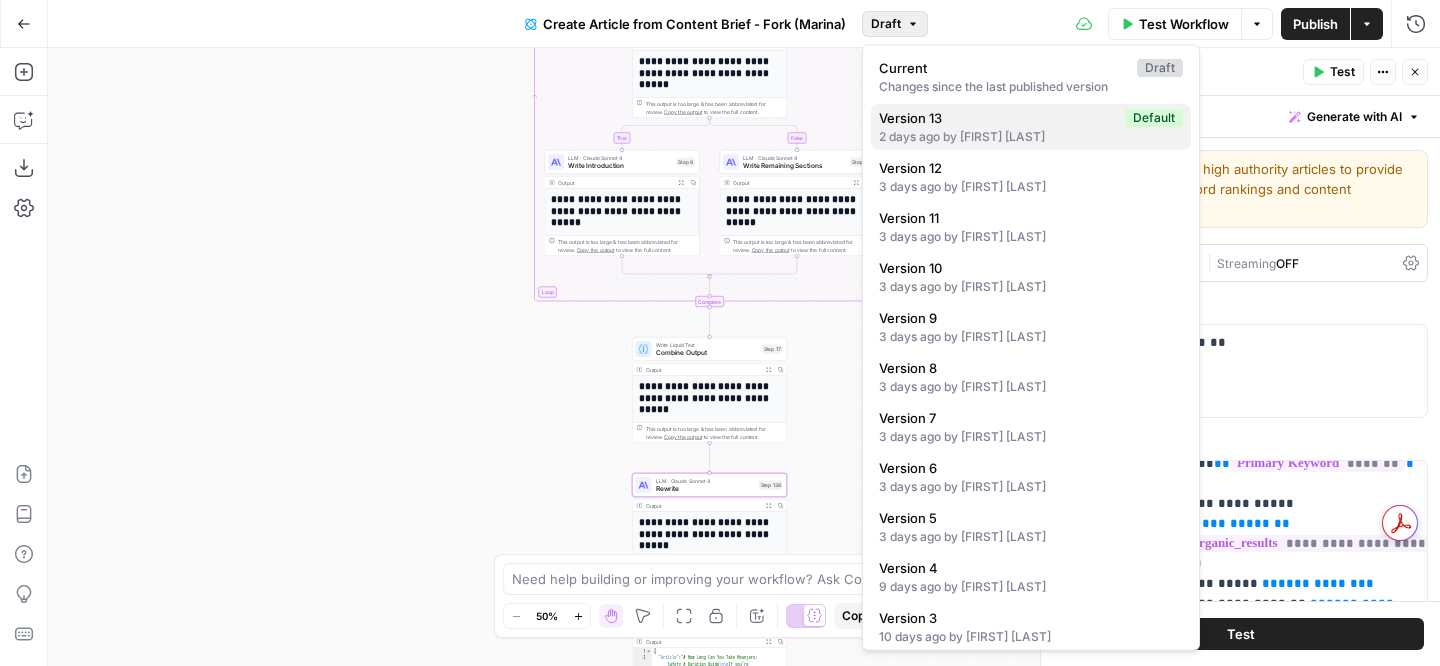click on "2 days ago
by [FIRST] [LAST]" at bounding box center (1031, 137) 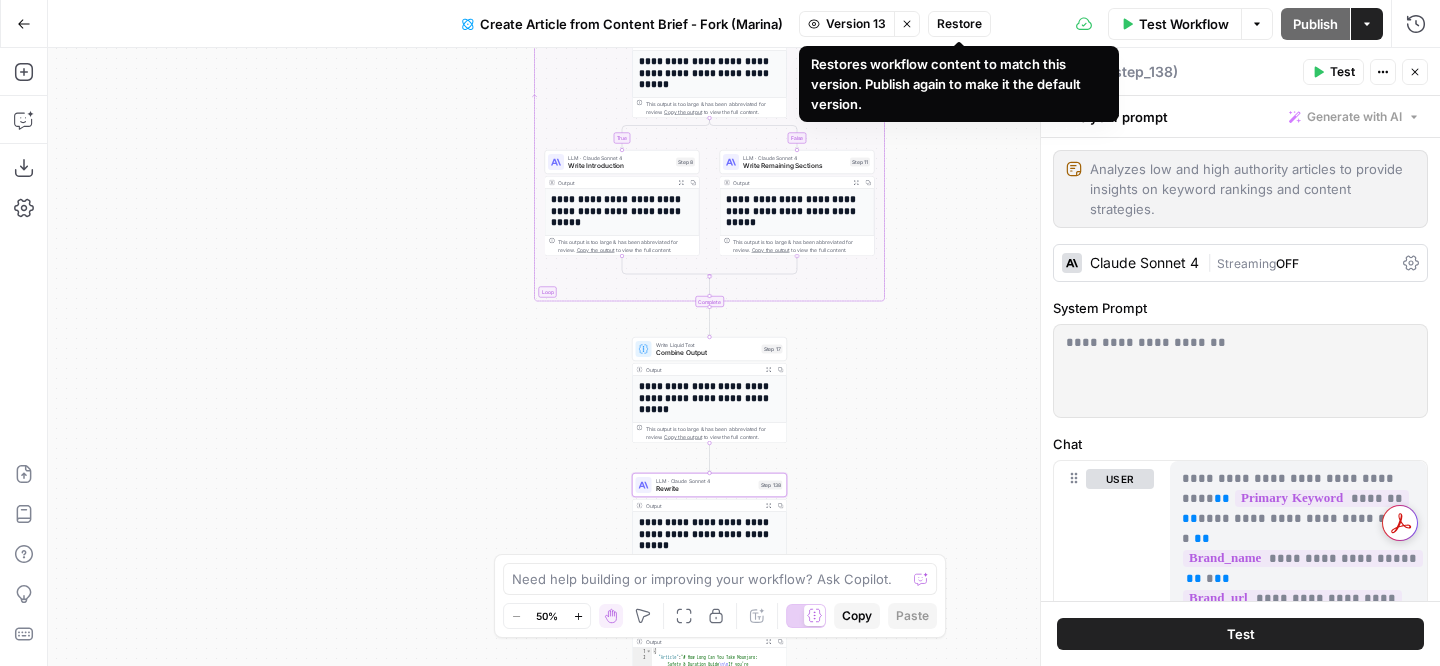 click on "Restore" at bounding box center [959, 24] 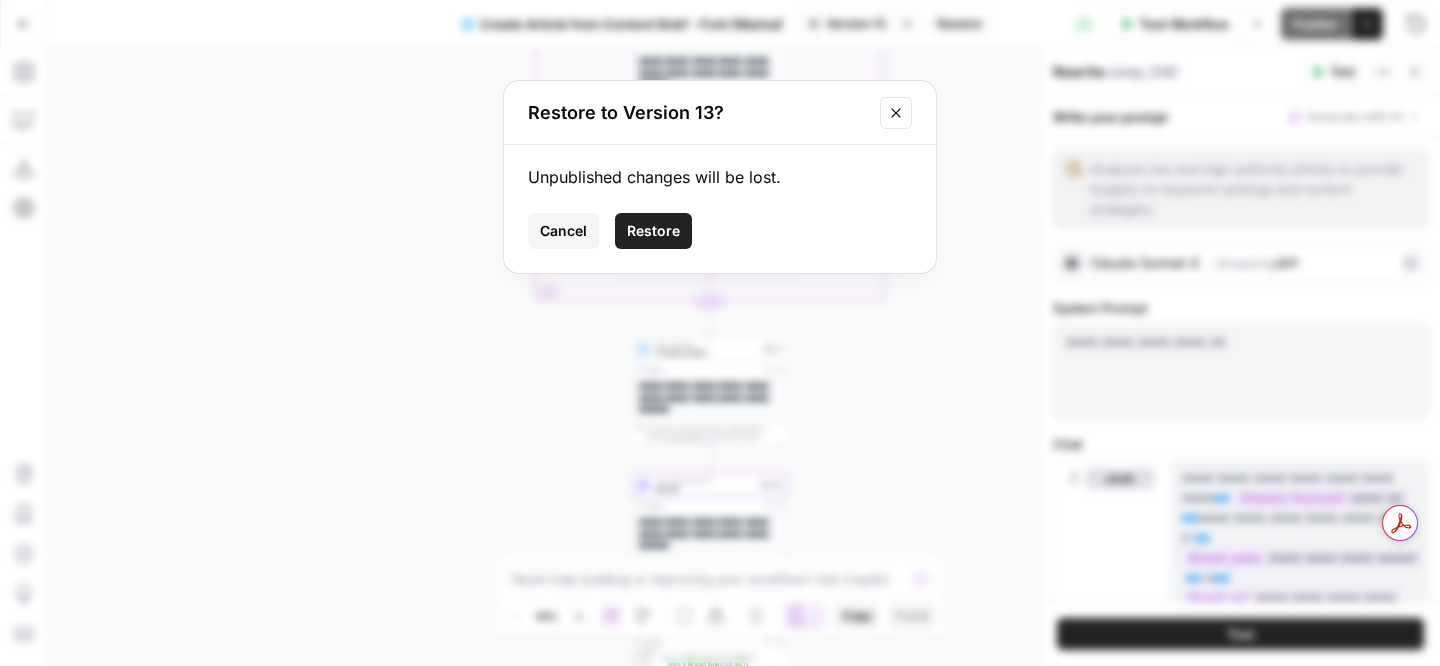 click on "Restore" at bounding box center [653, 231] 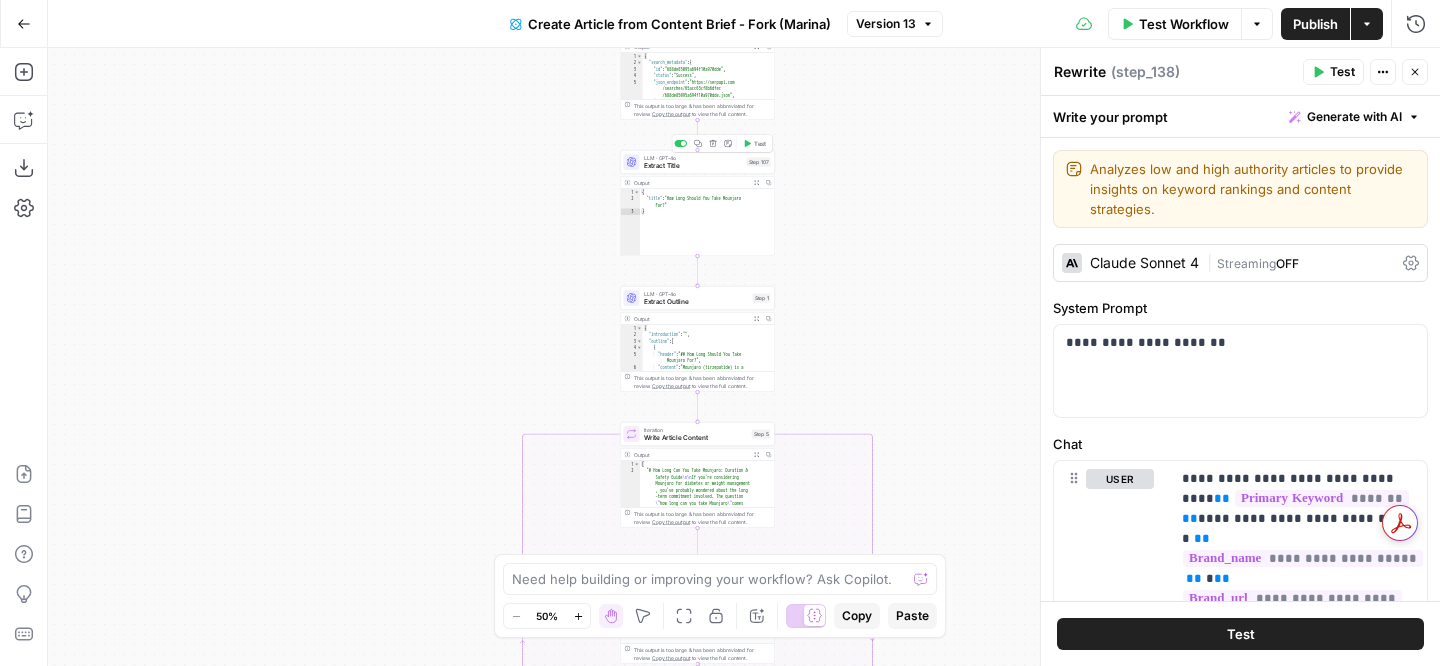 click on "Extract Title" at bounding box center [693, 166] 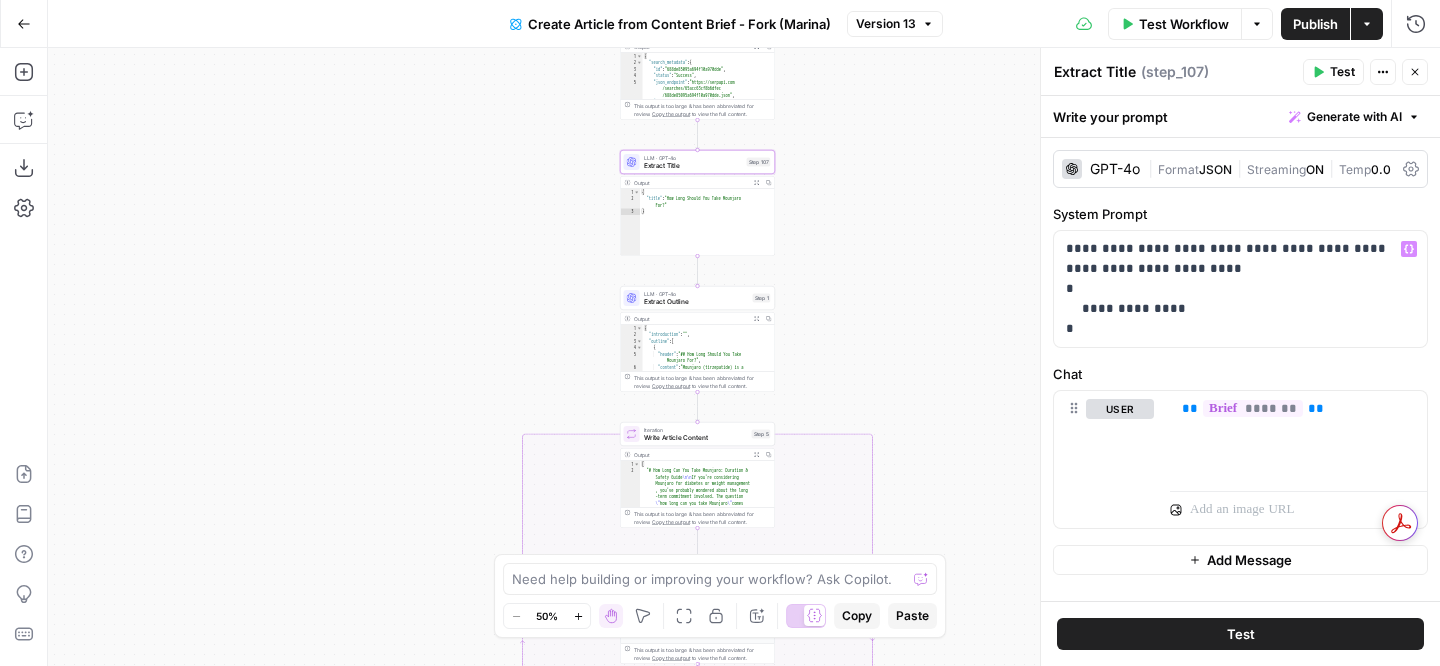 scroll, scrollTop: 34, scrollLeft: 0, axis: vertical 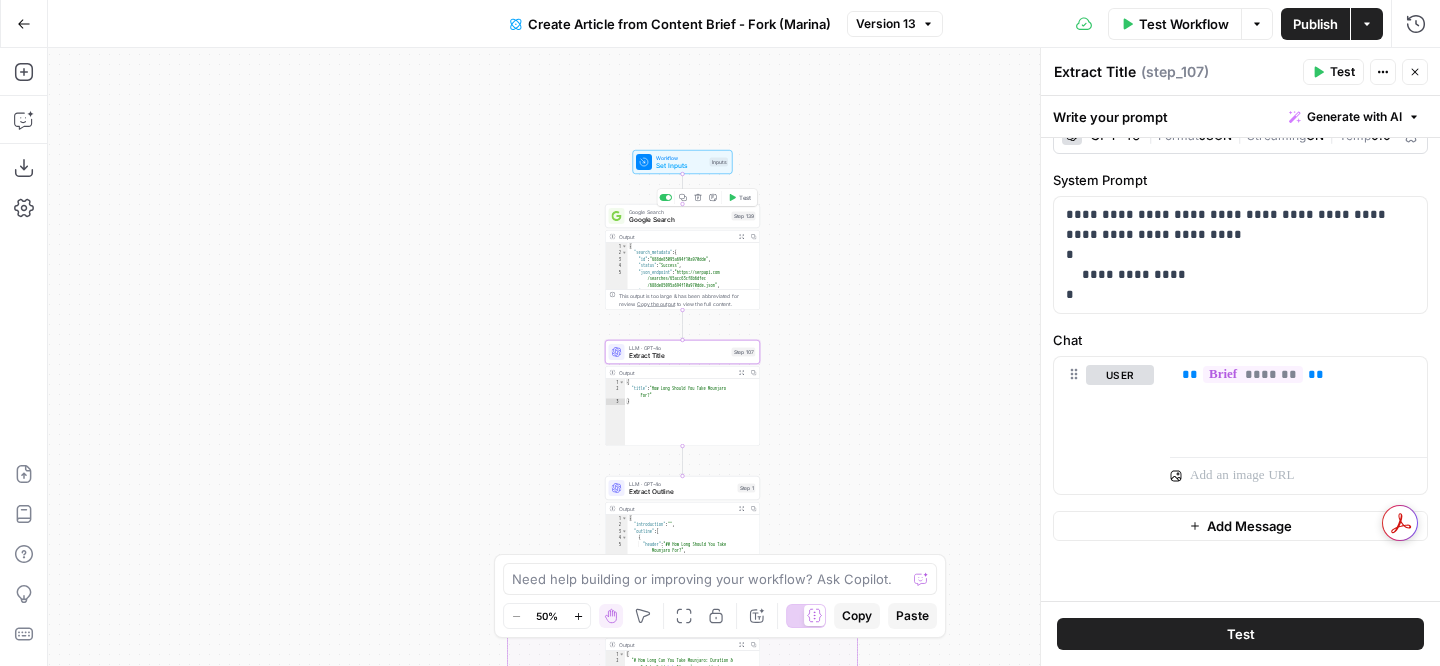 click on "Google Search" at bounding box center [678, 220] 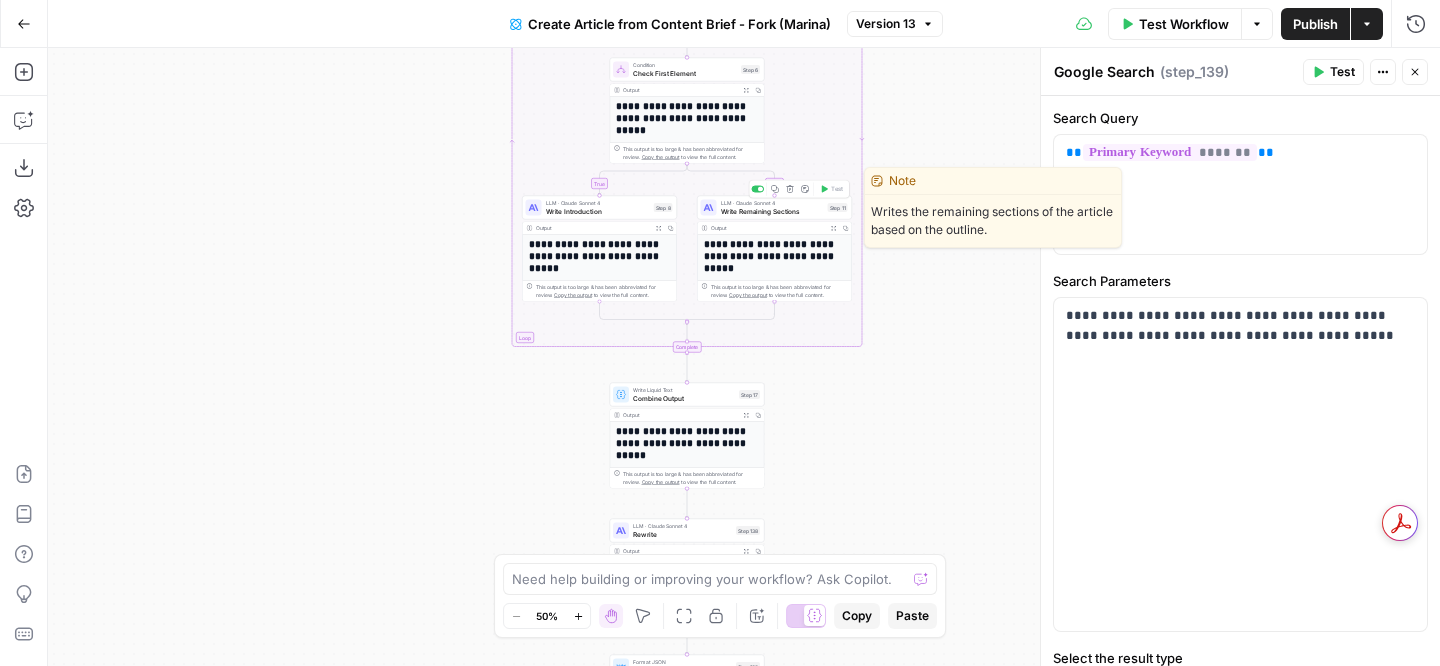 click on "Write Remaining Sections" at bounding box center (772, 211) 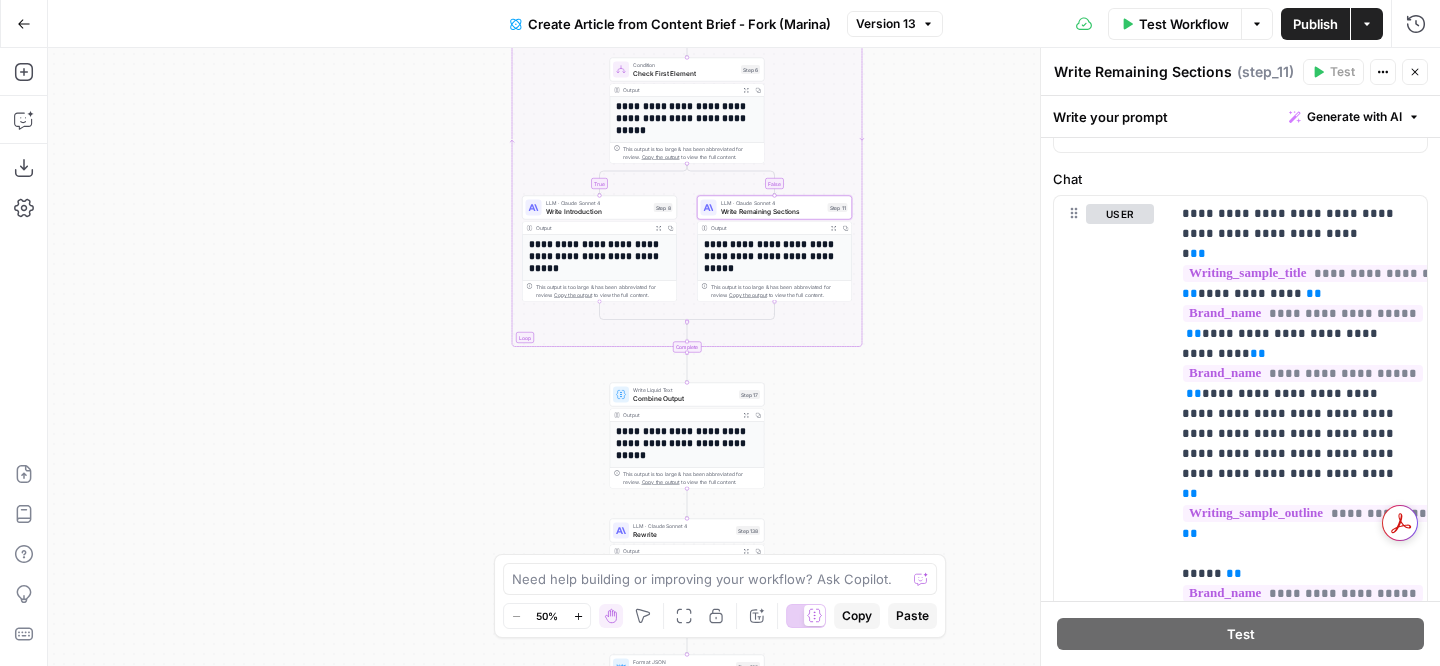 scroll, scrollTop: 251, scrollLeft: 0, axis: vertical 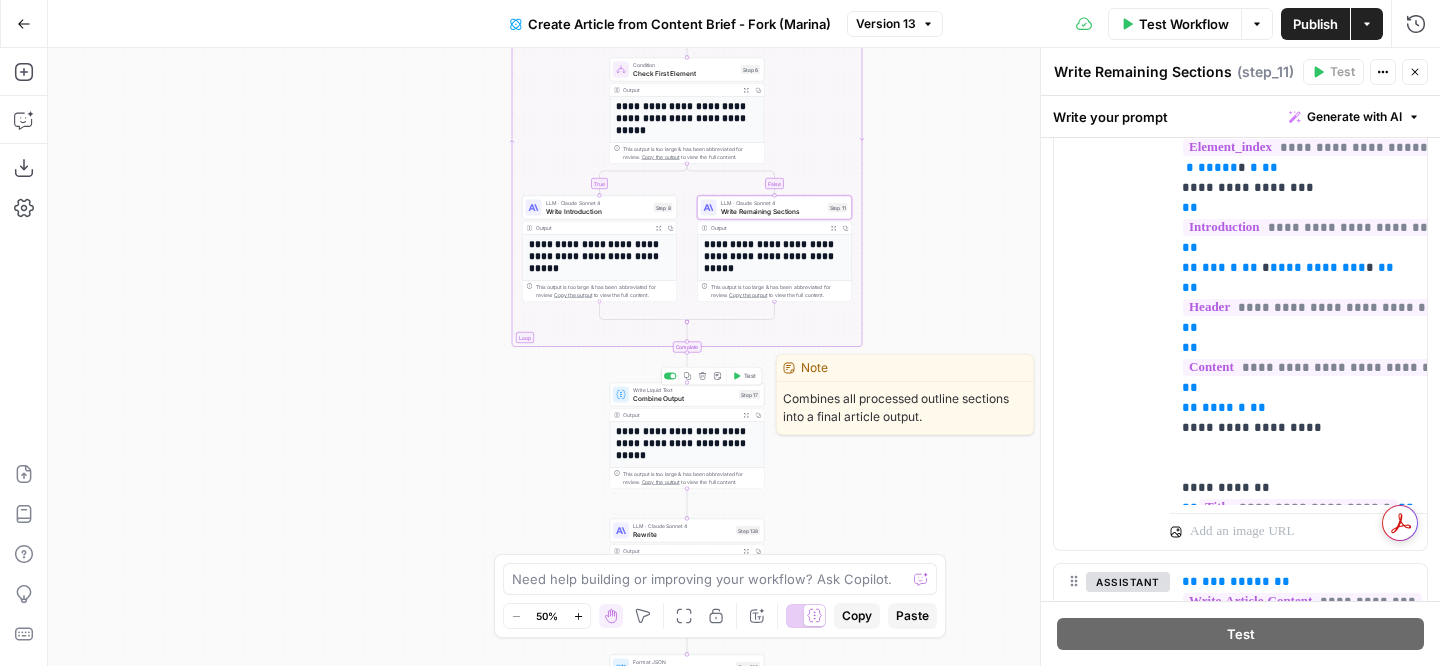 click on "Combine Output" at bounding box center (684, 398) 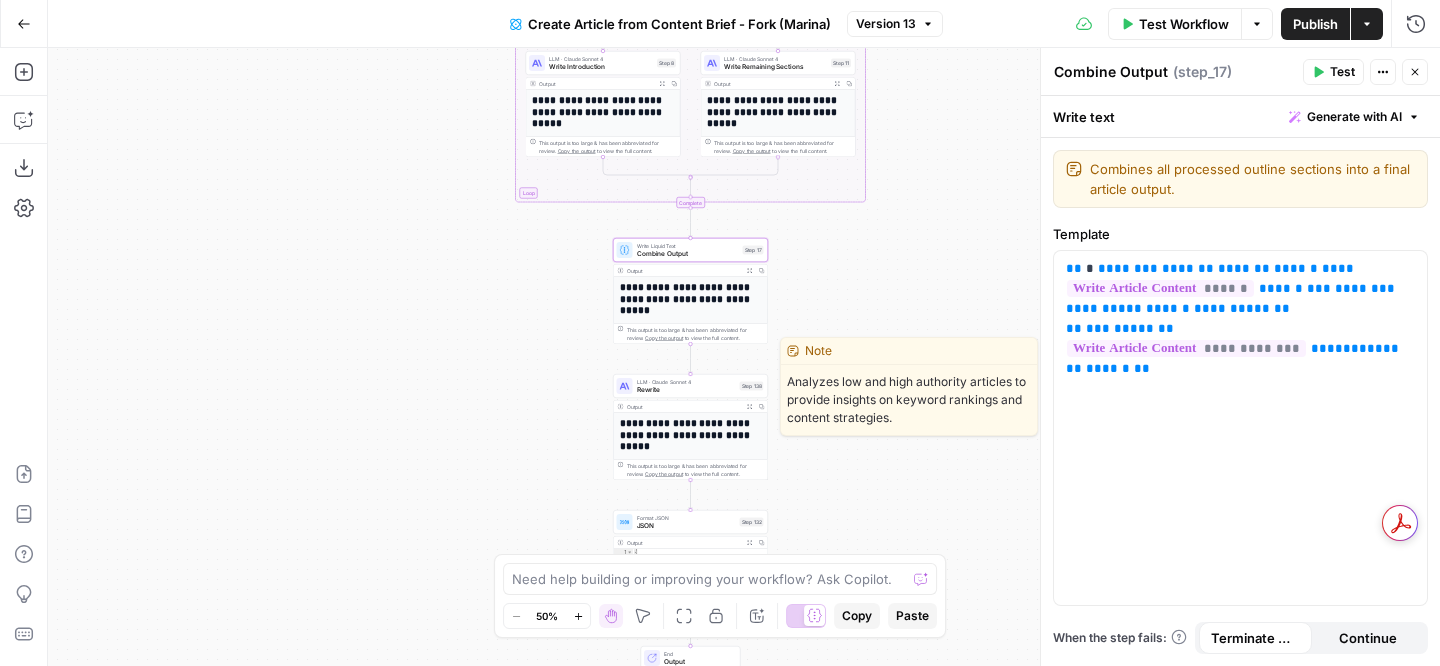 click on "Rewrite" at bounding box center (686, 390) 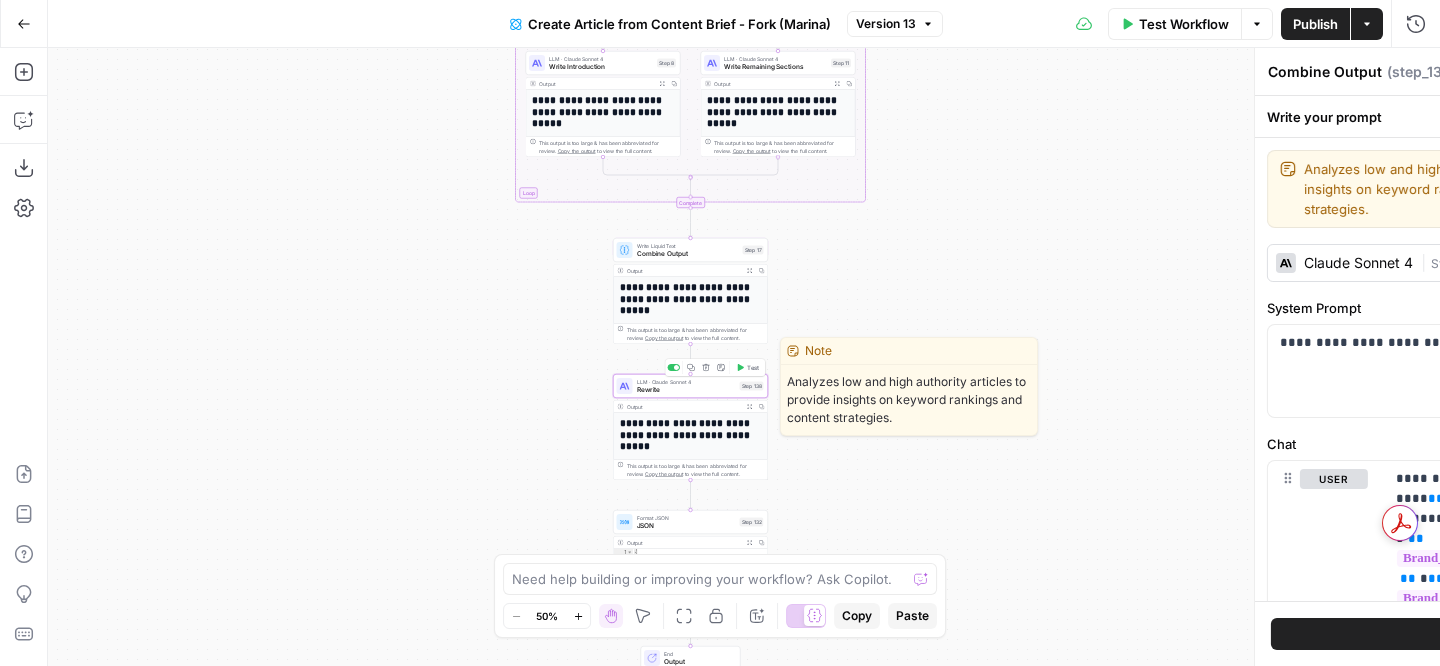 type on "Rewrite" 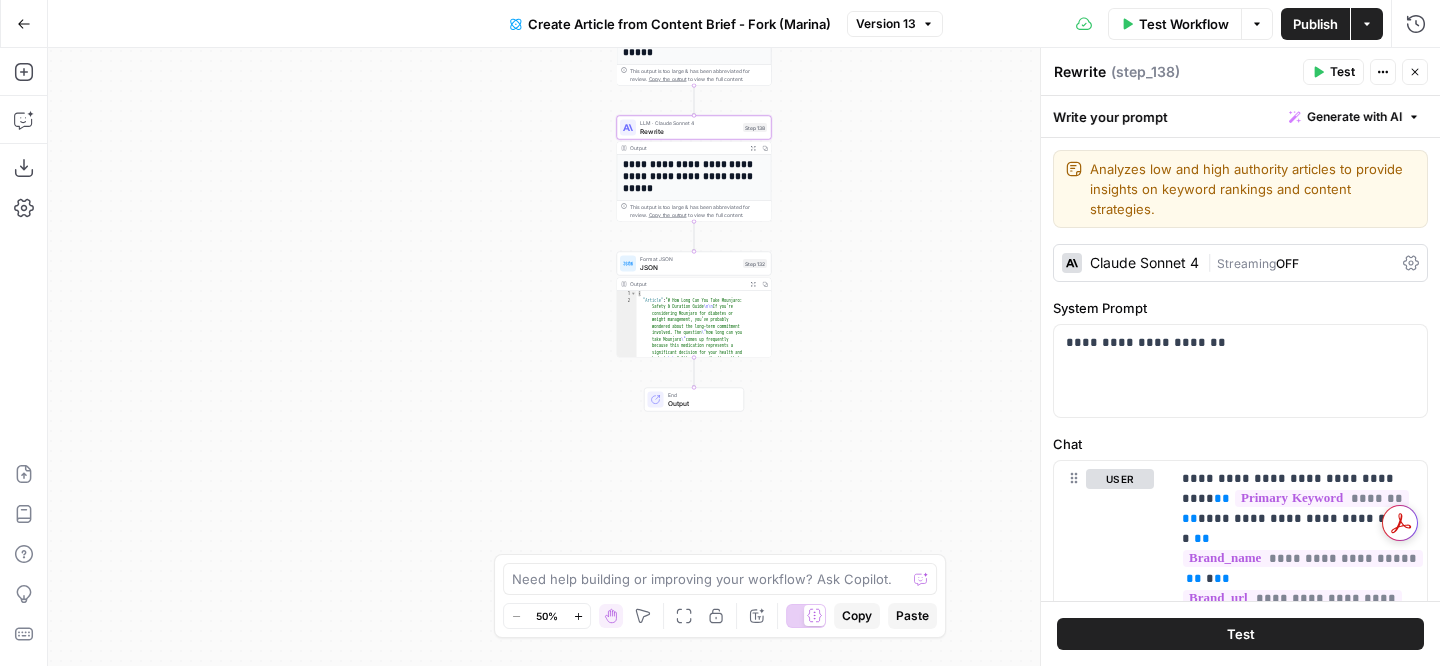 click on "true false Workflow Set Inputs Inputs Google Search Google Search Step 139 Output Expand Output Copy 1 2 3 4 5 6 {
"search_metadata" :  {
"id" :  "688de85095a694f10a970dde" ,
"status" :  "Success" ,
"json_endpoint" :  "https://serpapi.com/searches/65acc63cf8b6dfec/688de85095a694f10a970dde.json" ,
"pixel_position_endpoint" :  "https://serpapi.com/searches/65acc63cf8b6dfec/688de85095a694f10a970dde.json_with_pixel_position" ,
This output is too large  & has been abbreviated for review.   Copy the output   to view the full content. LLM · GPT-4o Extract Title Step 107 Output Expand Output Copy 1 2 3 {
"title" :  "How Long Should You Take Mounjaro         For?"
}     LLM · GPT-4o Extract Outline Step 1 Output Expand Output Copy 1 2 3 4 5 6 {
"introduction" :  "" ,
"outline" :  [
{
"header" :  "## How Long Should You Take             Mounjaro For?" ," at bounding box center (744, 357) 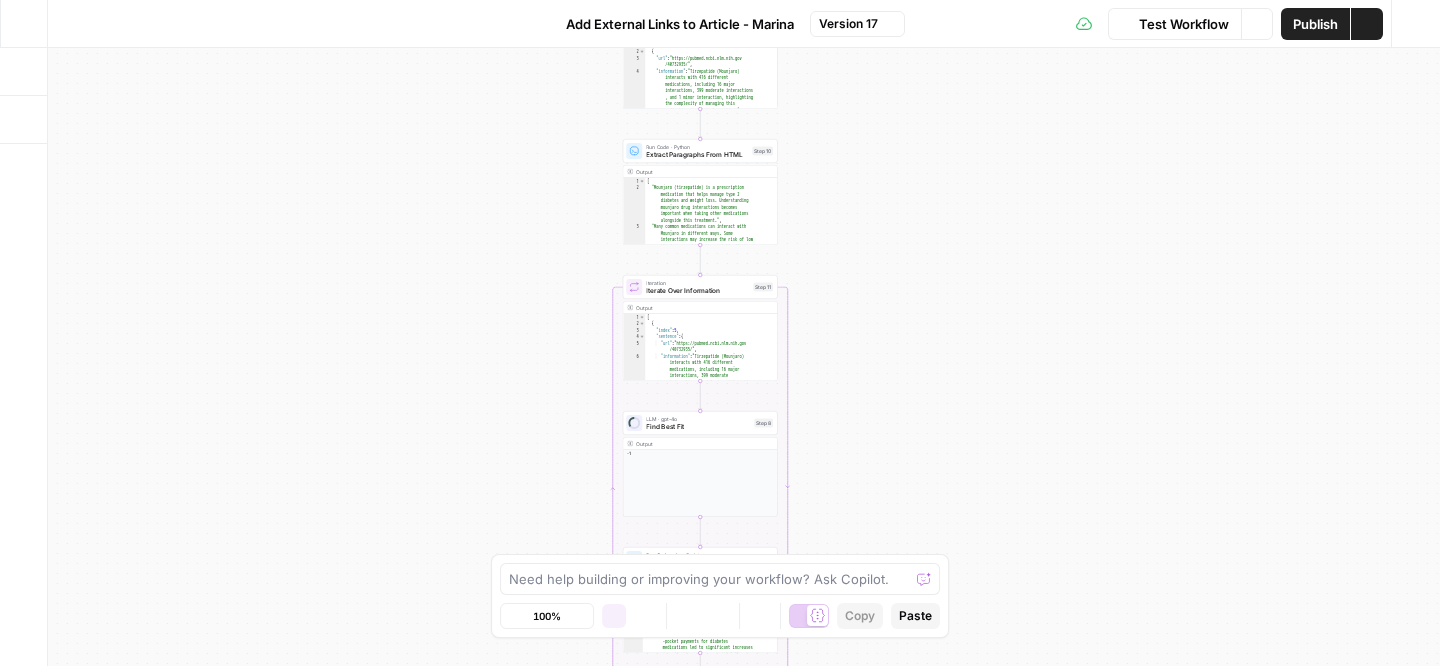 scroll, scrollTop: 0, scrollLeft: 0, axis: both 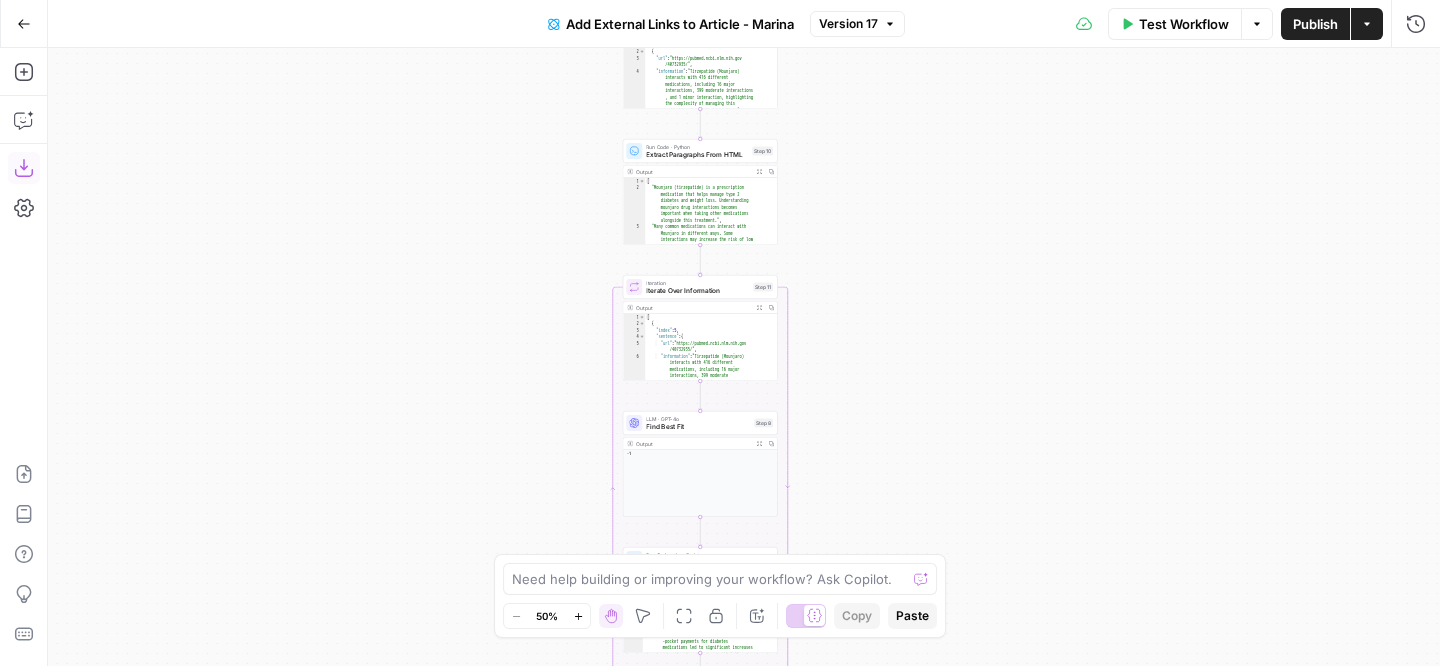click on "Download as JSON" at bounding box center [24, 168] 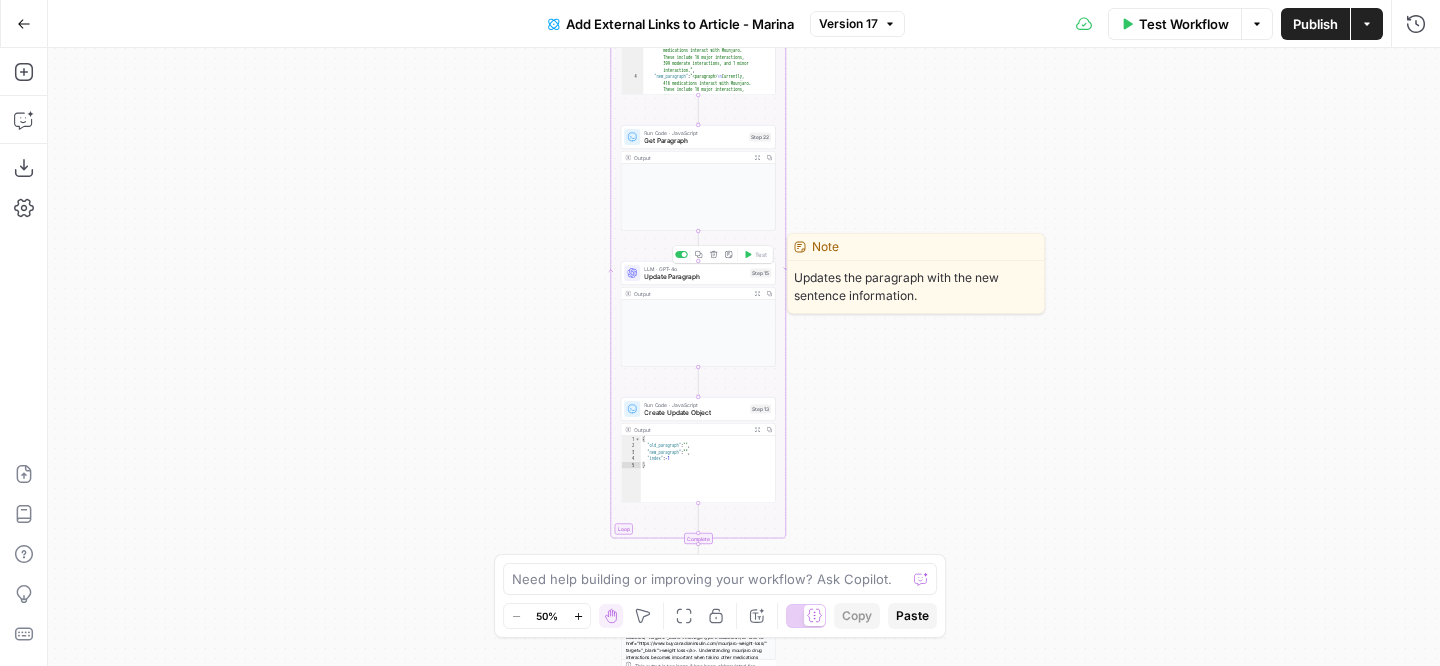 click on "LLM · GPT-4o Update Paragraph Step 15 Copy step Delete step Edit Note Test" at bounding box center (698, 273) 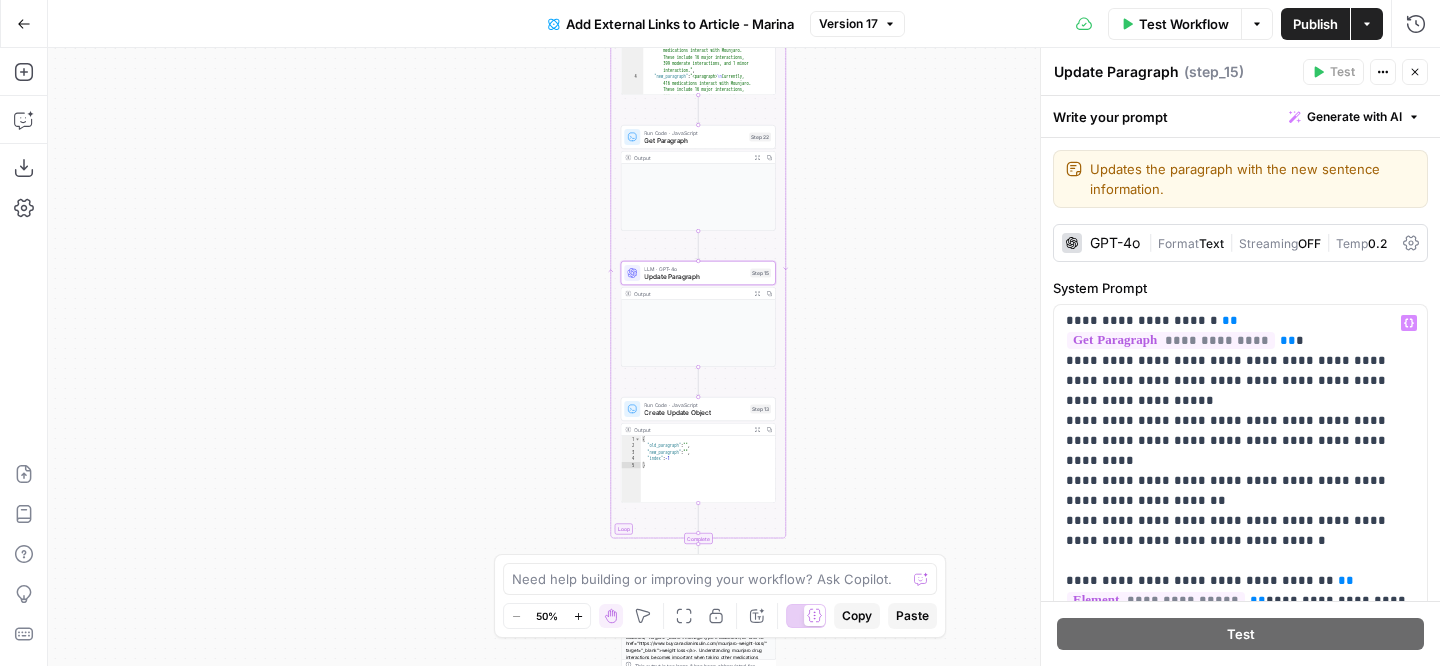 scroll, scrollTop: 172, scrollLeft: 0, axis: vertical 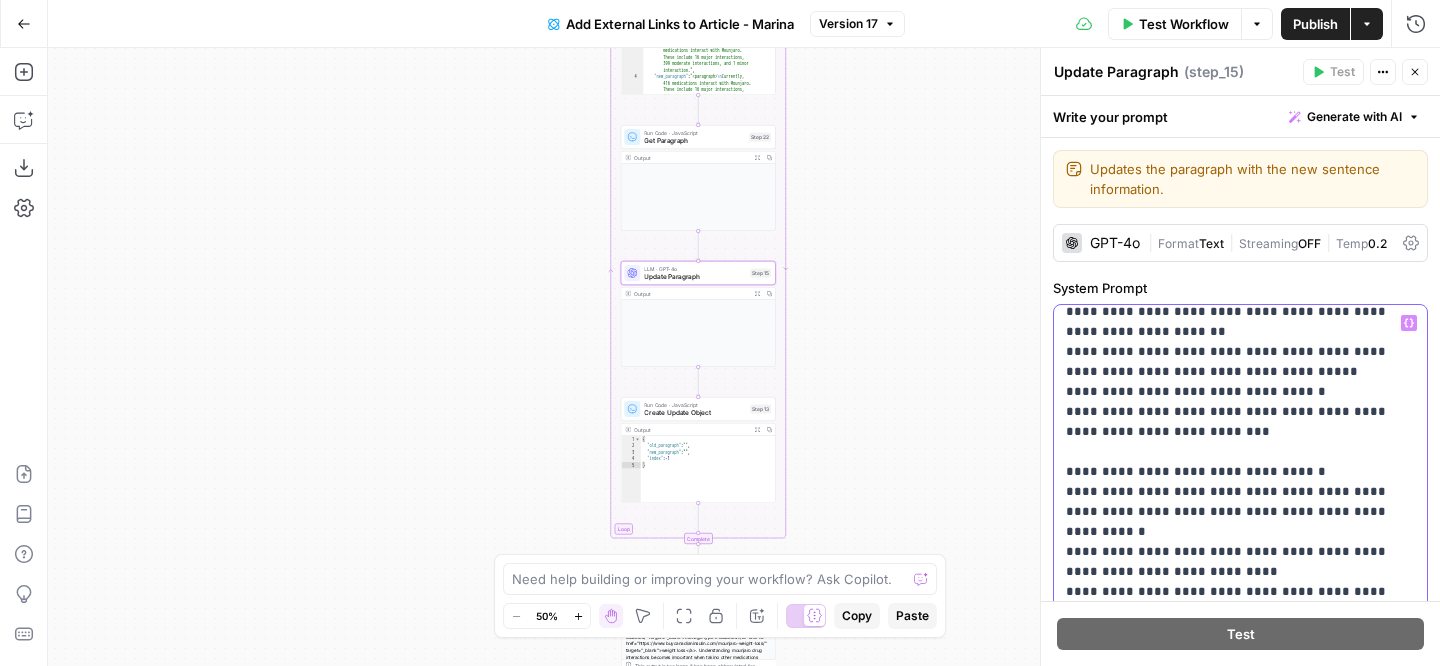 click on "**********" at bounding box center (1240, 122) 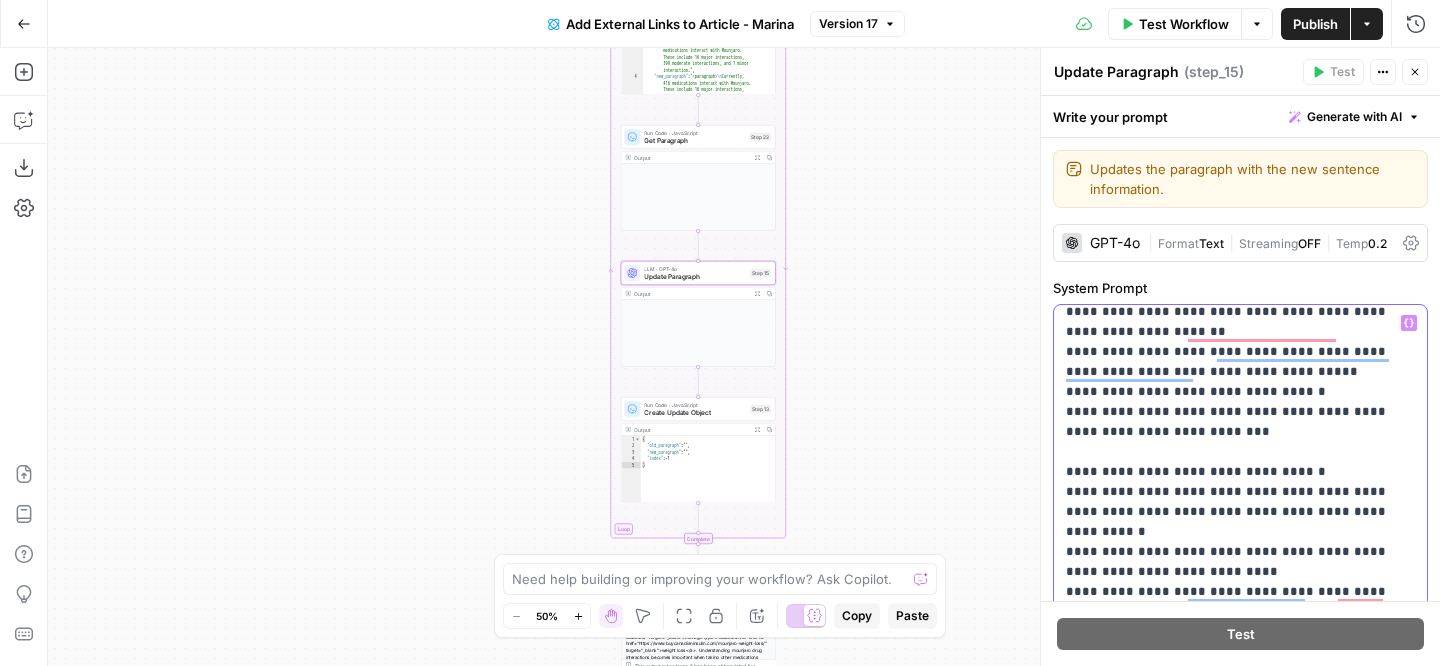 scroll, scrollTop: 1351, scrollLeft: 0, axis: vertical 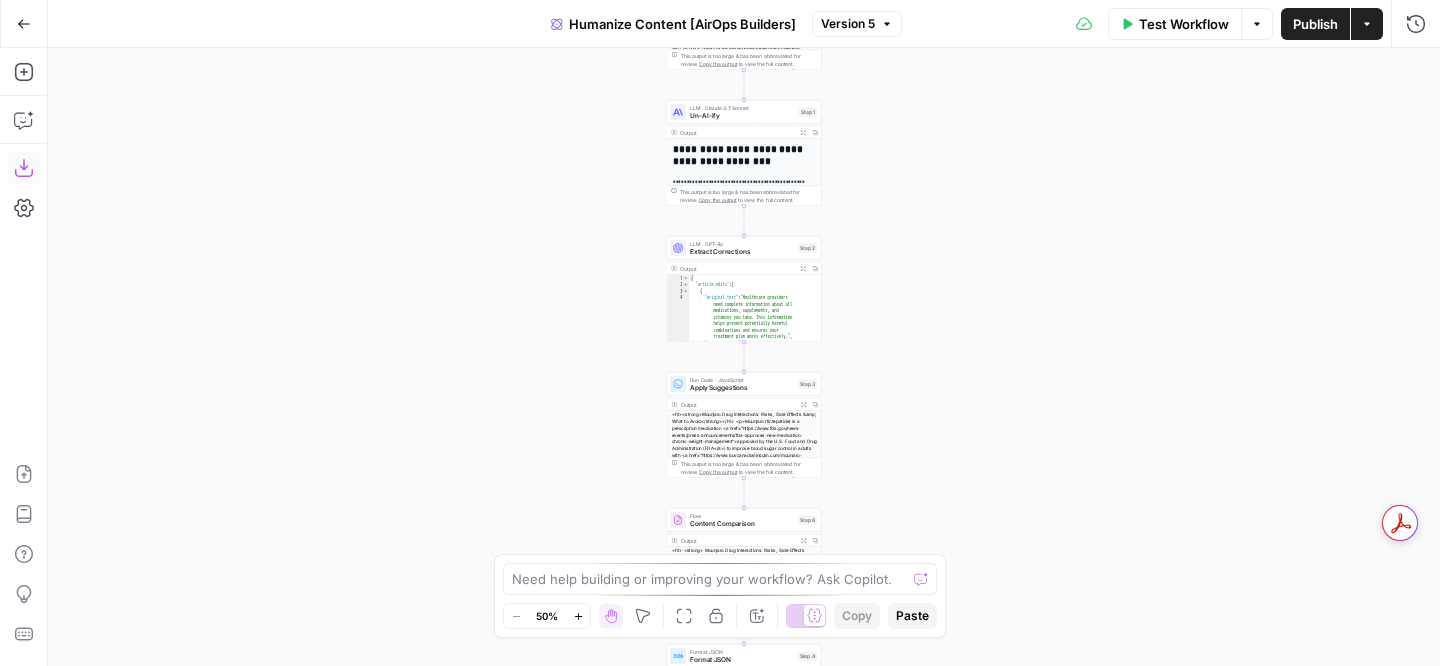 click 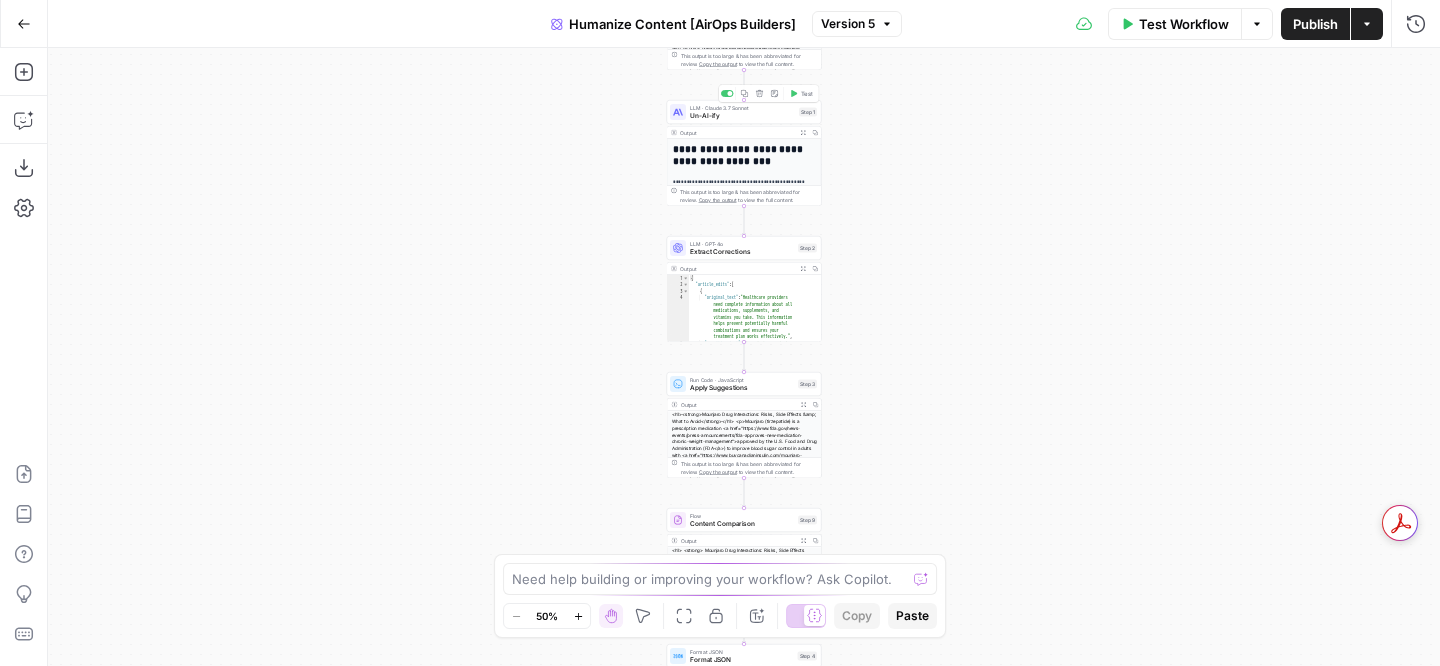 click on "Version 5" at bounding box center [848, 24] 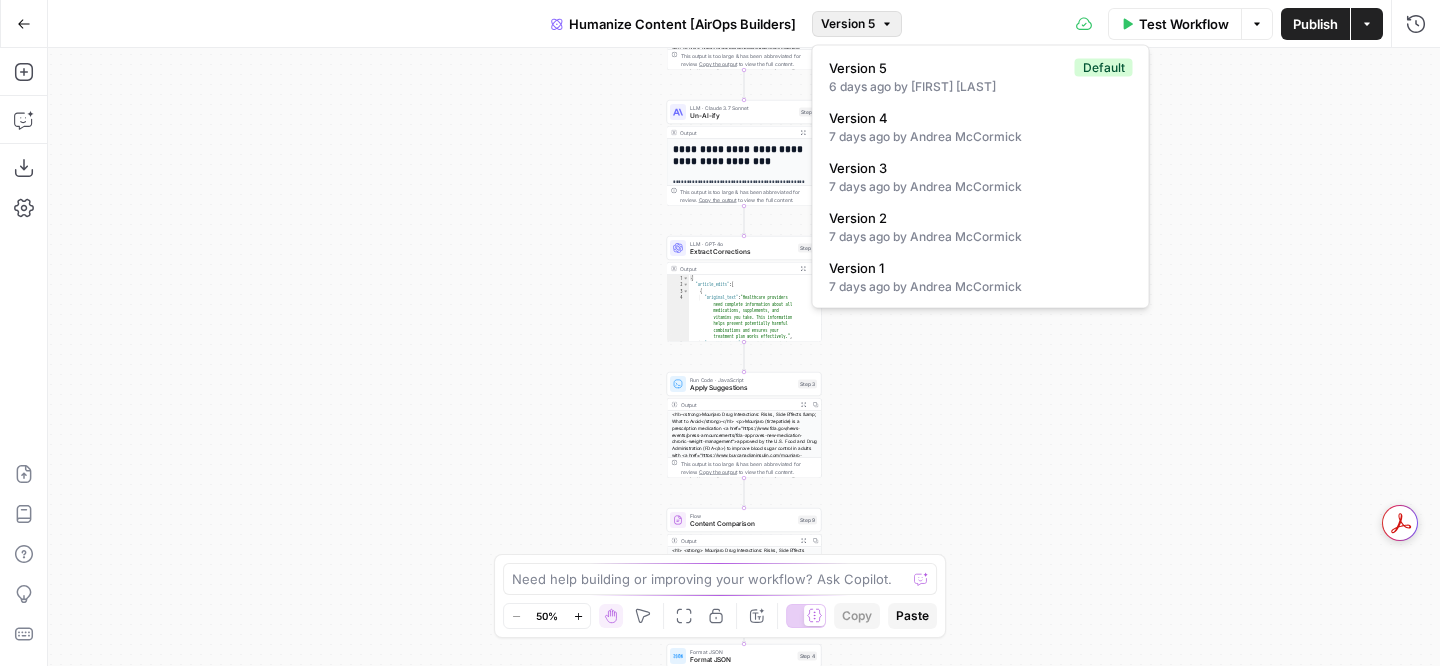 click on "**********" at bounding box center (744, 357) 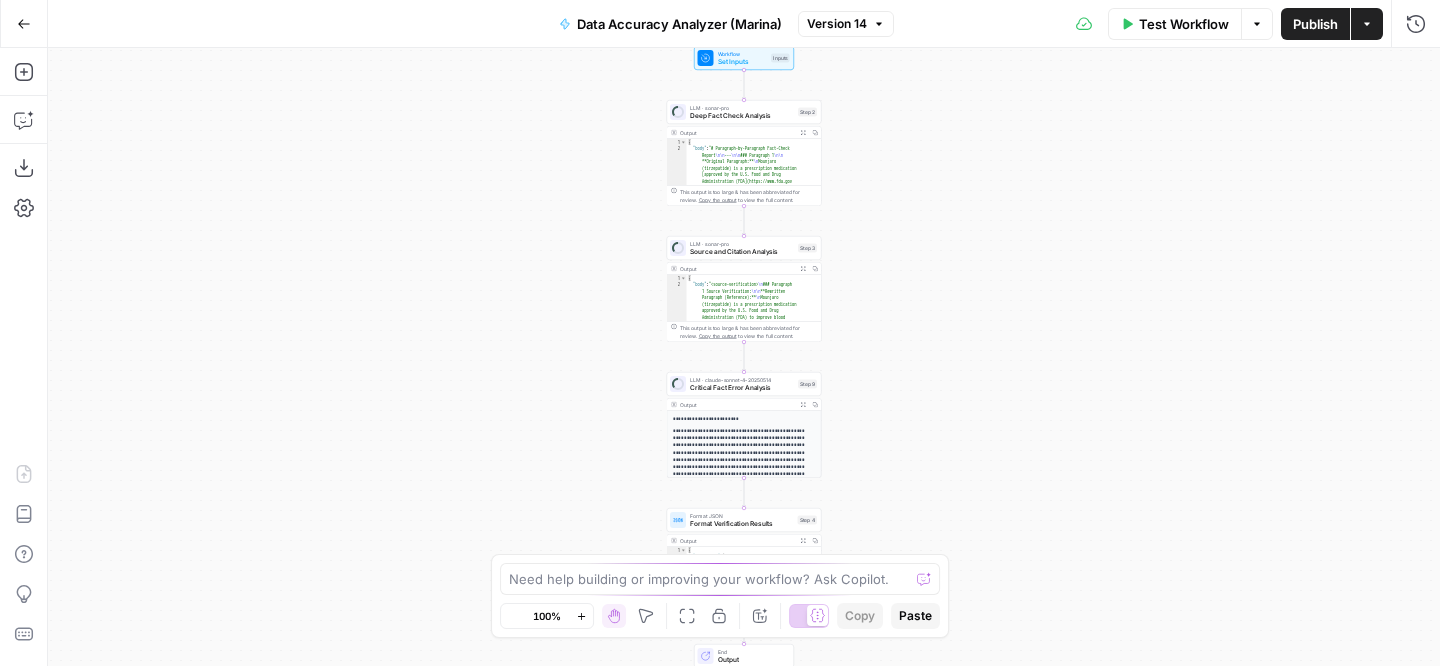 scroll, scrollTop: 0, scrollLeft: 0, axis: both 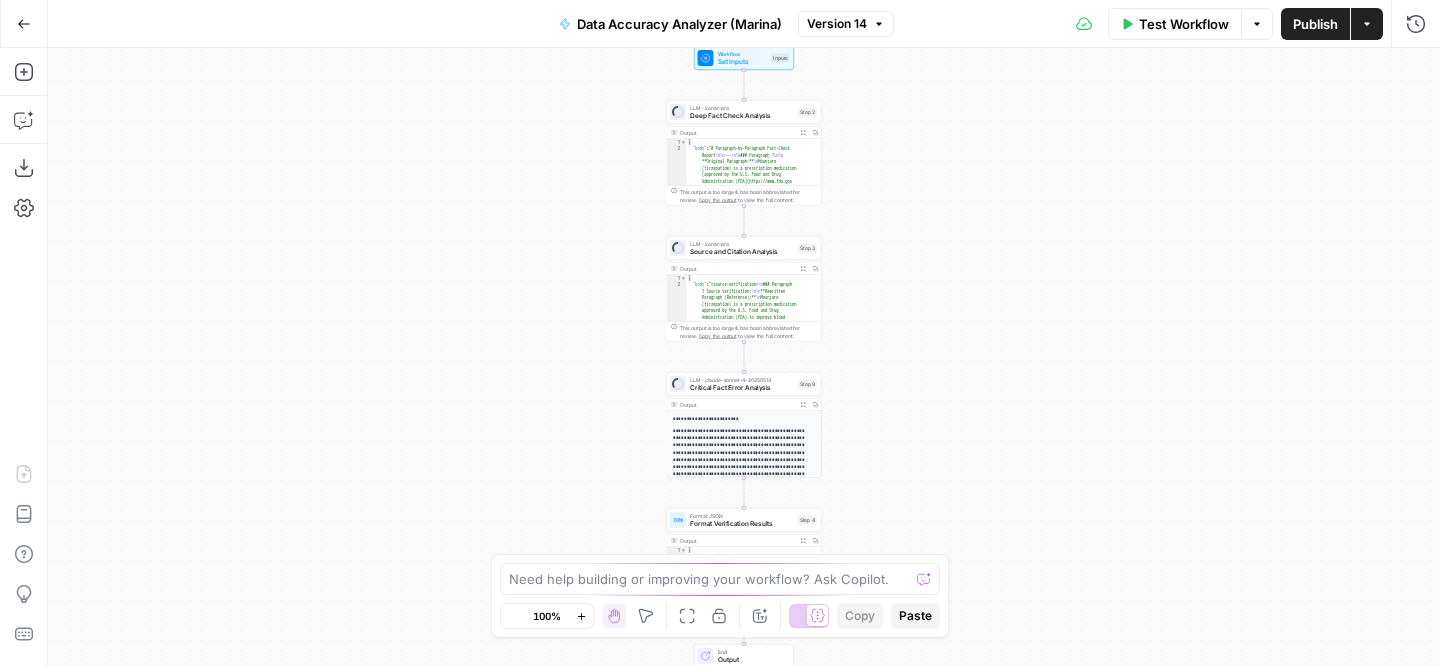 click 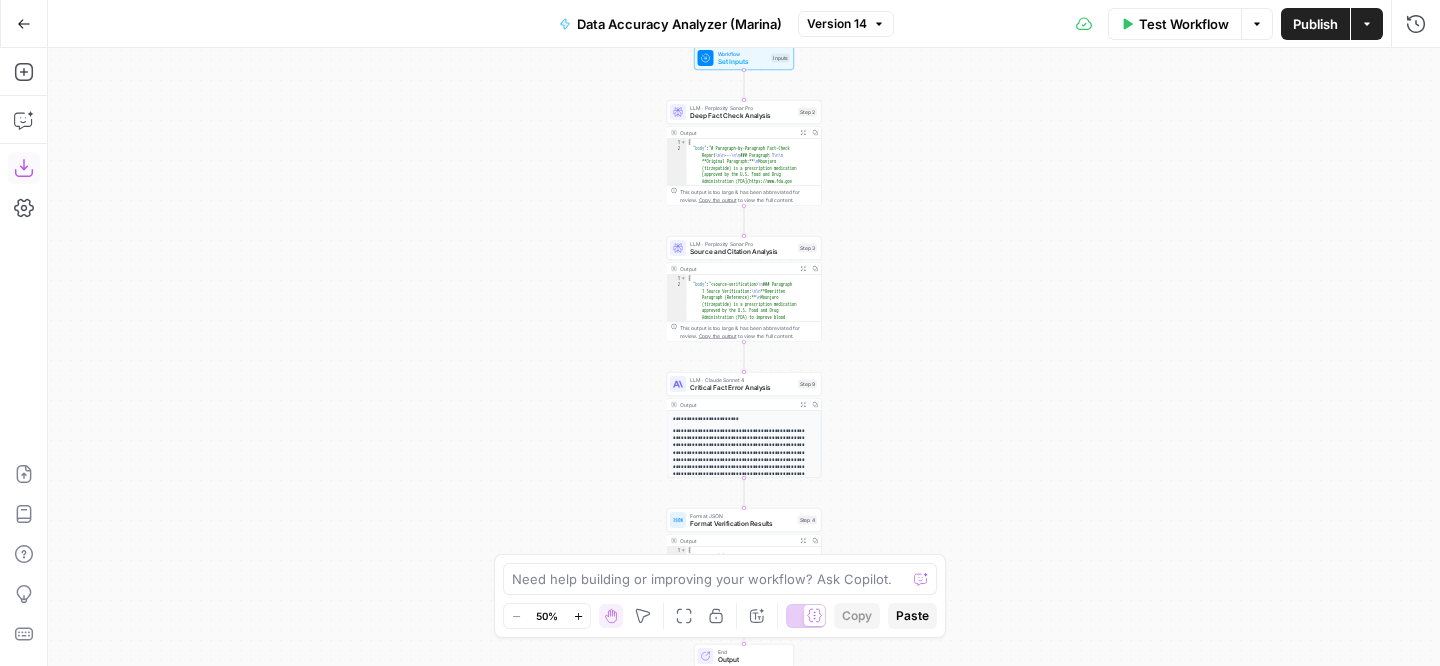 scroll, scrollTop: 0, scrollLeft: 0, axis: both 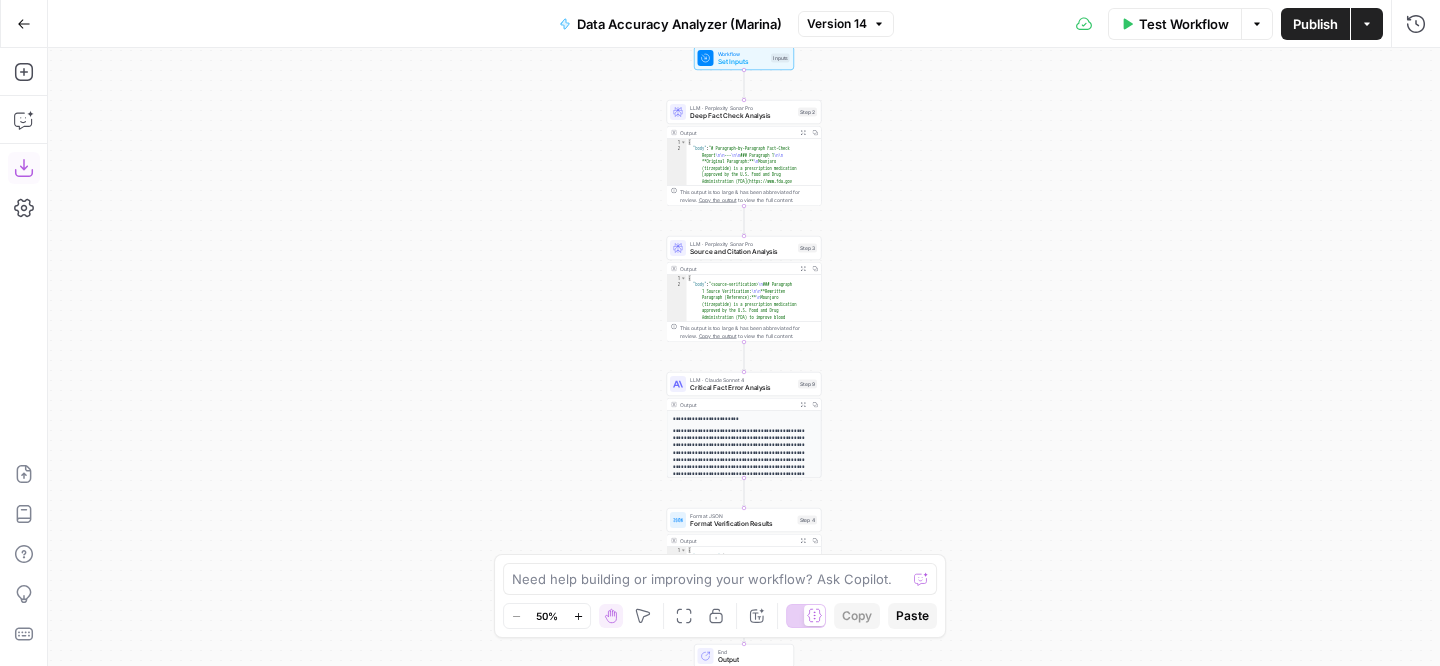 click on "Data Accuracy Analyzer (Marina)" at bounding box center (679, 24) 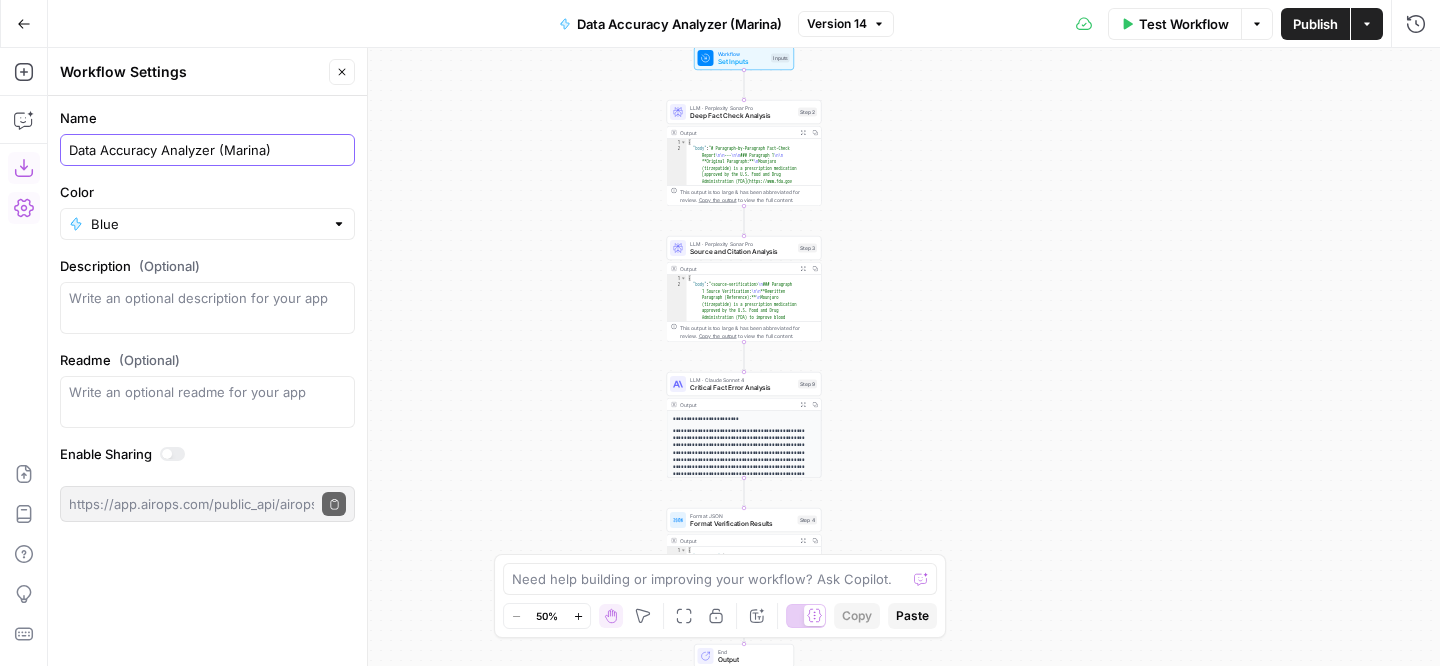 click on "Data Accuracy Analyzer (Marina)" at bounding box center (207, 150) 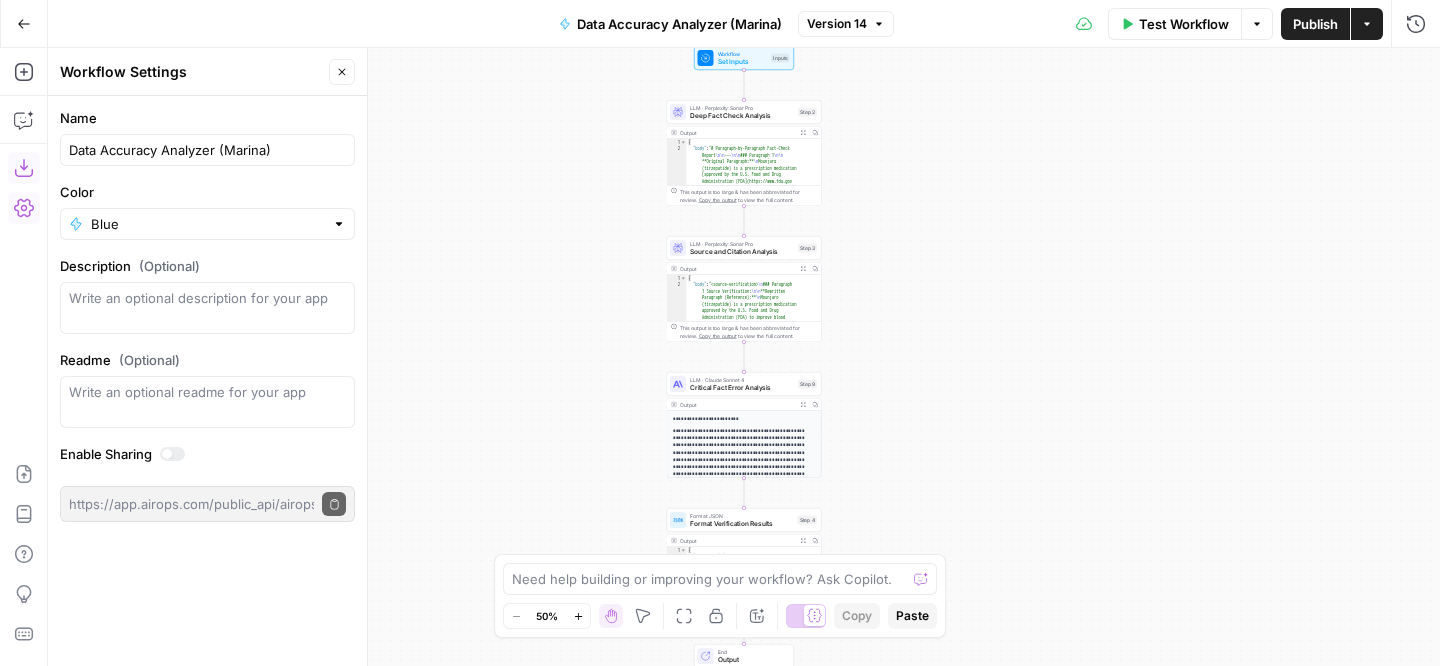 click on "Workflow Set Inputs Inputs LLM · Perplexity Sonar Pro Deep Fact Check Analysis Step 2 Output Expand Output Copy 1 2 {    "body" :  "# Paragraph-by-Paragraph Fact-Check         Report \n\n --- \n\n ### Paragraph 1 \n\n        **Original Paragraph:**   \n Mounjaro         (tirzepatide) is a prescription medication         [approved by the U.S. Food and Drug         Administration (FDA](https://www.fda.gov        /news-events/press-announcements/fda        -approves-new-medication-chronic-weight        -management)) to improve blood sugar         control in adults with [type 2 diabetes]        (https://www.buycanadianinsulin.com        /mounjaro-diabetes/), used as an adjunct         to diet and exercise. It is also approved         for chronic [weight management](https        ://www.buycanadianinsulin.com/mounjaro        -weight-loss/) in adults with obesity or         who are overweight with at least one  \n\n \n" at bounding box center [744, 357] 